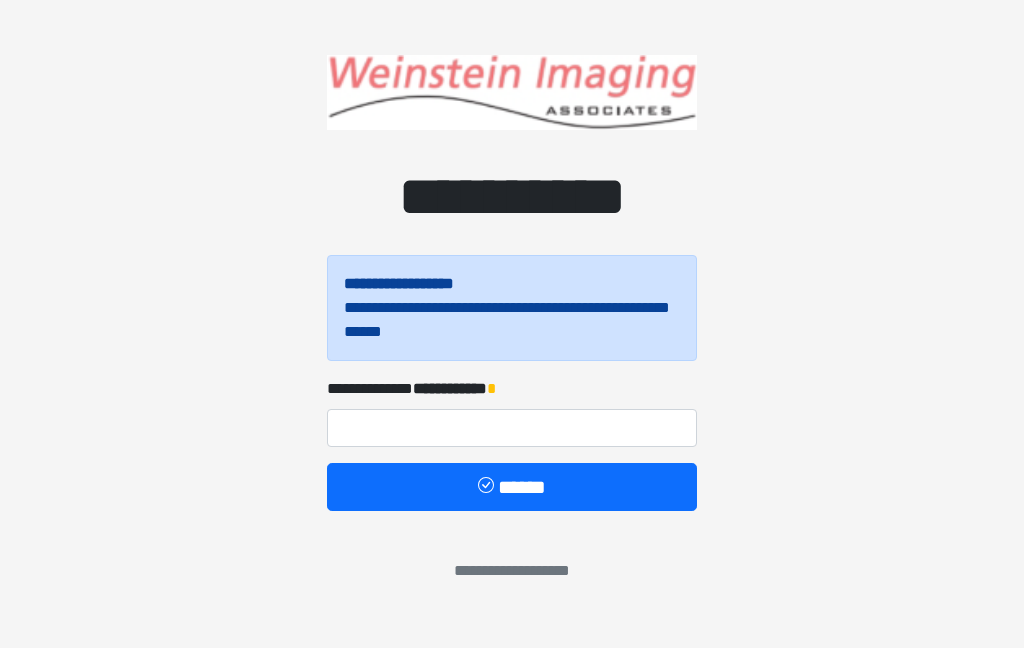 scroll, scrollTop: 0, scrollLeft: 0, axis: both 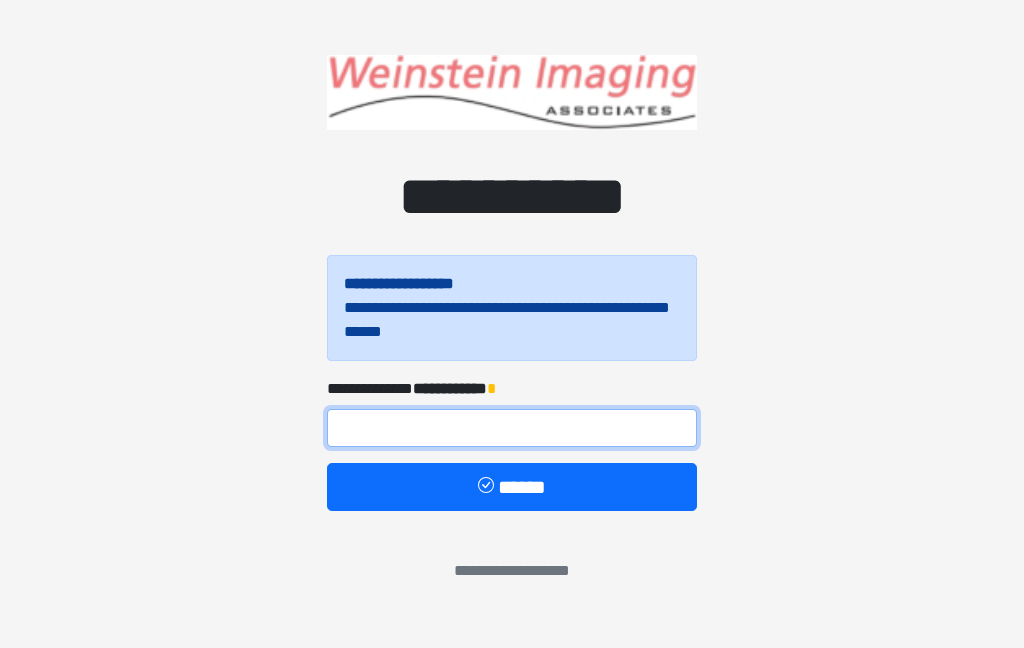 click at bounding box center (512, 428) 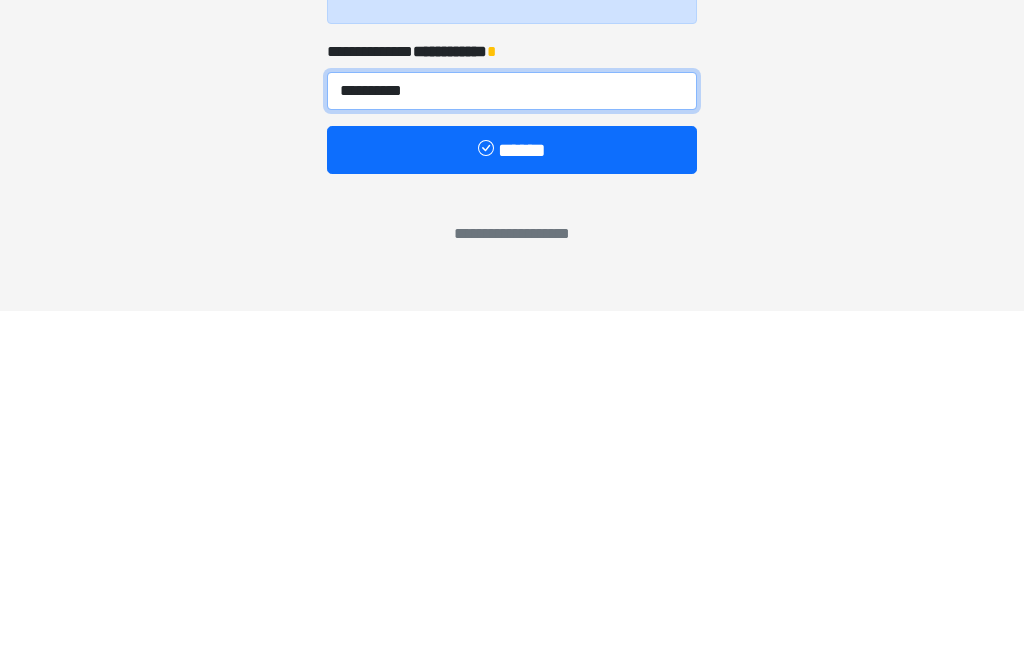 type on "**********" 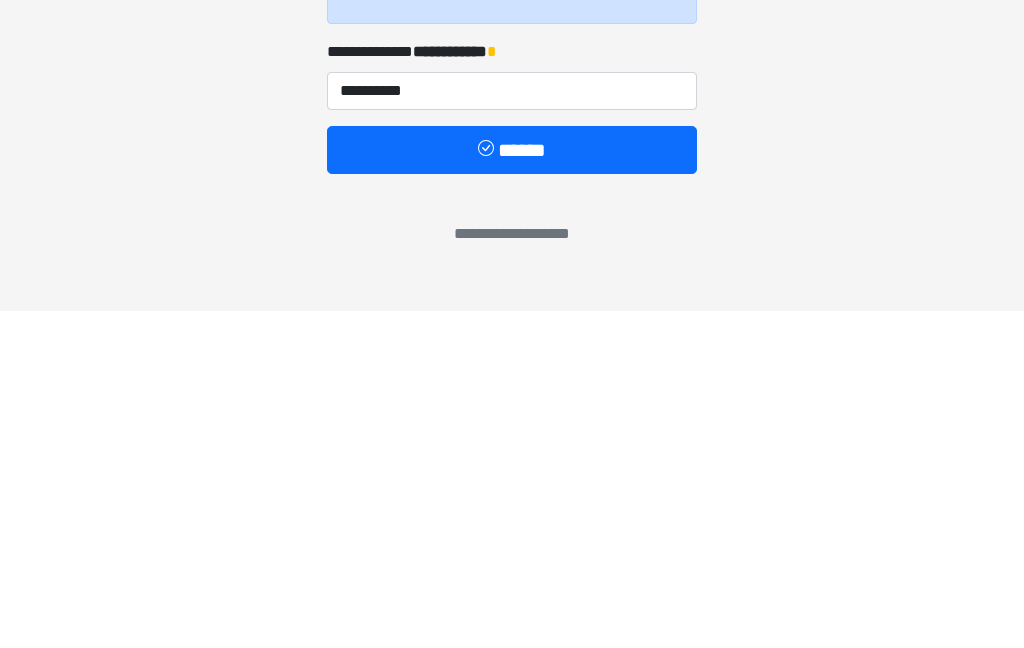 click on "******" at bounding box center [512, 487] 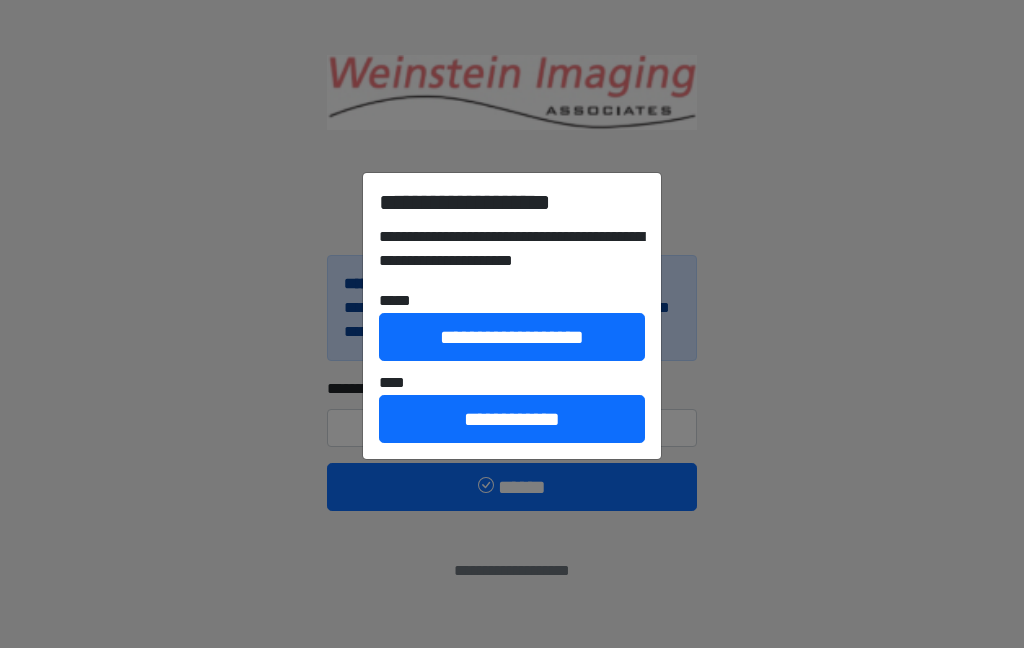 click on "**********" at bounding box center [512, 419] 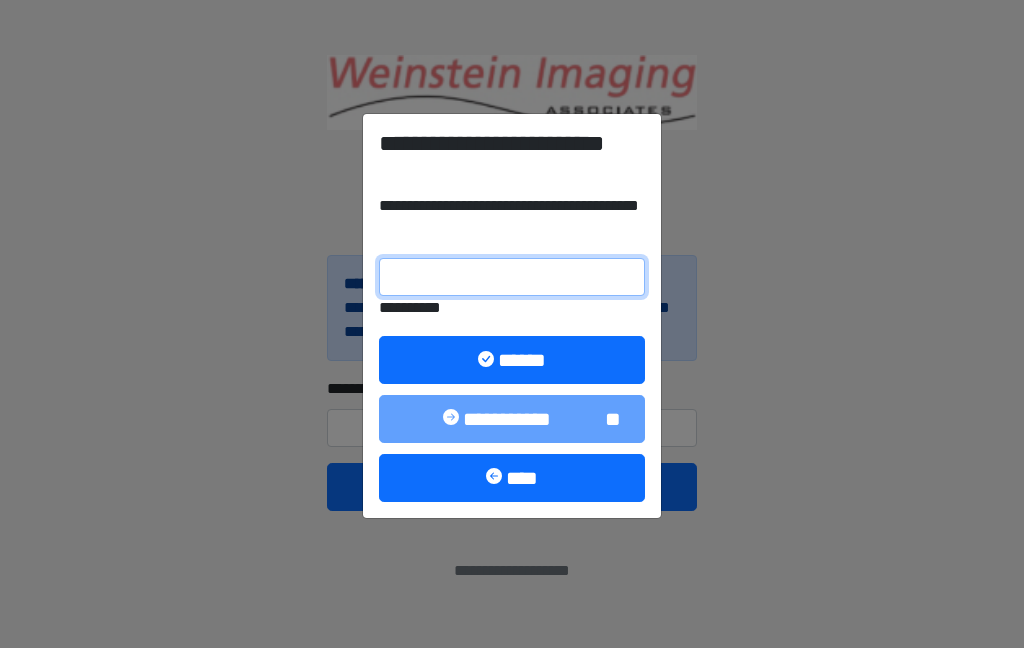 click on "**********" at bounding box center (512, 277) 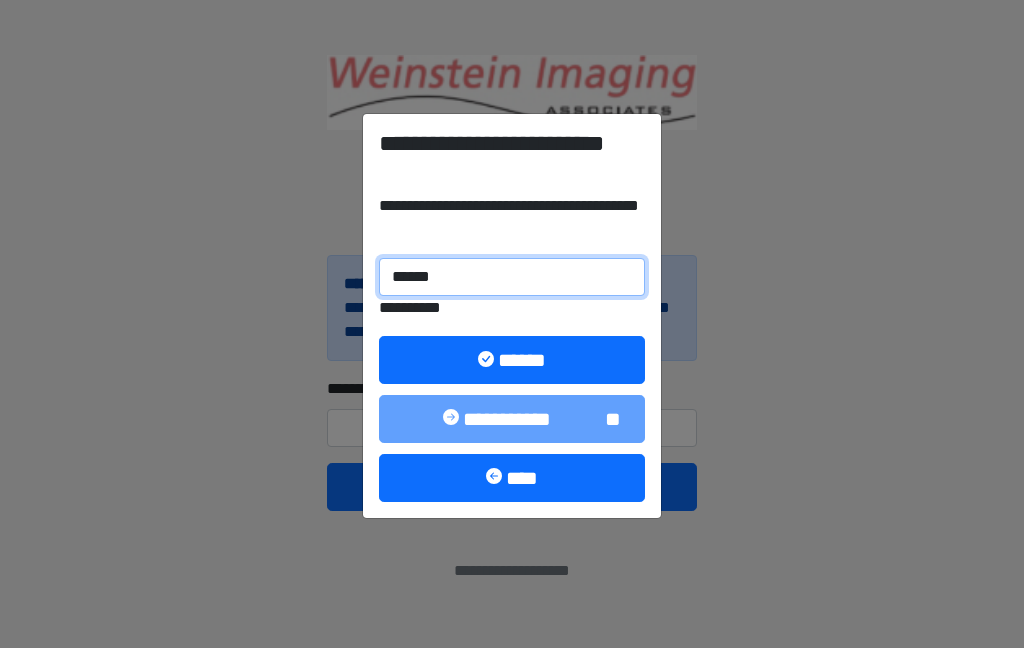 type on "******" 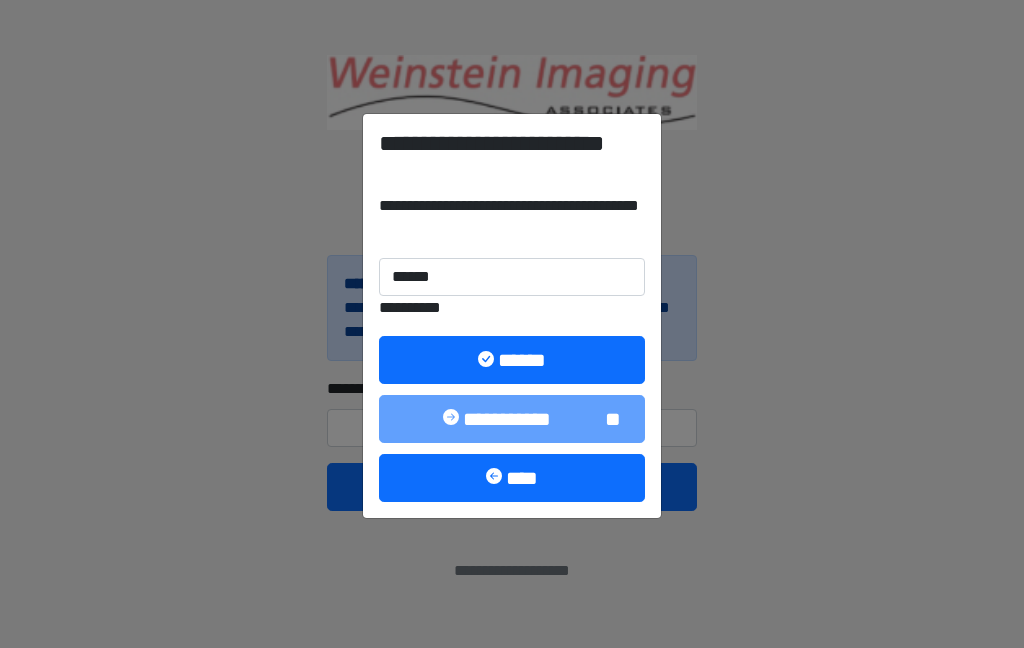 click on "******" at bounding box center [512, 360] 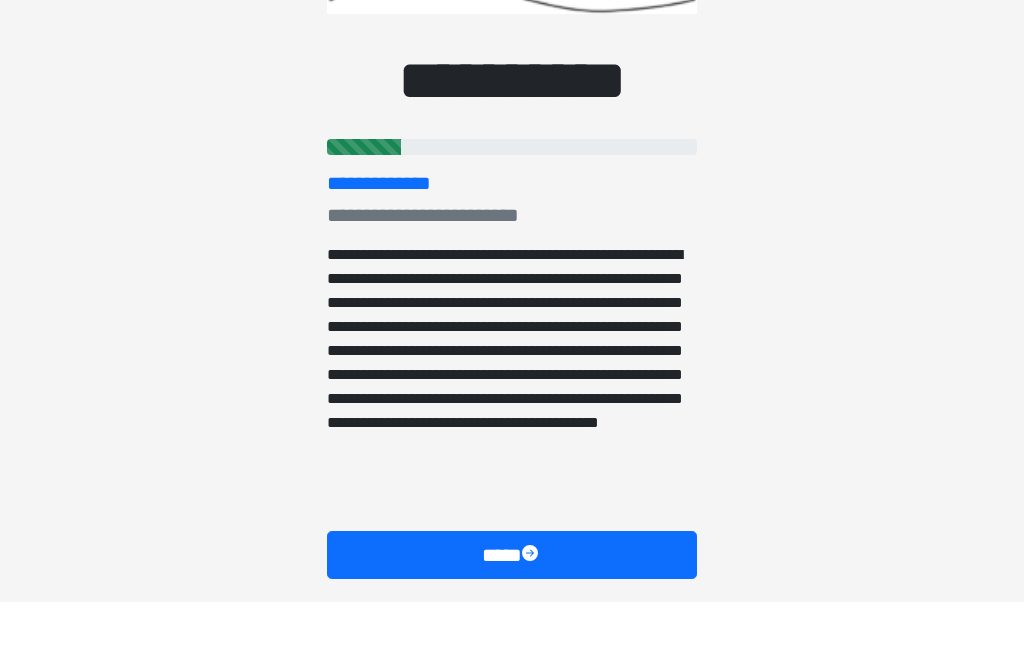 scroll, scrollTop: 0, scrollLeft: 0, axis: both 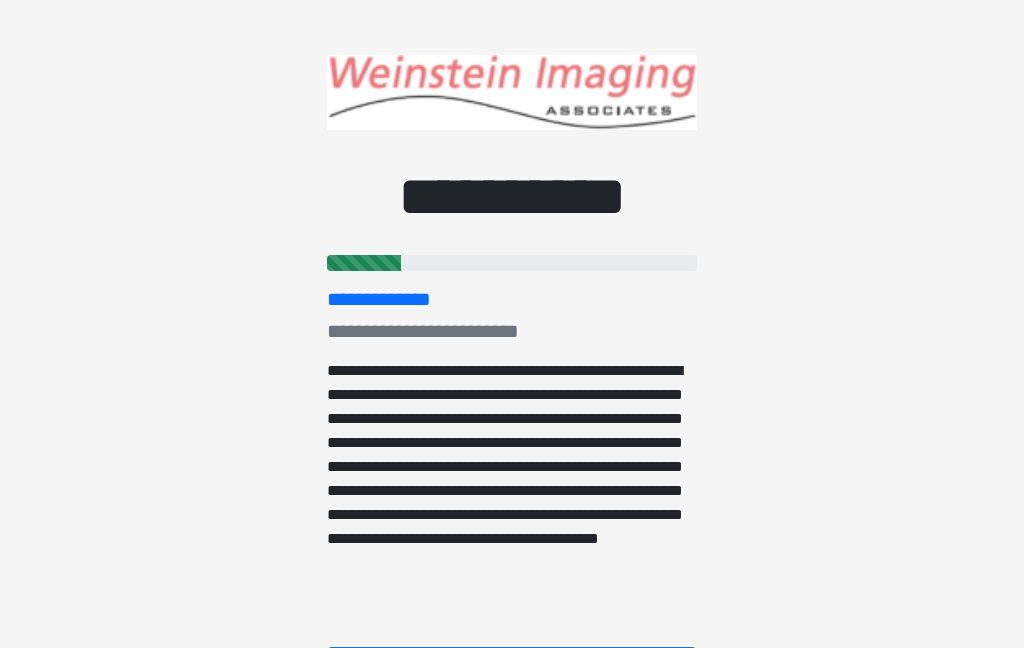 click on "****" at bounding box center [512, 671] 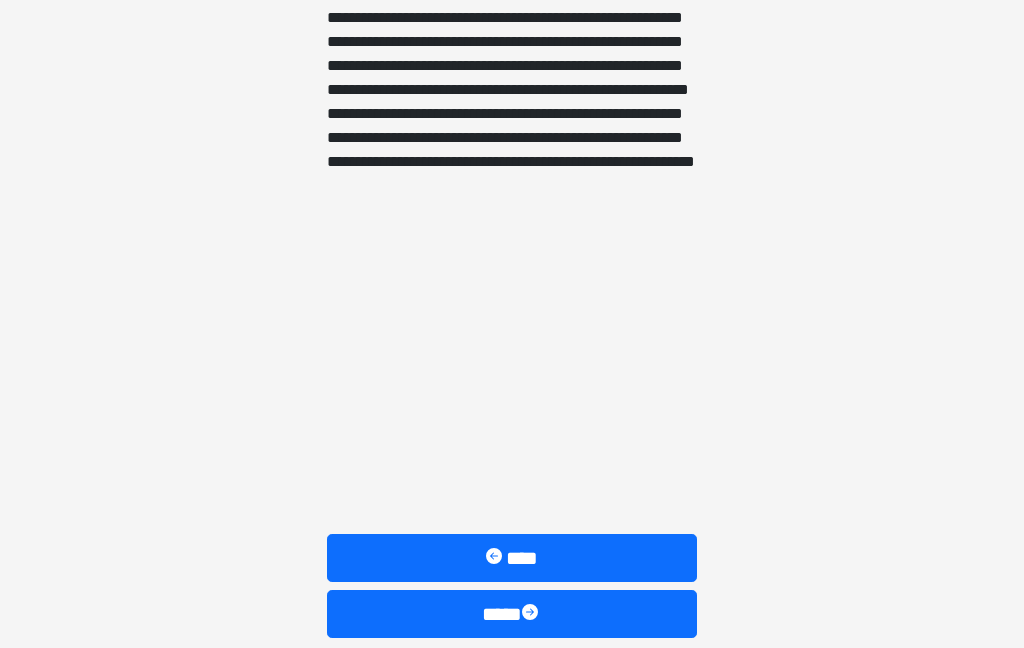 scroll, scrollTop: 1737, scrollLeft: 0, axis: vertical 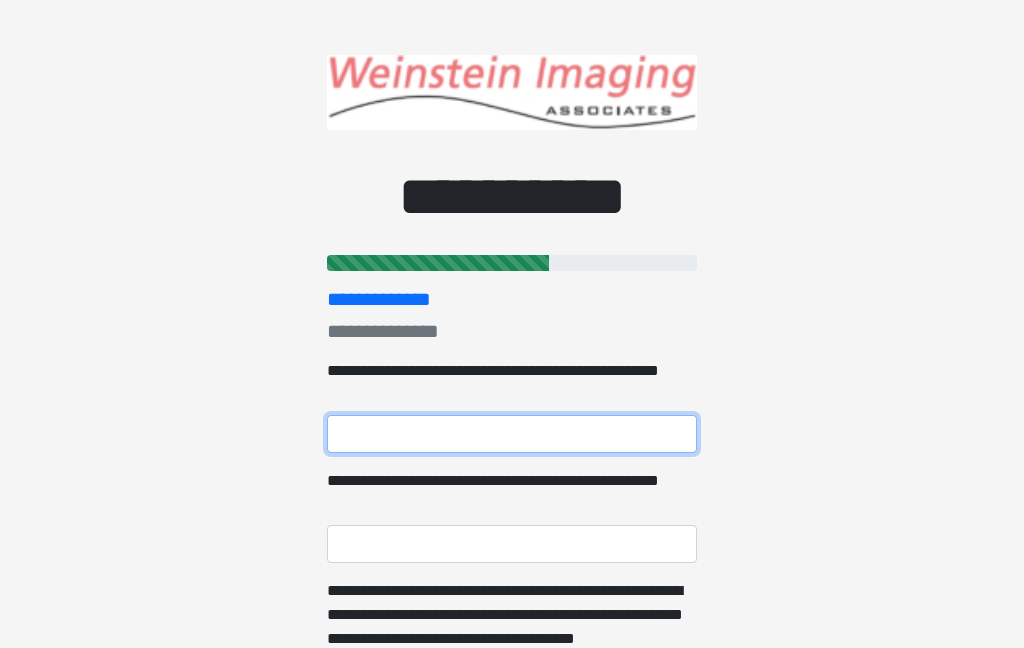 click on "**********" at bounding box center [512, 434] 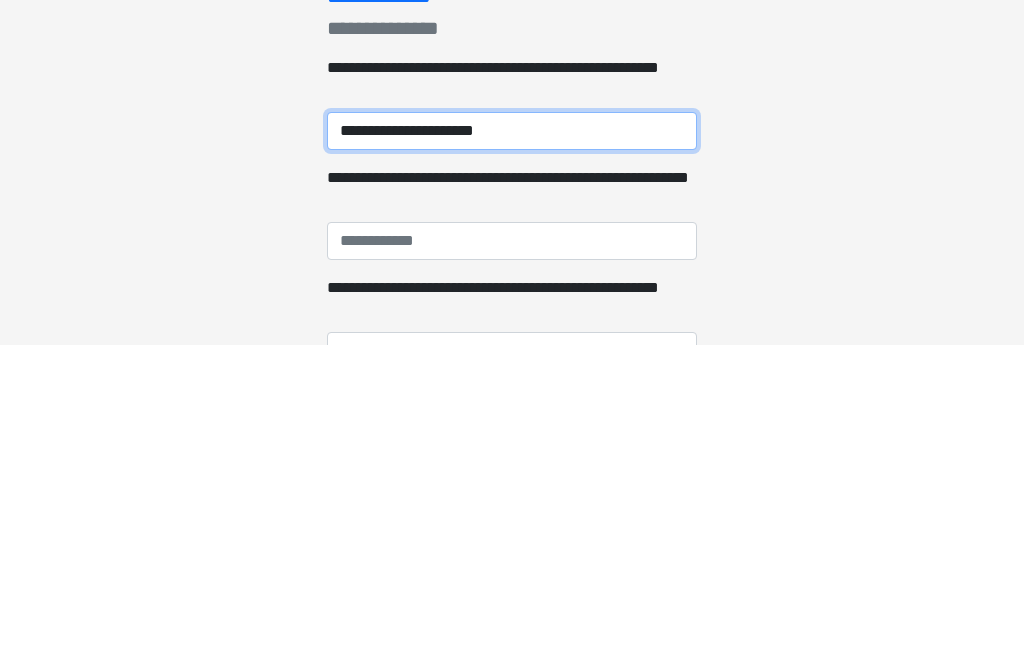 type on "**********" 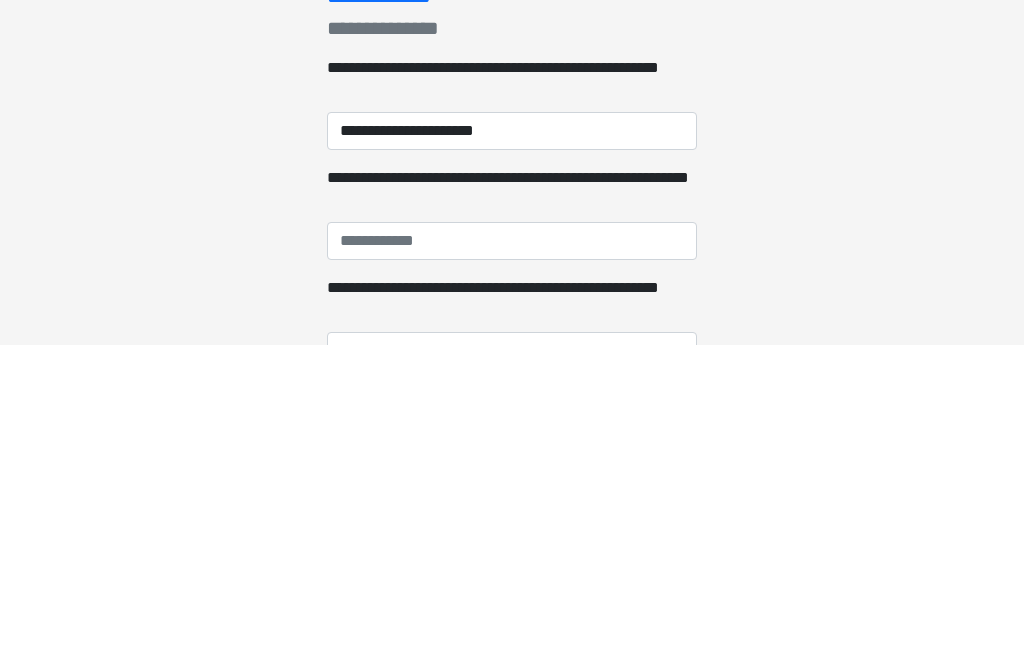 click on "**********" at bounding box center (512, 544) 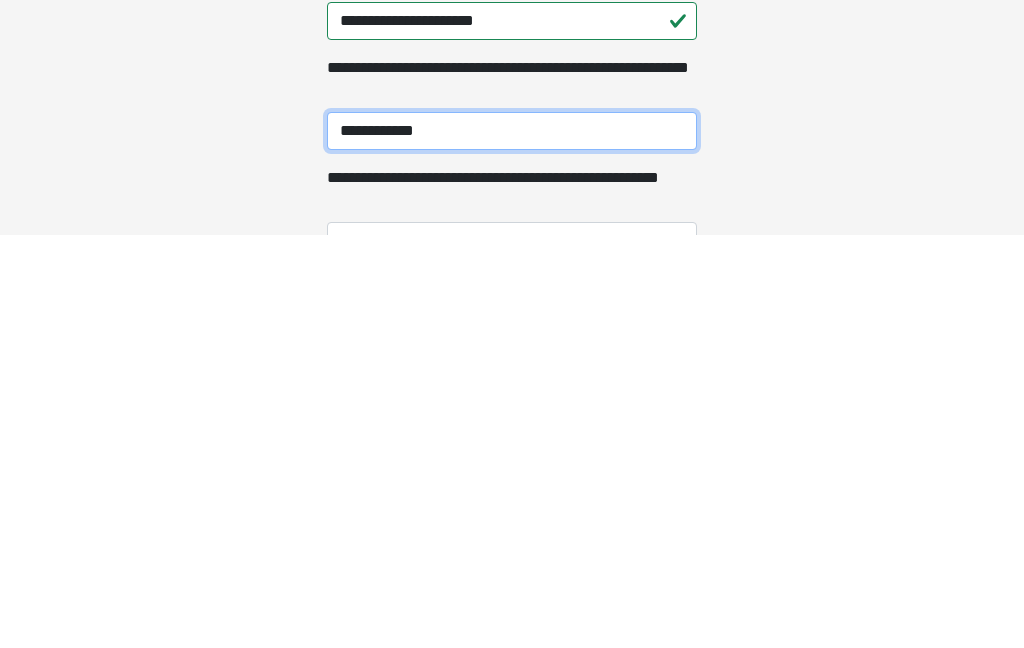 type on "**********" 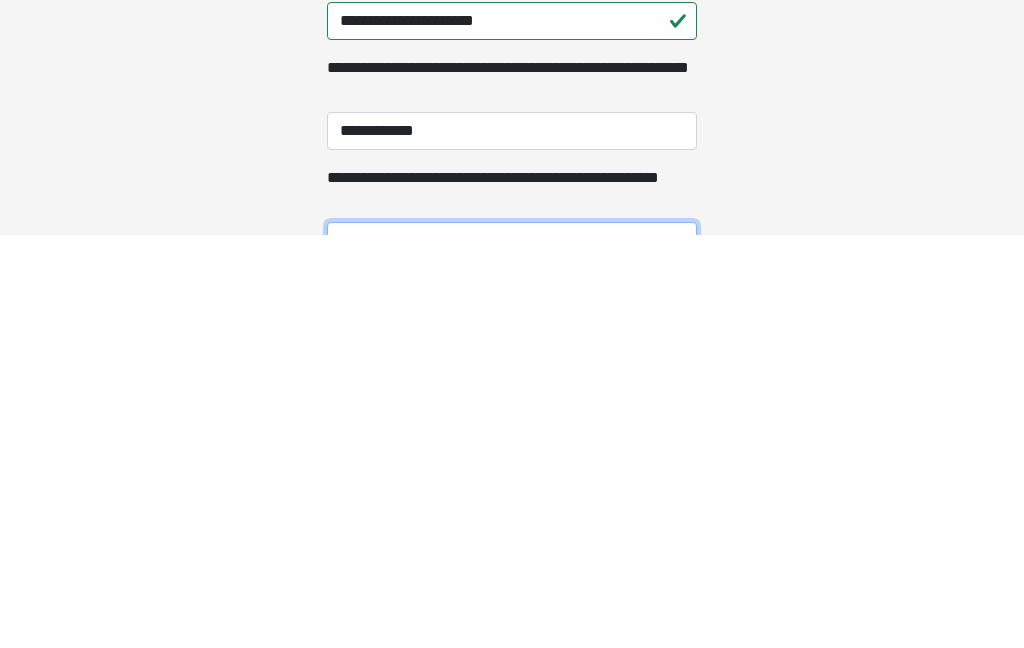 click on "**********" at bounding box center (512, 654) 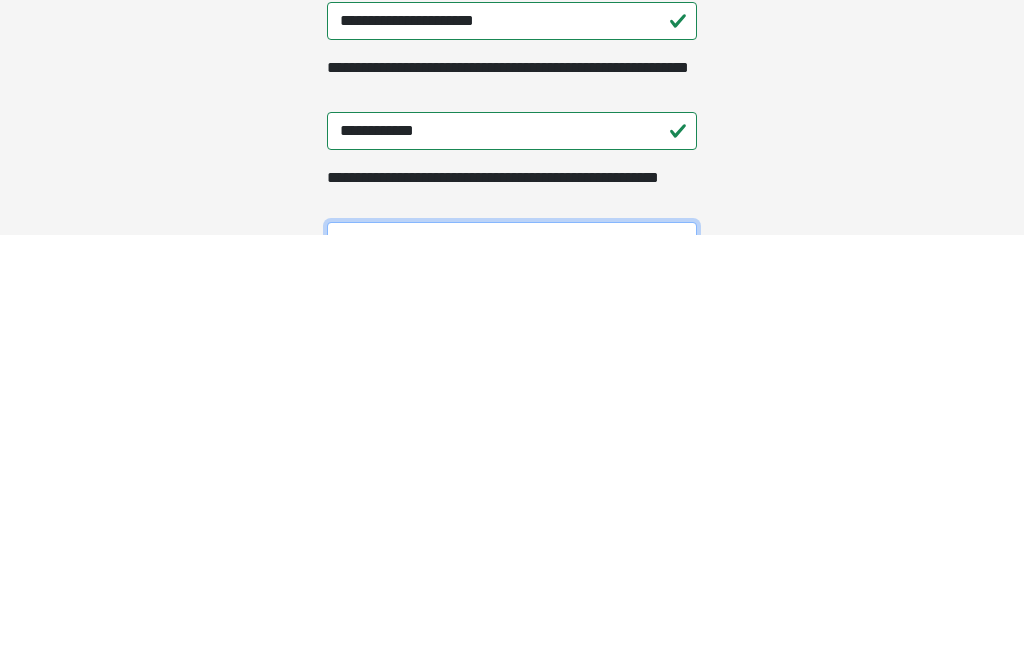 scroll, scrollTop: 56, scrollLeft: 0, axis: vertical 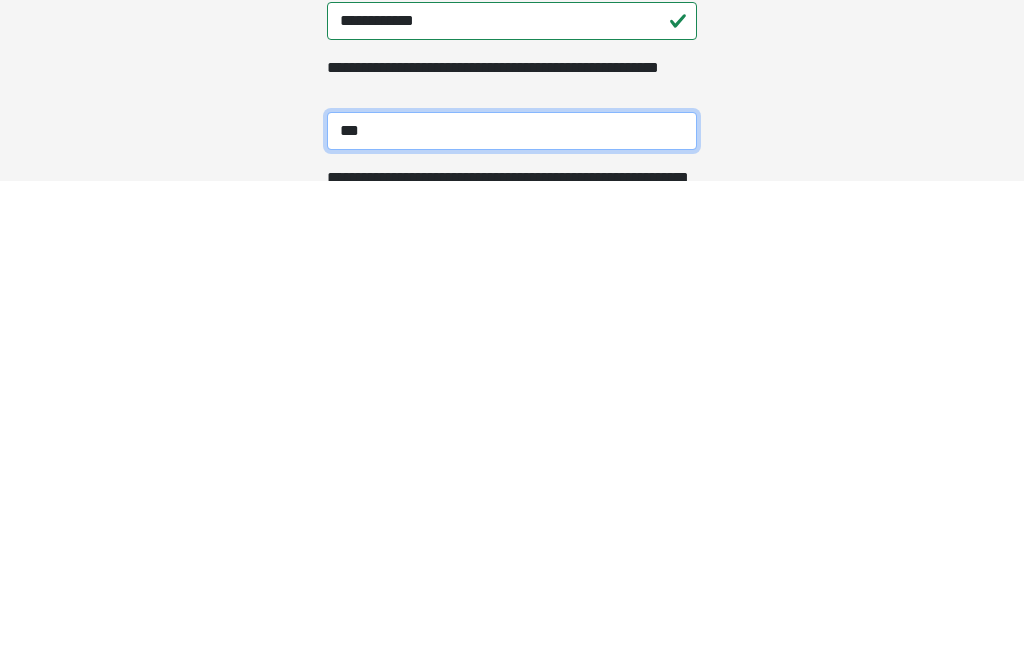 type on "***" 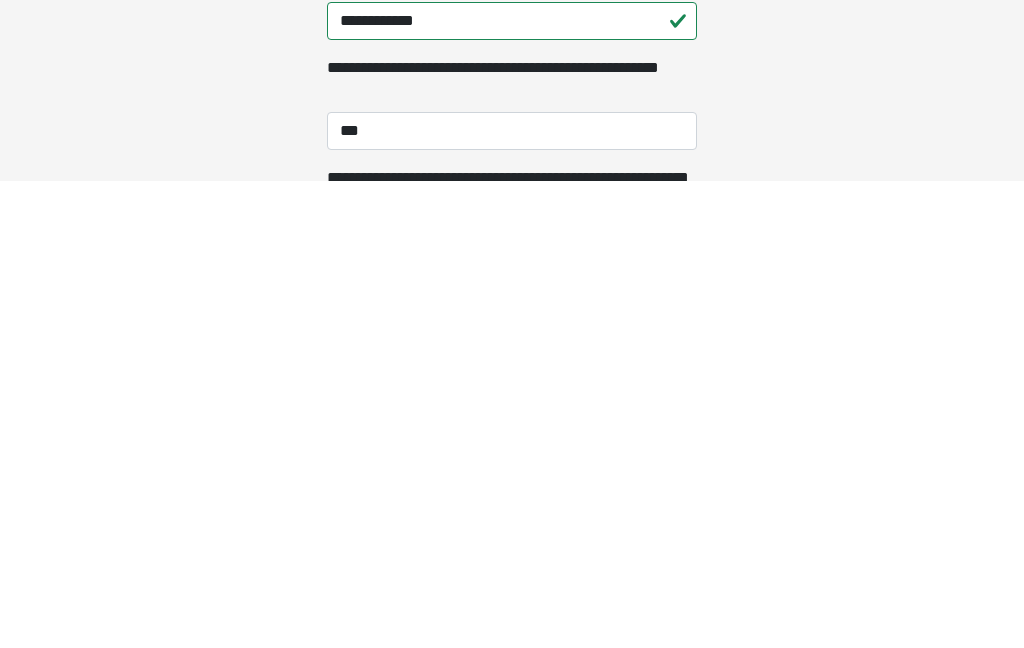 click on "**********" at bounding box center [512, 708] 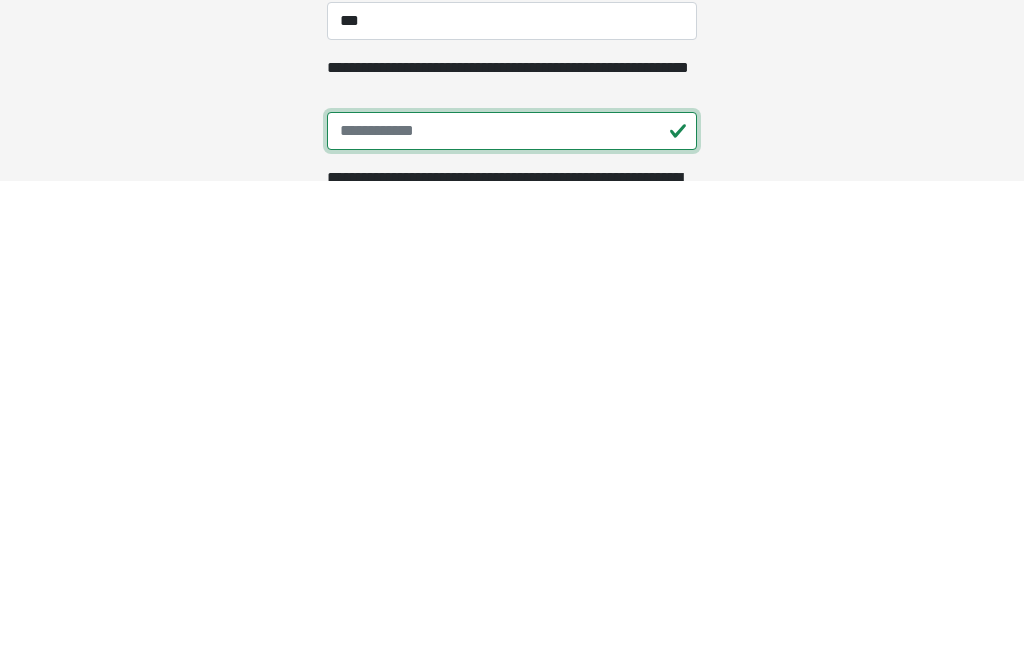 type 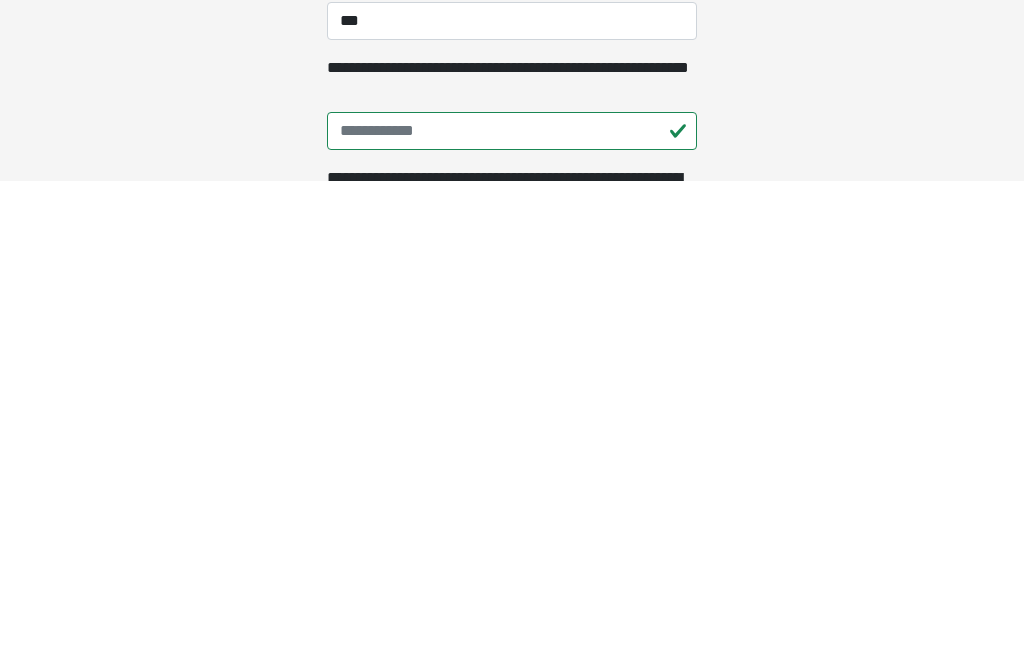 scroll, scrollTop: 633, scrollLeft: 0, axis: vertical 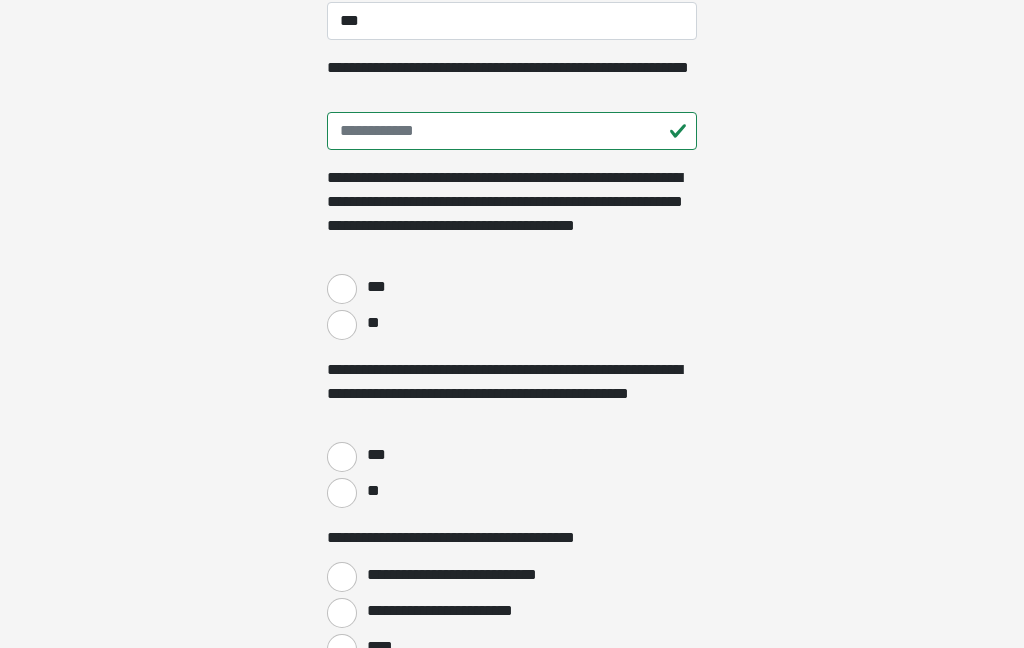 click on "***" at bounding box center (342, 289) 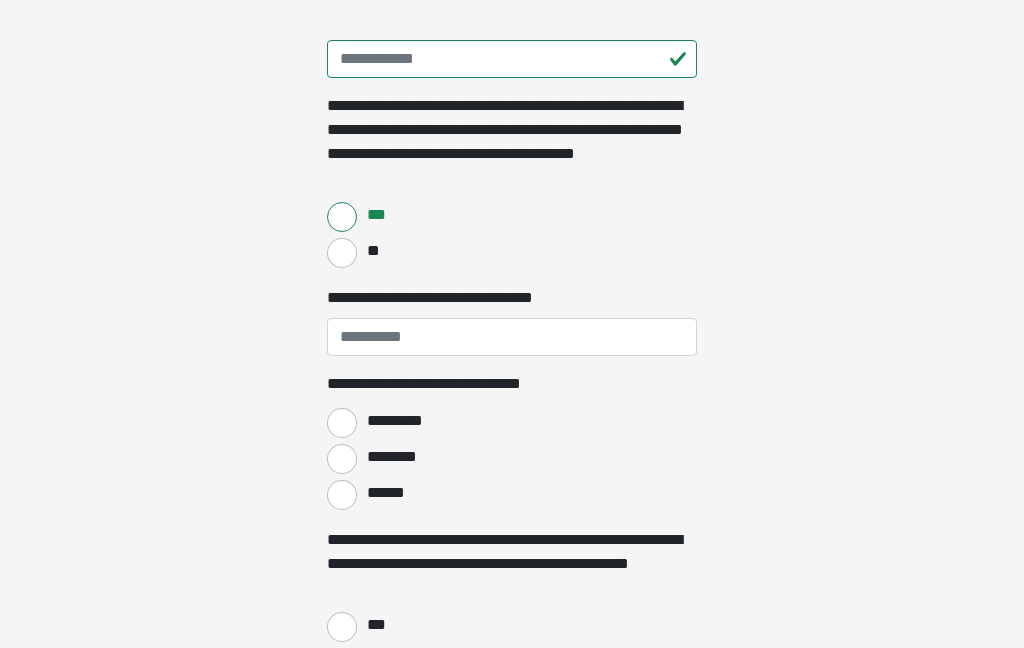 scroll, scrollTop: 706, scrollLeft: 0, axis: vertical 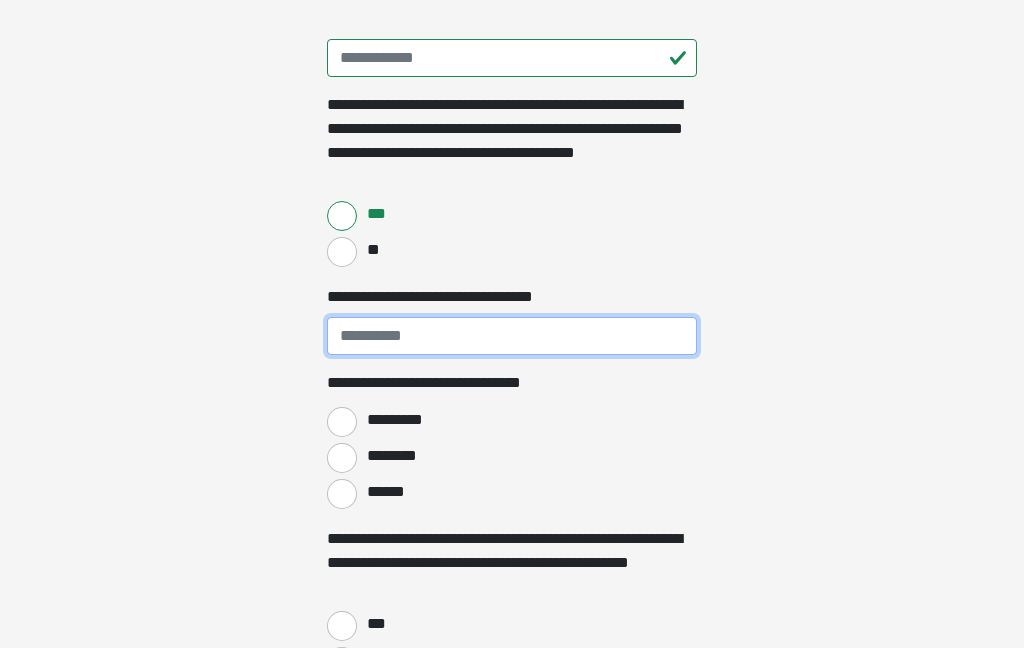 click on "**********" at bounding box center (512, 336) 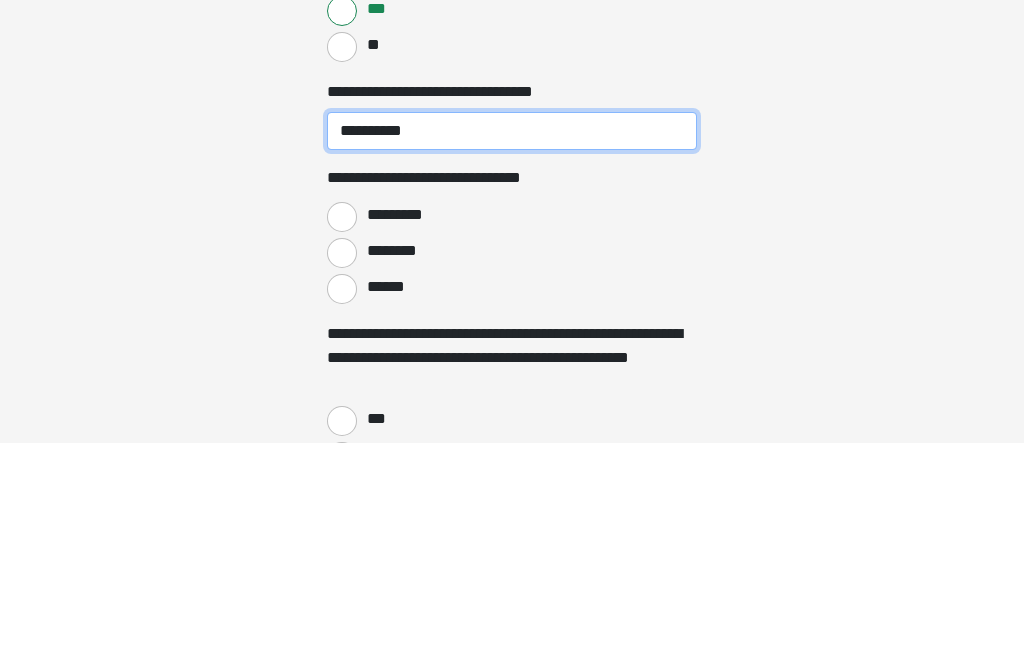 type on "**********" 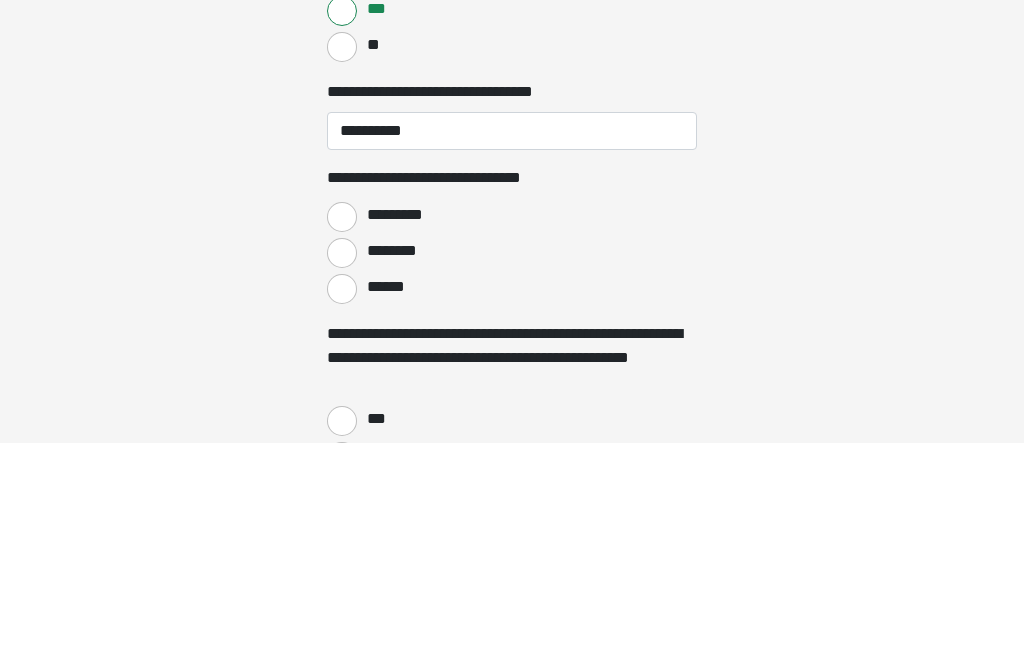 click on "*********" at bounding box center (342, 422) 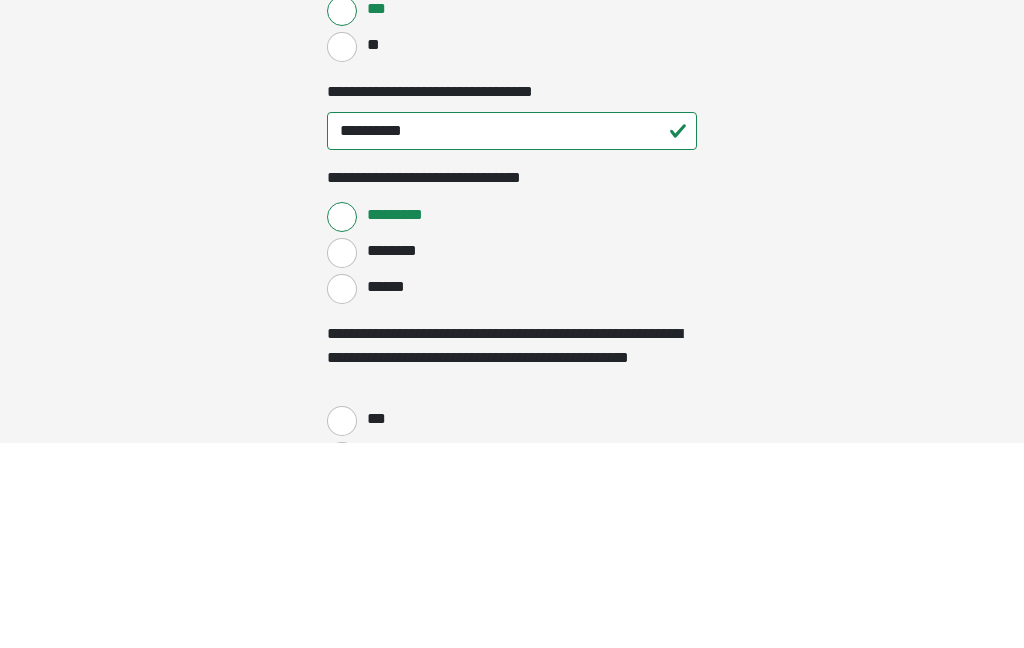 scroll, scrollTop: 911, scrollLeft: 0, axis: vertical 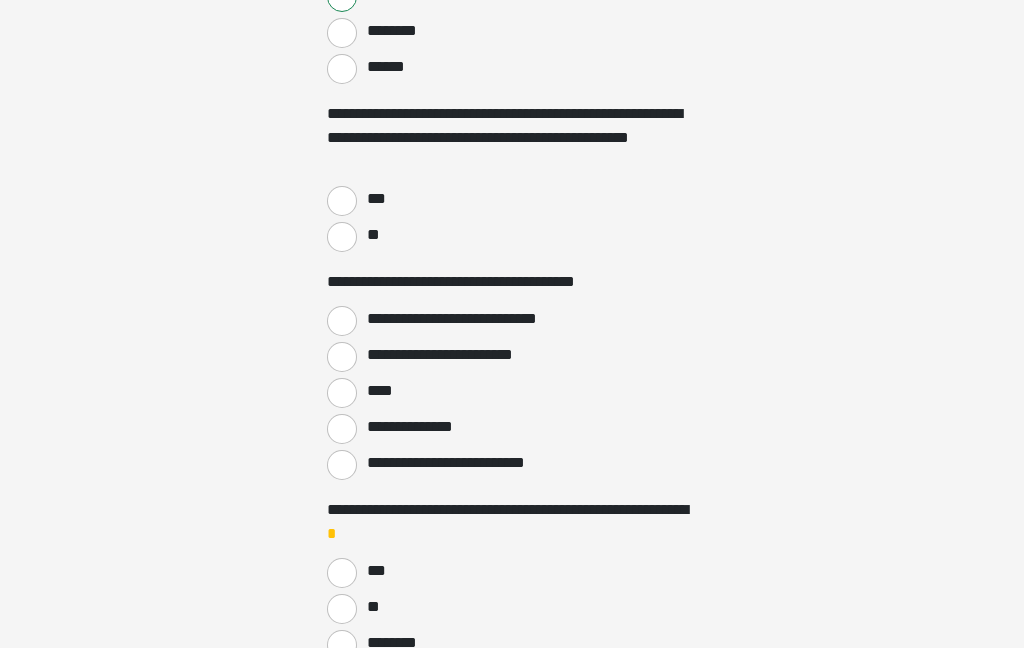 click on "***" at bounding box center (342, 202) 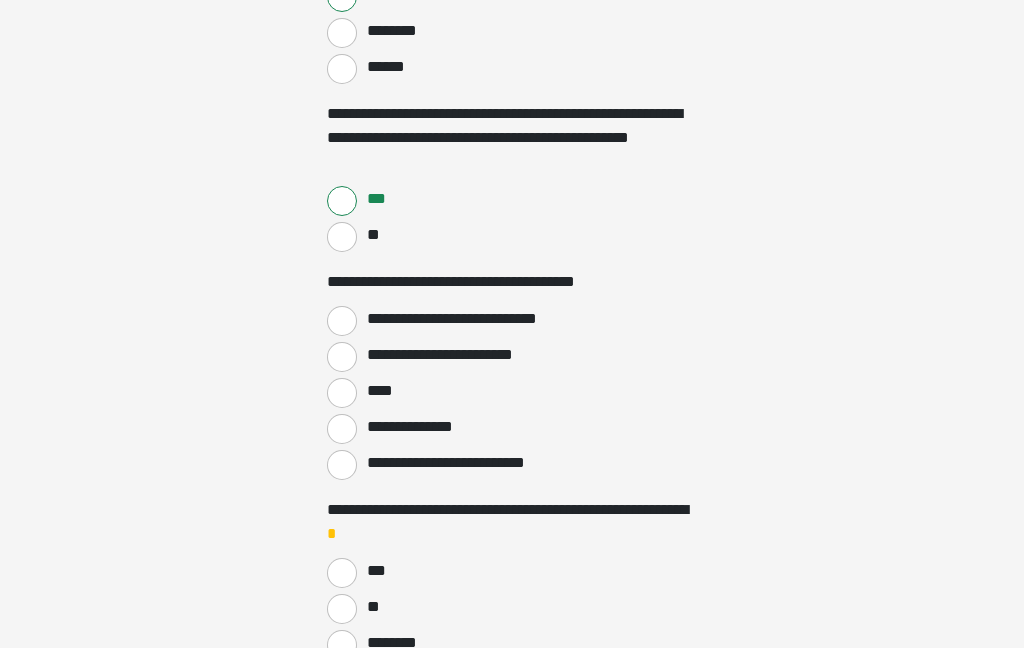 click on "**********" at bounding box center (342, 321) 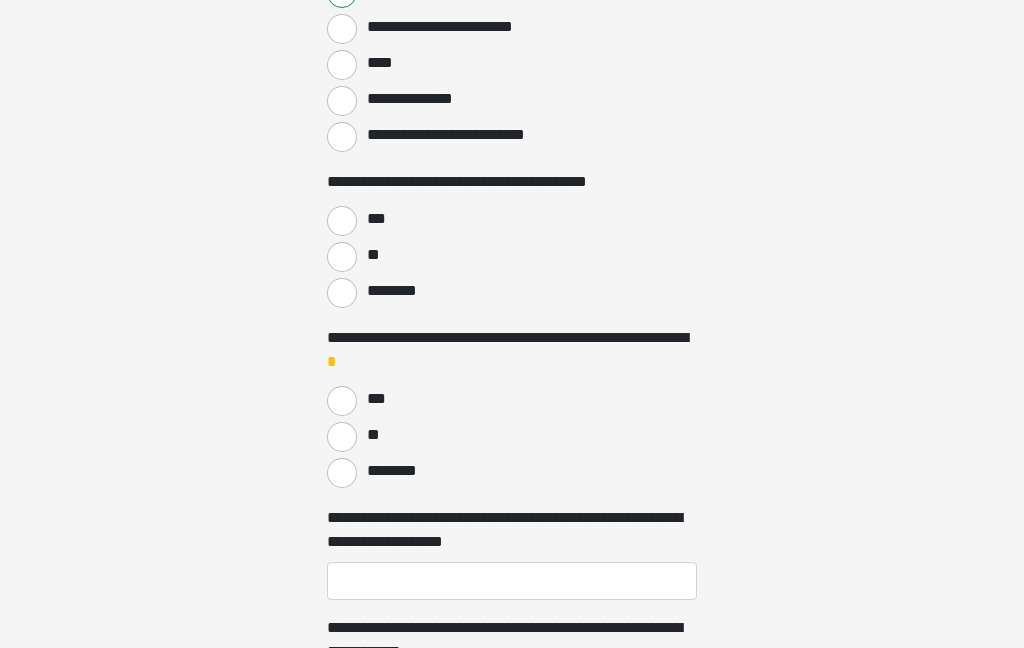 scroll, scrollTop: 1459, scrollLeft: 0, axis: vertical 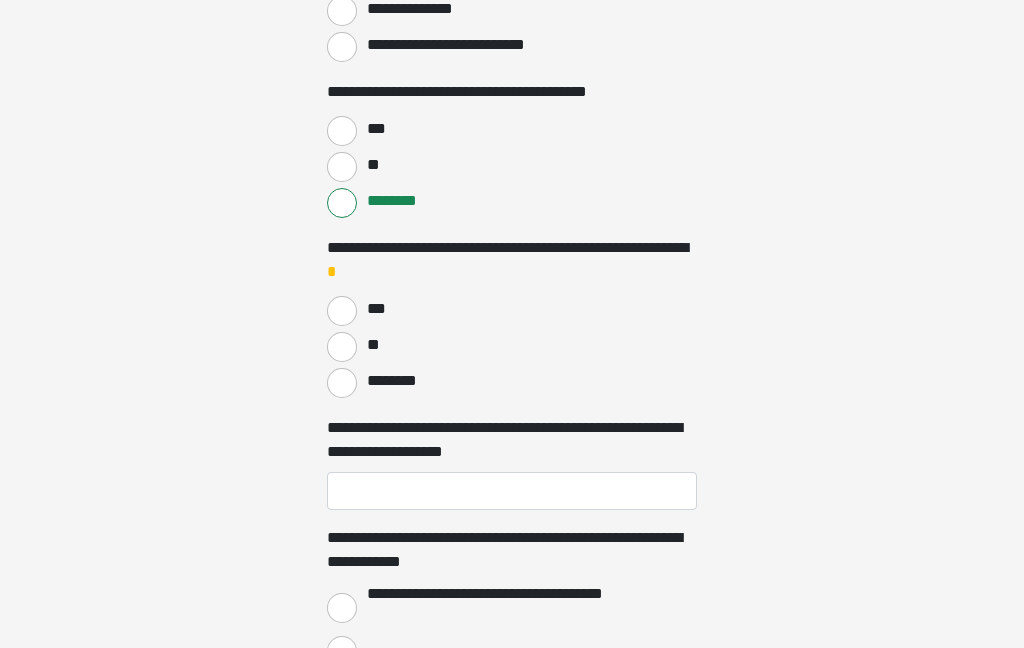 click on "********" at bounding box center [342, 383] 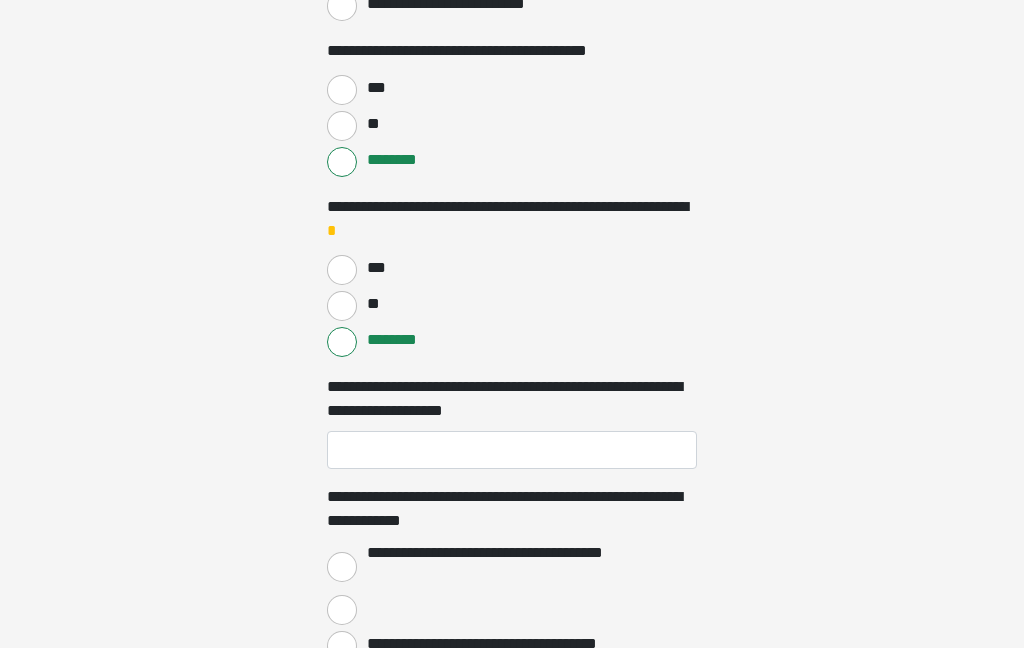scroll, scrollTop: 1615, scrollLeft: 0, axis: vertical 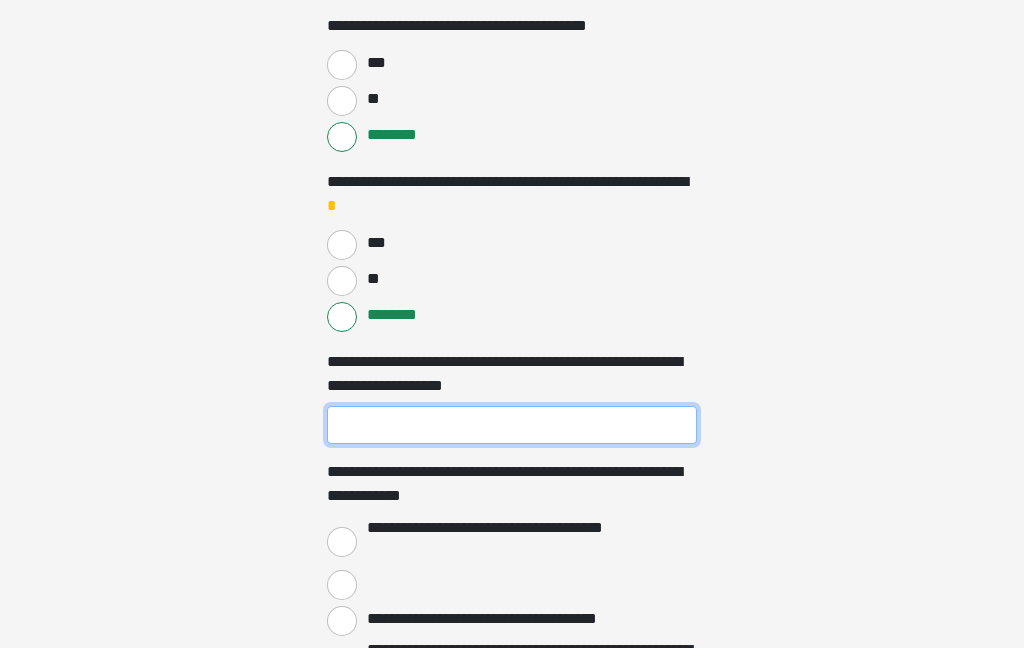 click on "**********" at bounding box center (512, 425) 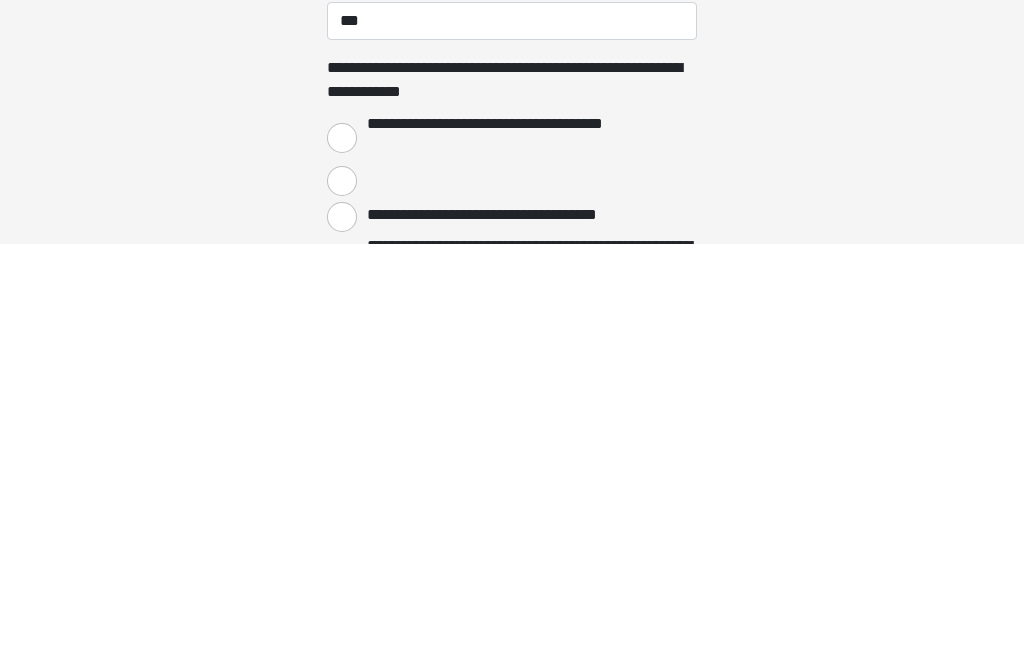 scroll, scrollTop: 2019, scrollLeft: 0, axis: vertical 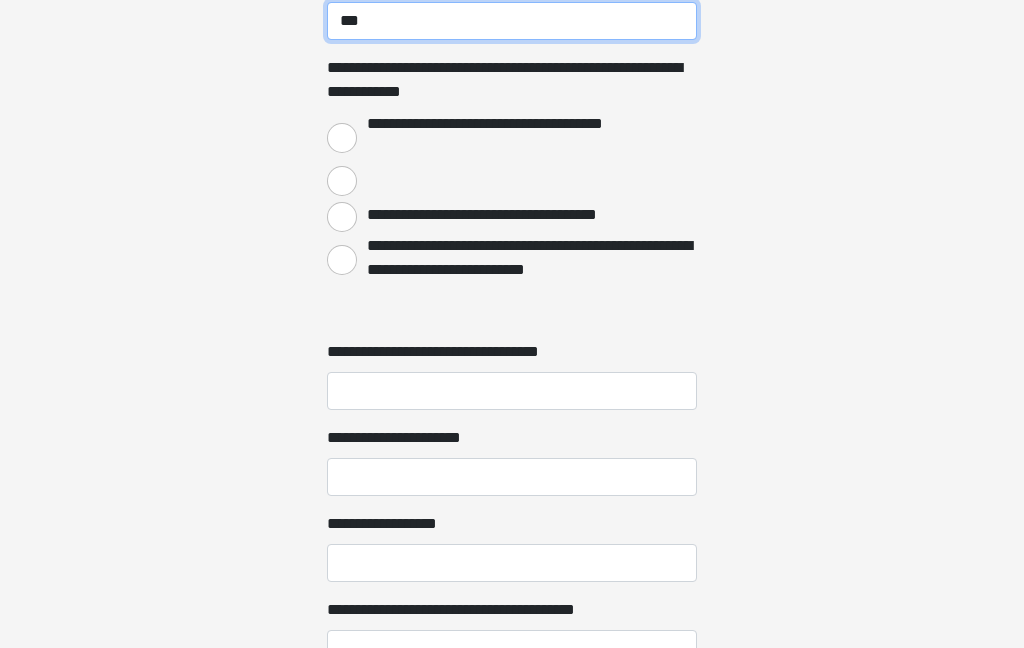 type on "***" 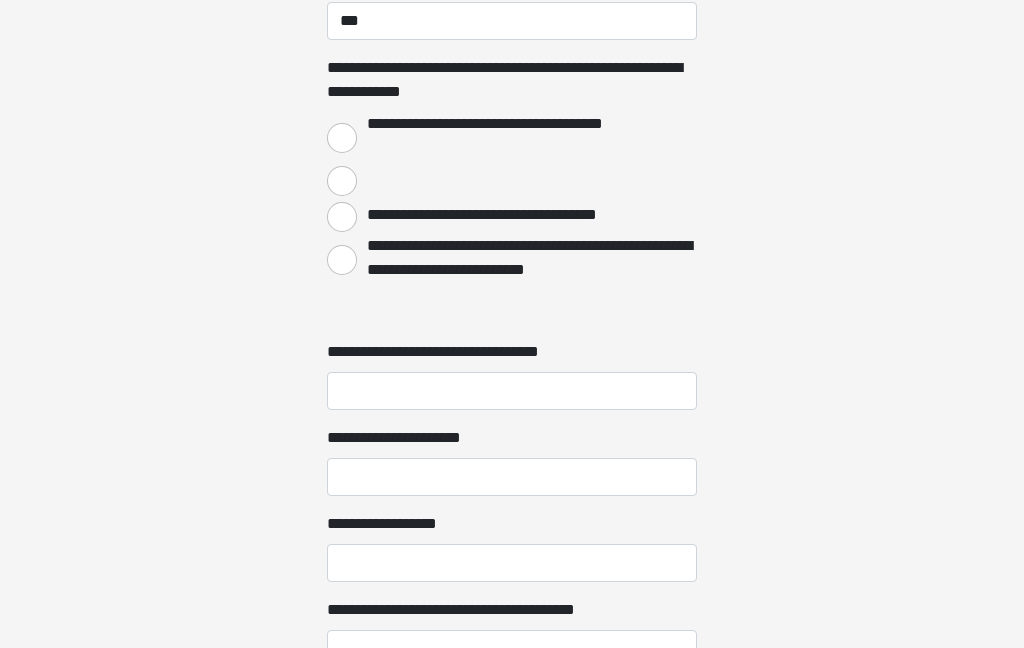 click on "**********" at bounding box center [342, 138] 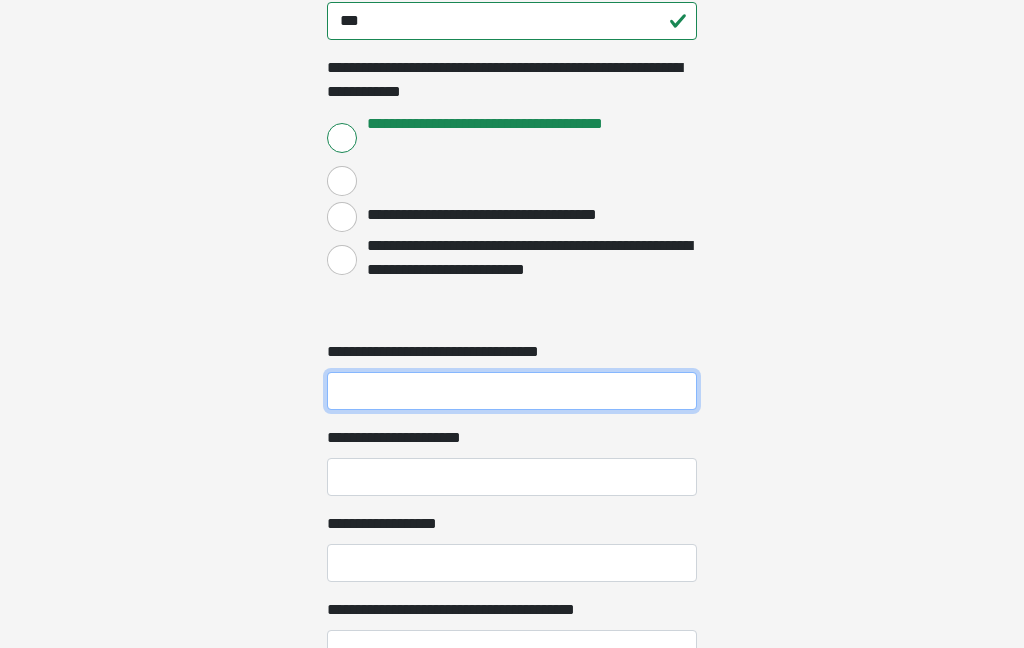 click on "**********" at bounding box center [512, 391] 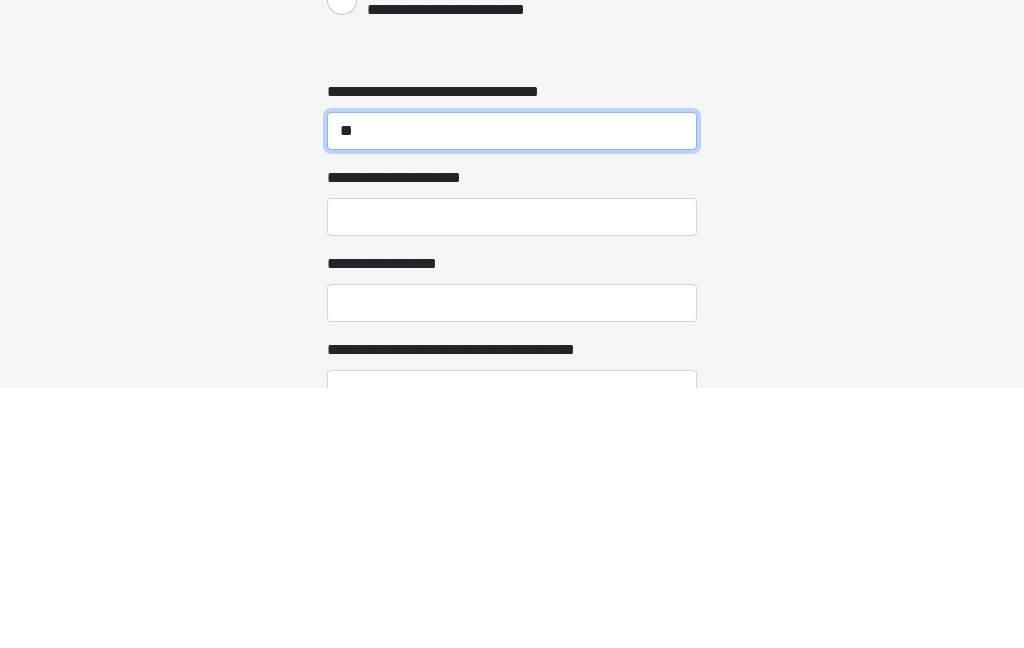 type on "**" 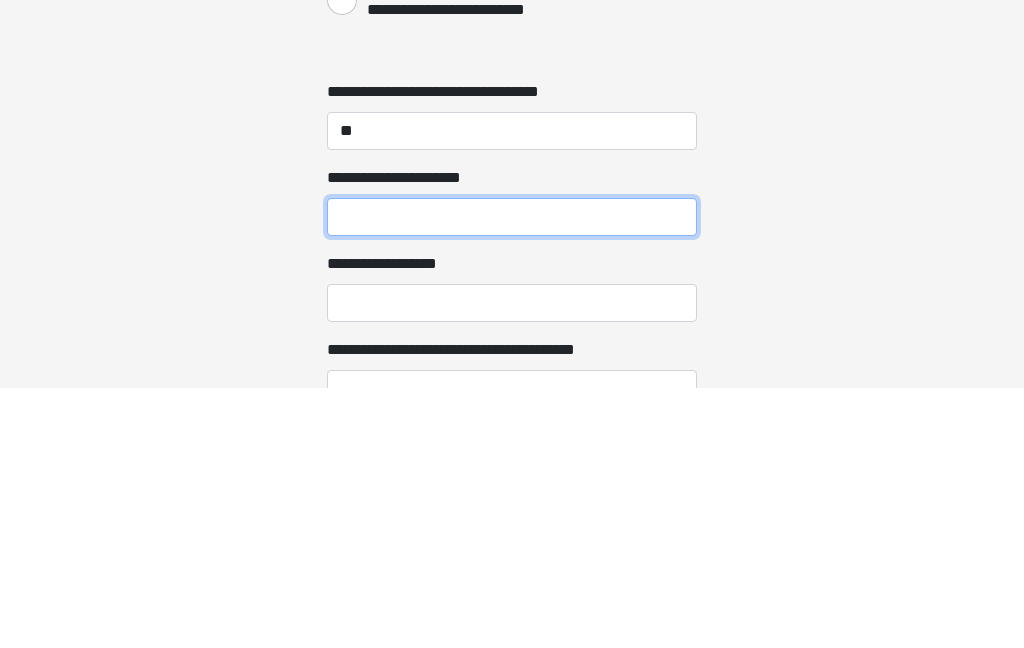 click on "**********" at bounding box center (512, 477) 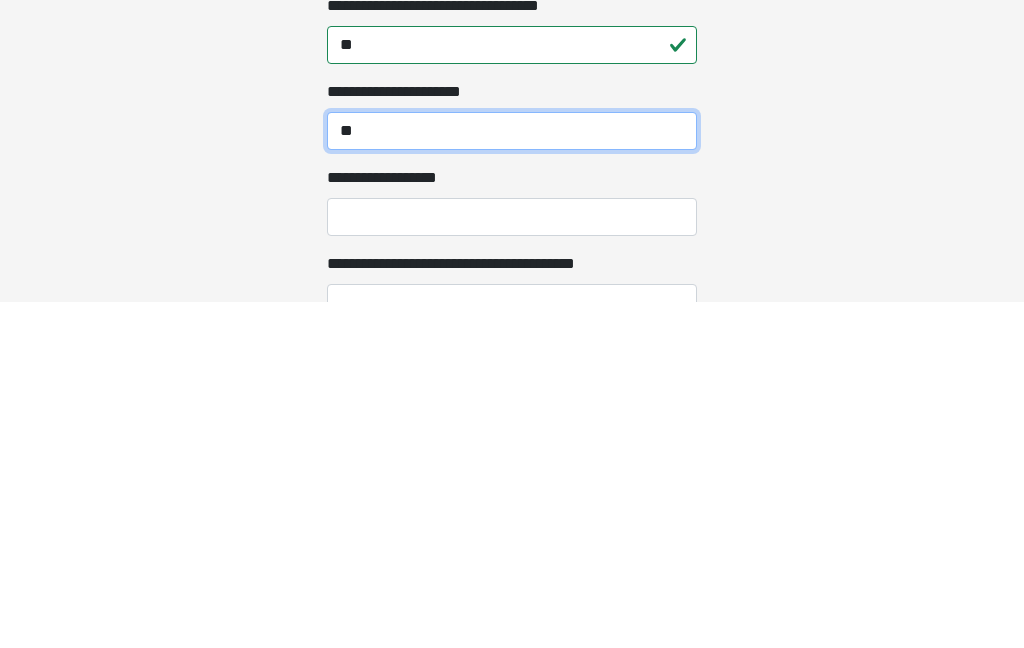 type on "**" 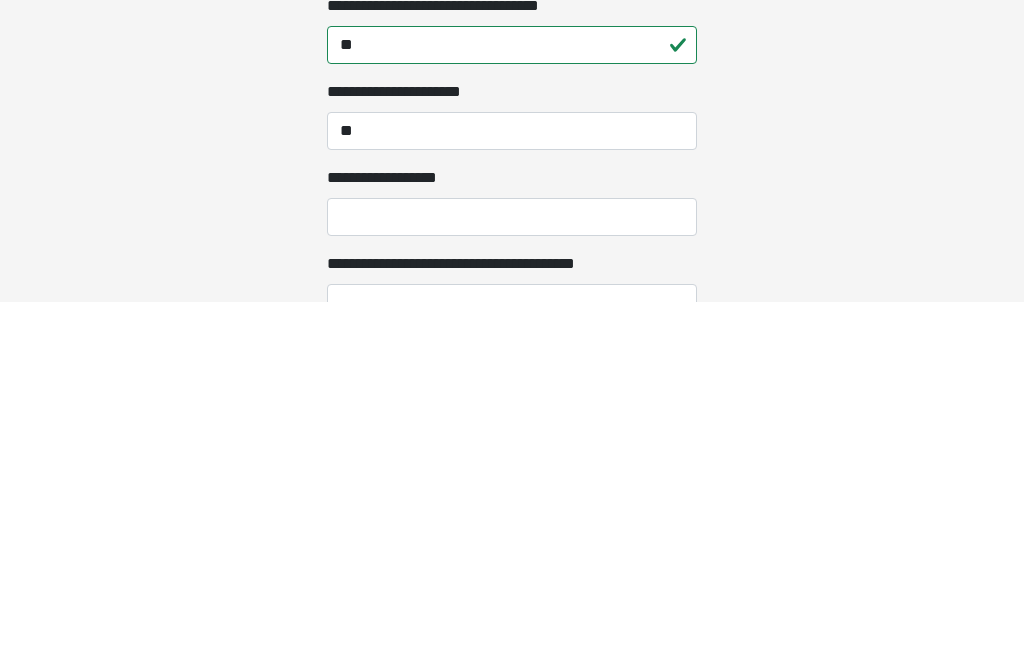 click on "**********" at bounding box center [512, 563] 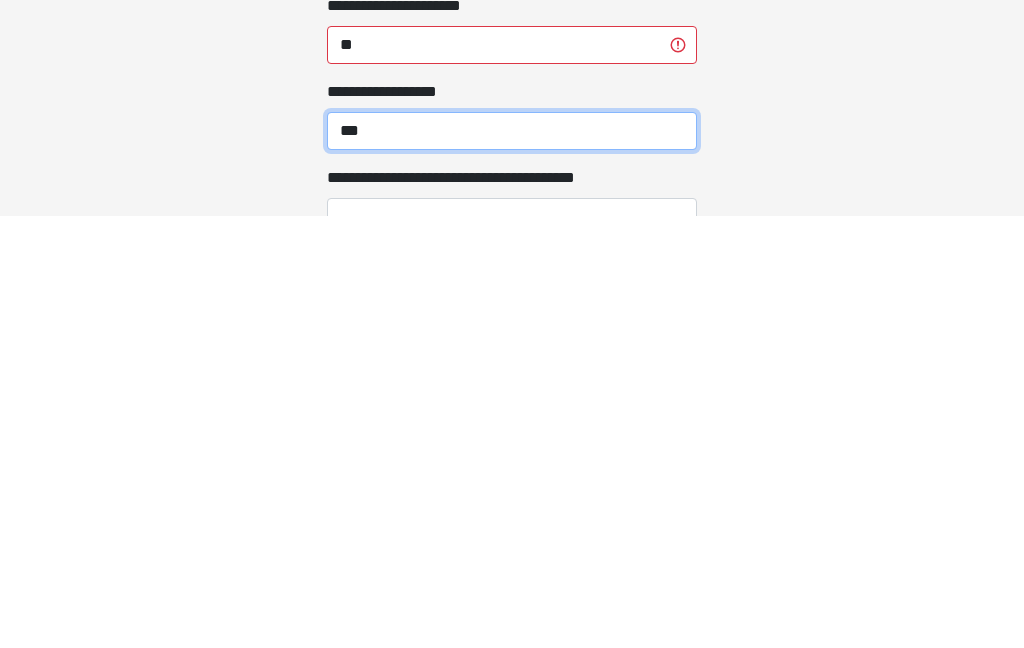 type on "***" 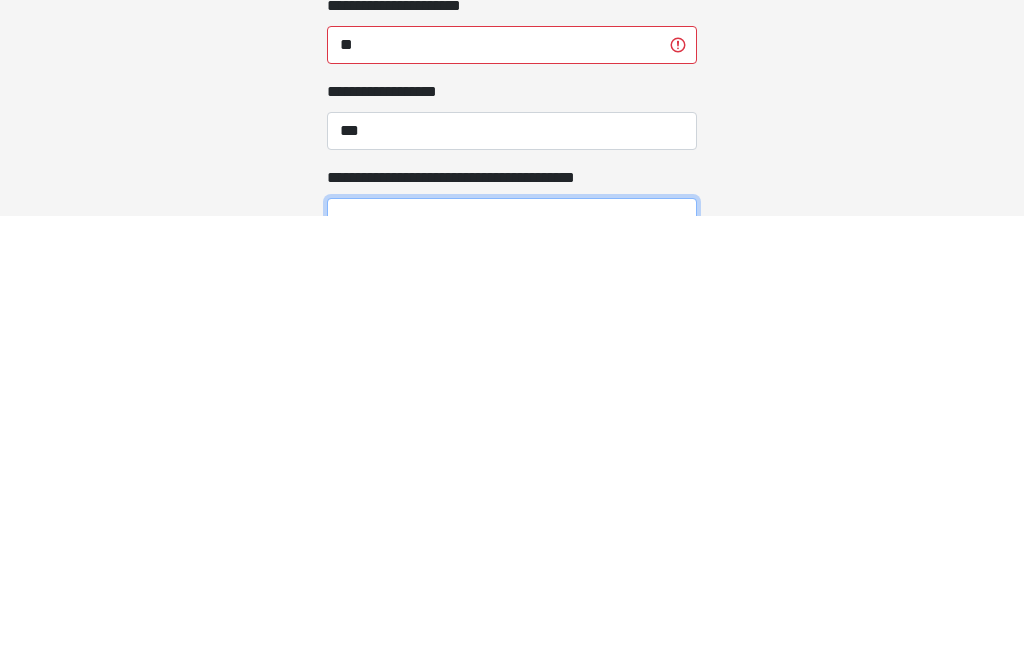 click on "**********" at bounding box center [512, 649] 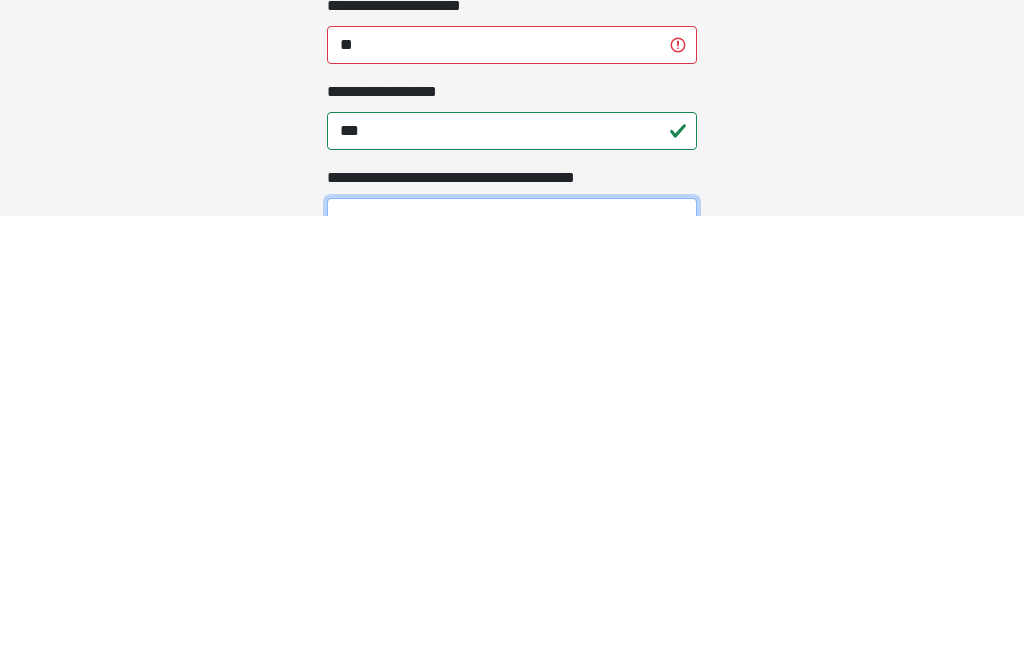 scroll, scrollTop: 2070, scrollLeft: 0, axis: vertical 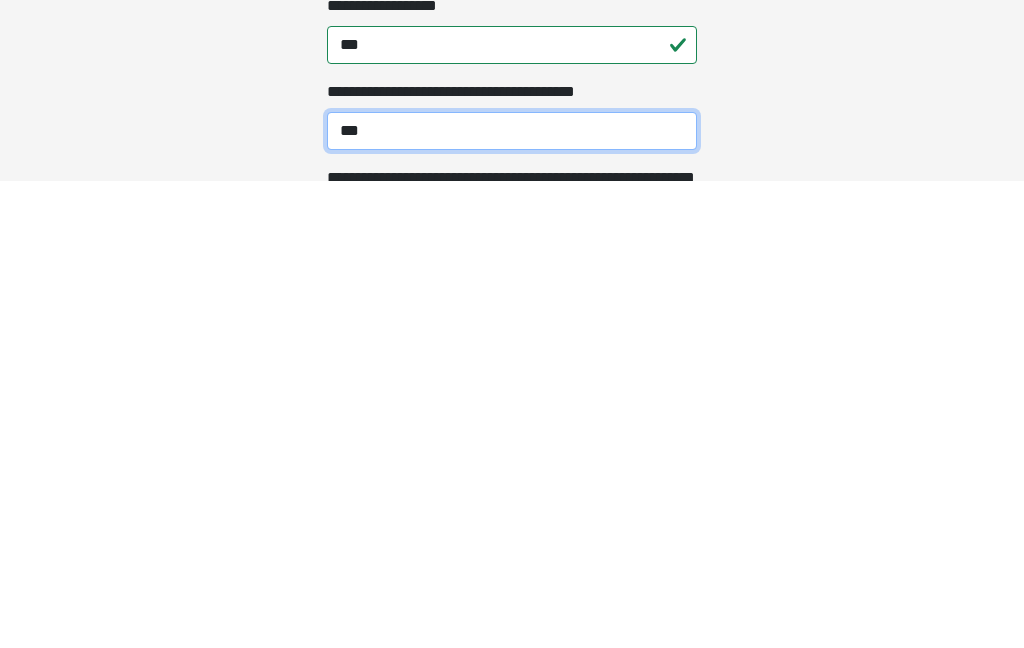 type on "***" 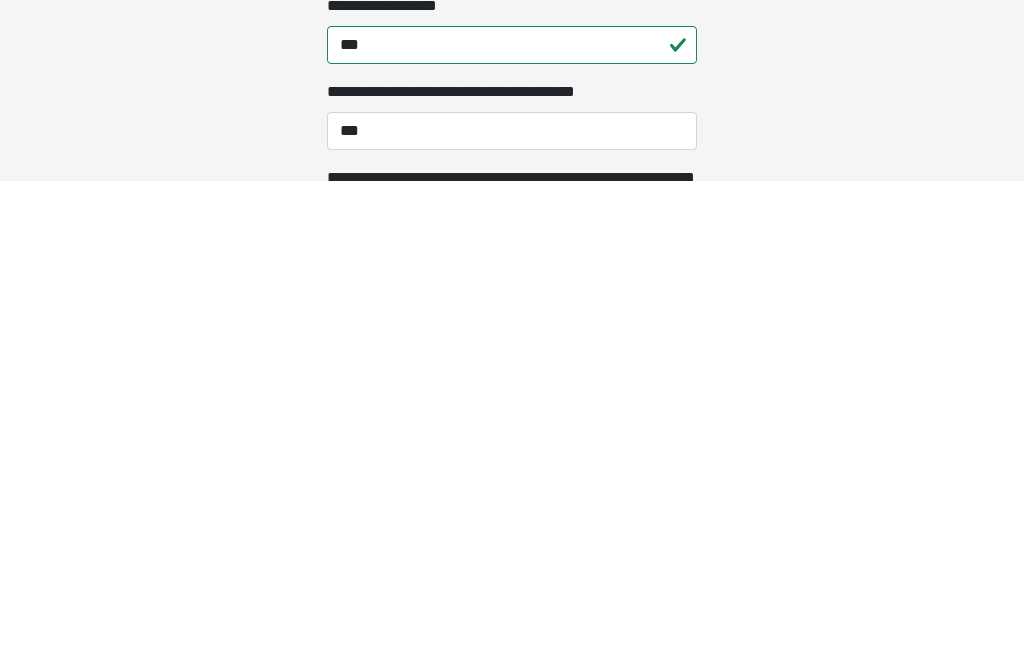 click on "**********" at bounding box center [512, -1746] 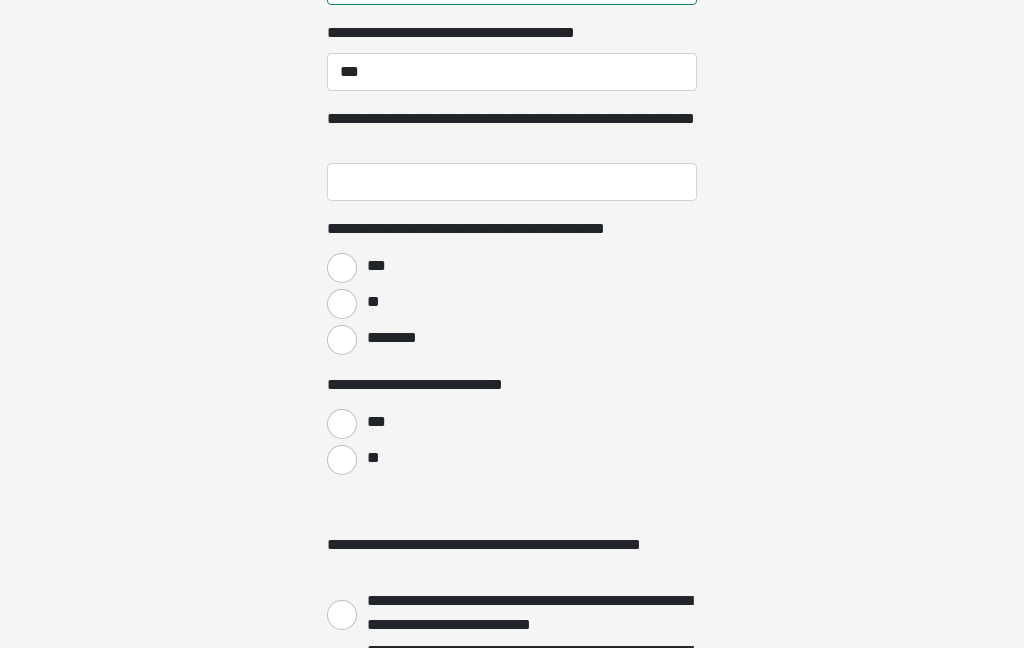 scroll, scrollTop: 2591, scrollLeft: 0, axis: vertical 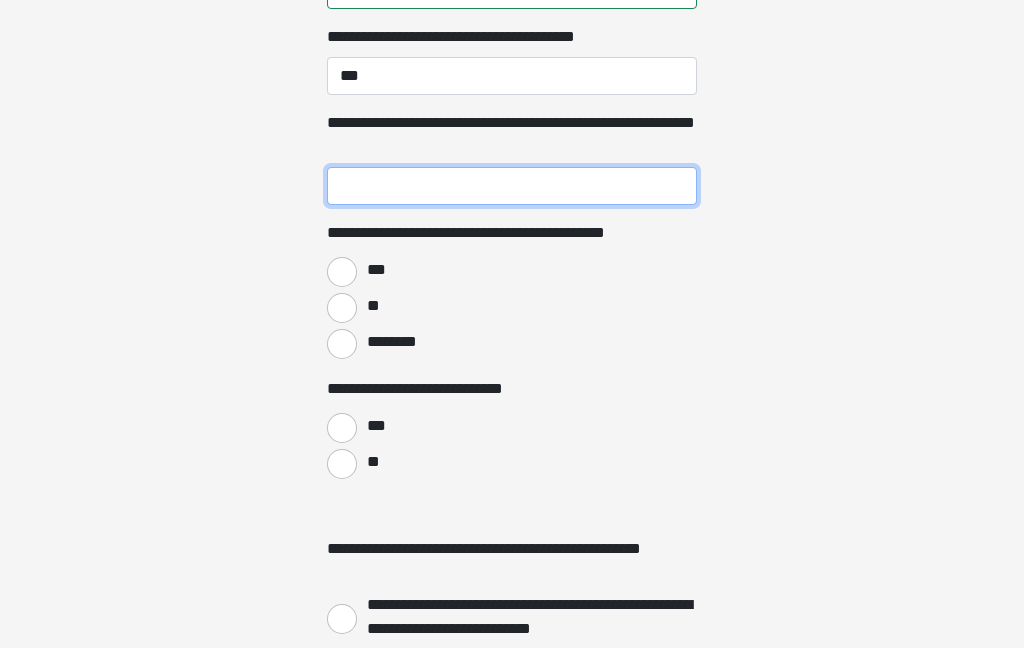 click on "**********" at bounding box center (512, 187) 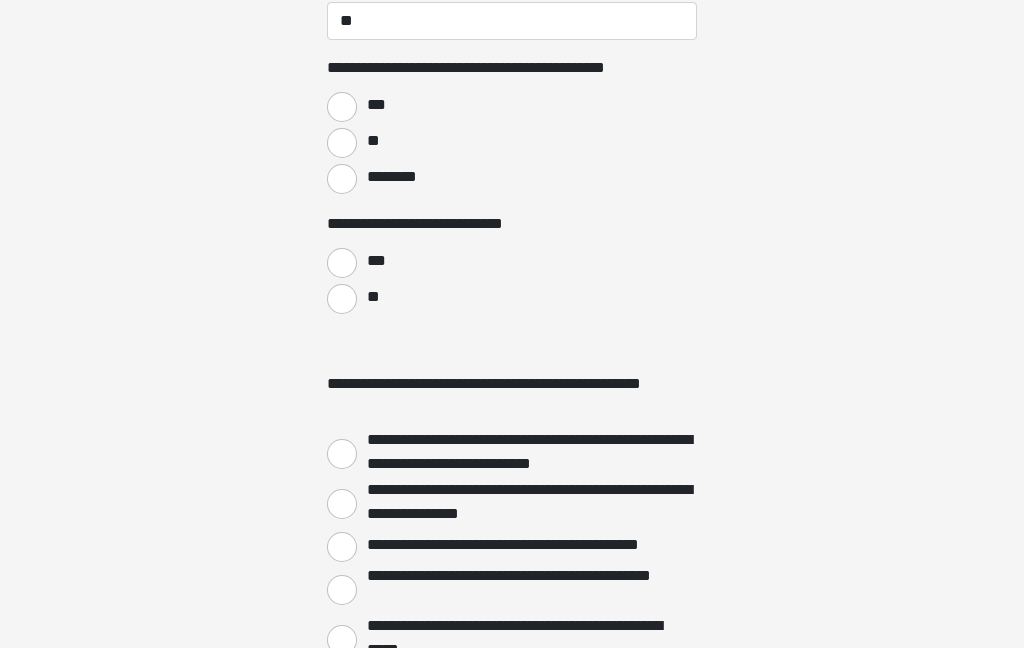 scroll, scrollTop: 2757, scrollLeft: 0, axis: vertical 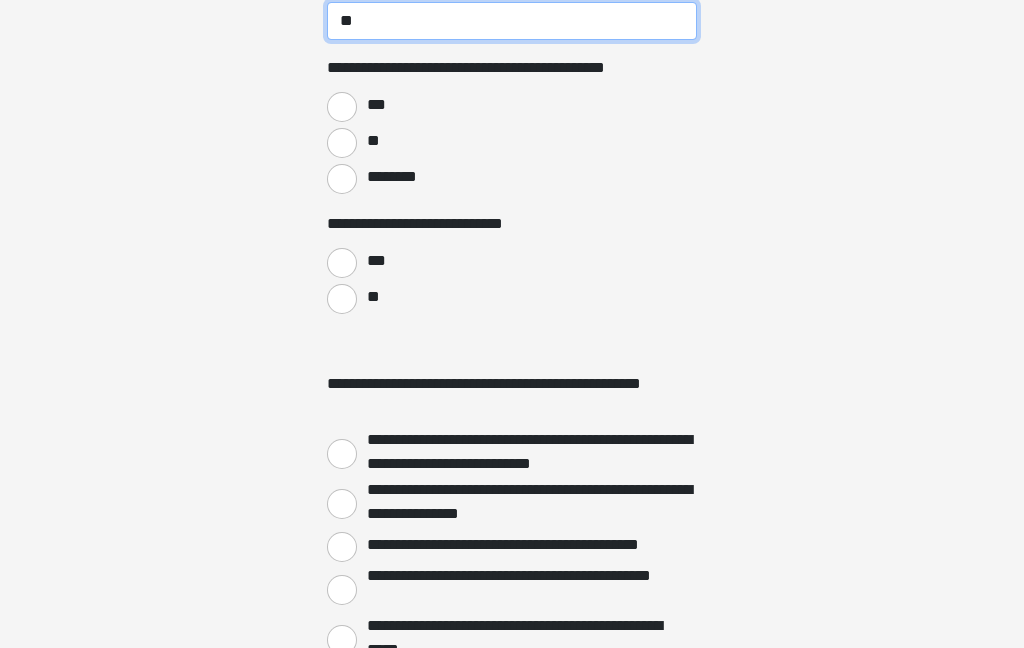 type on "**" 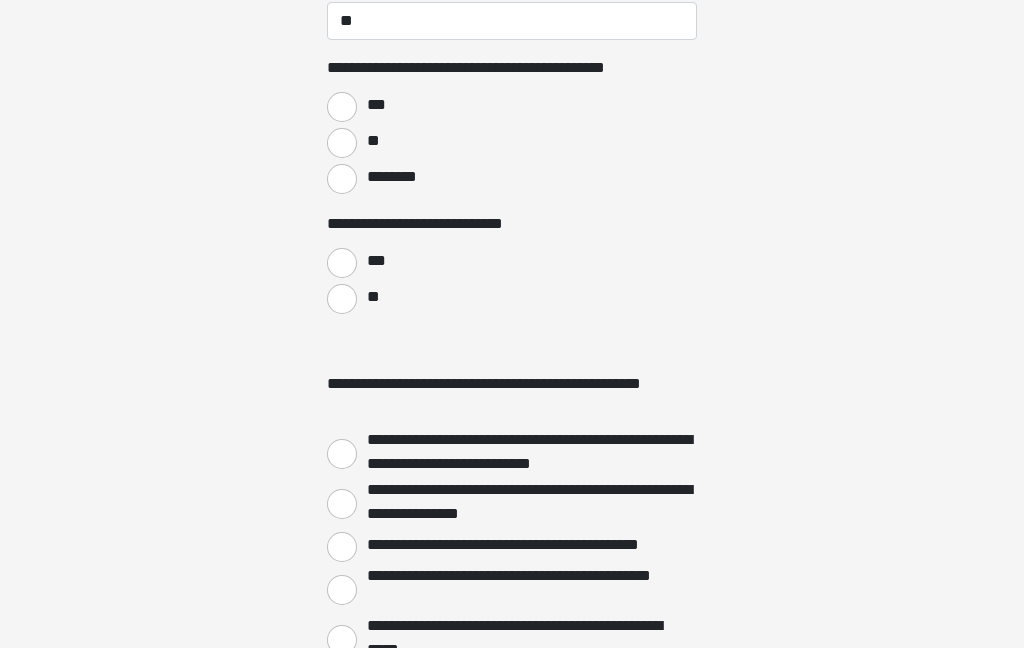 click on "**" at bounding box center [342, 143] 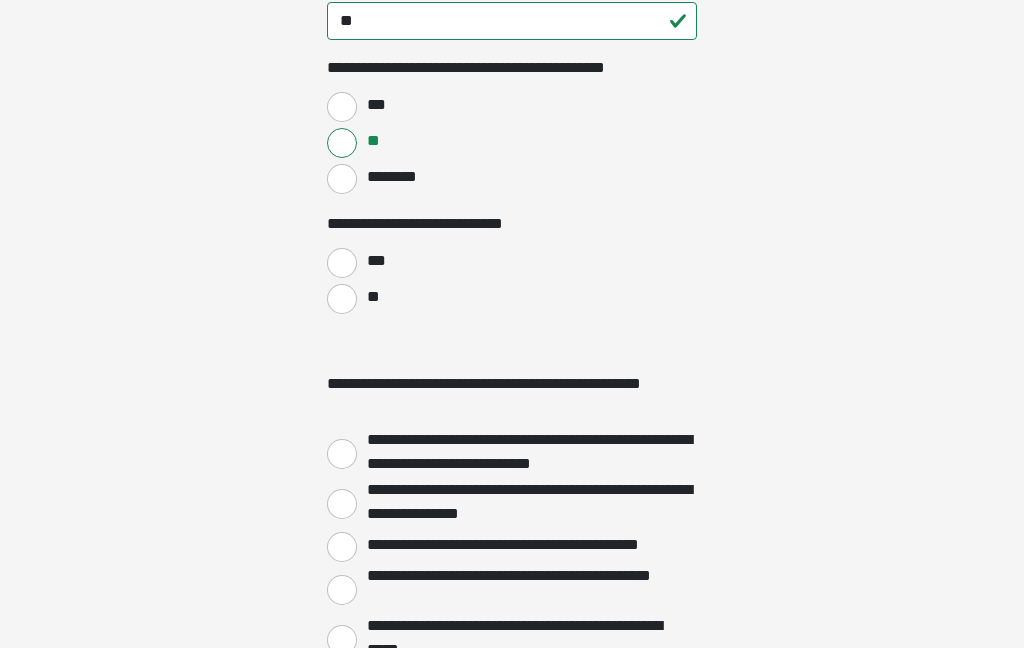 click on "**" at bounding box center (342, 299) 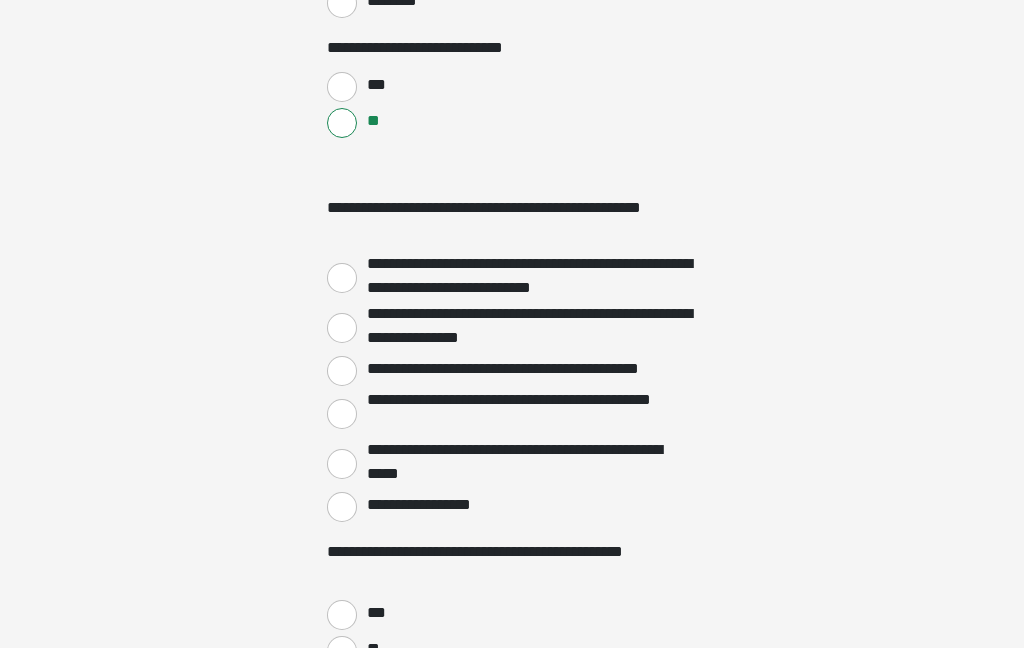 scroll, scrollTop: 2934, scrollLeft: 0, axis: vertical 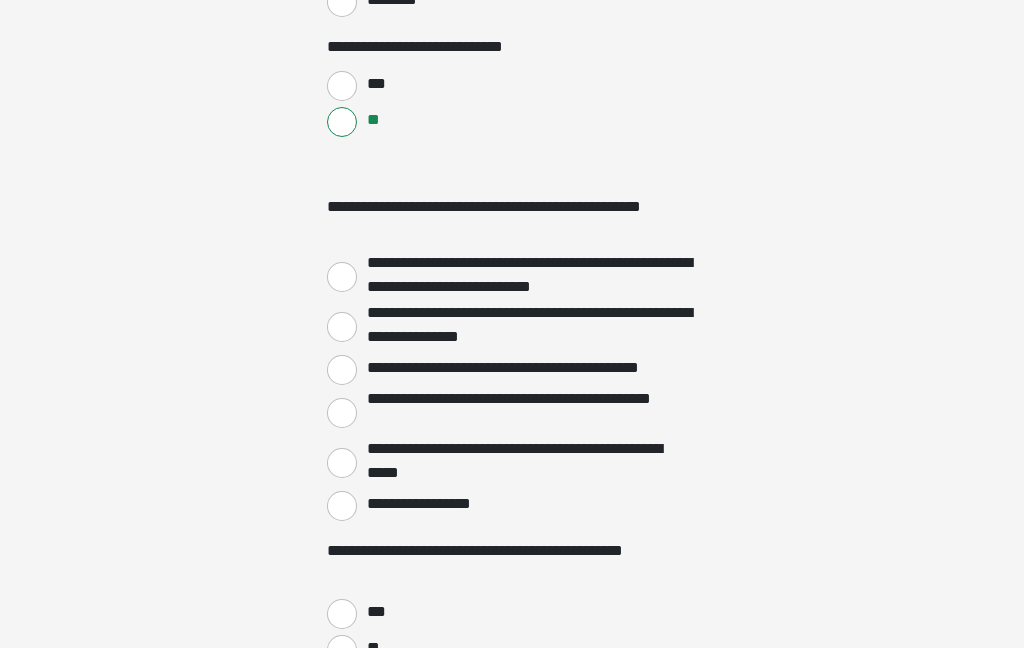 click on "**********" at bounding box center (342, 506) 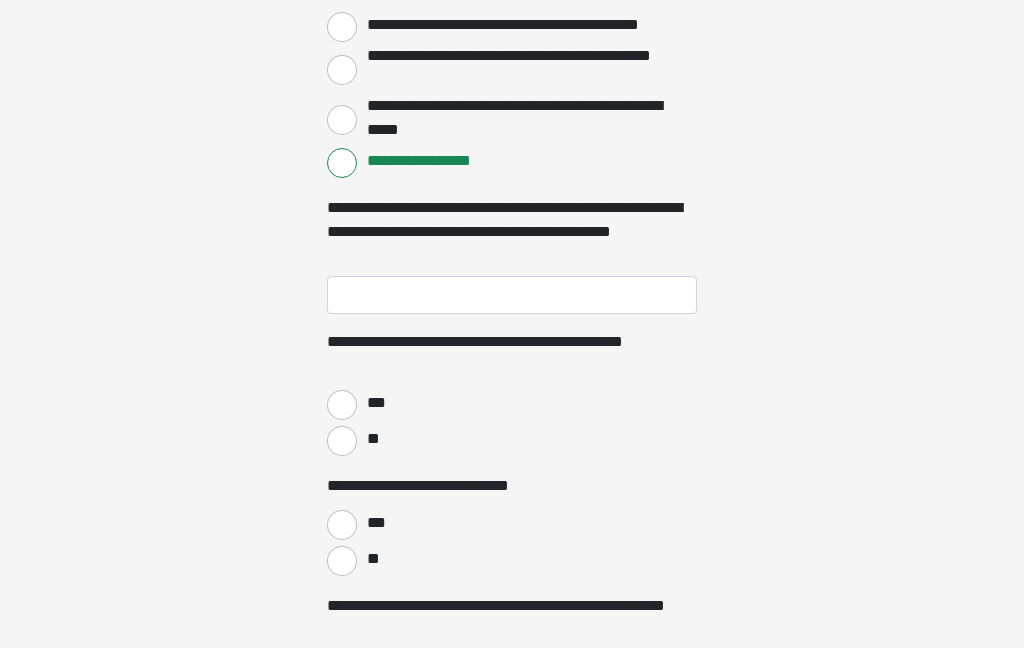 scroll, scrollTop: 3277, scrollLeft: 0, axis: vertical 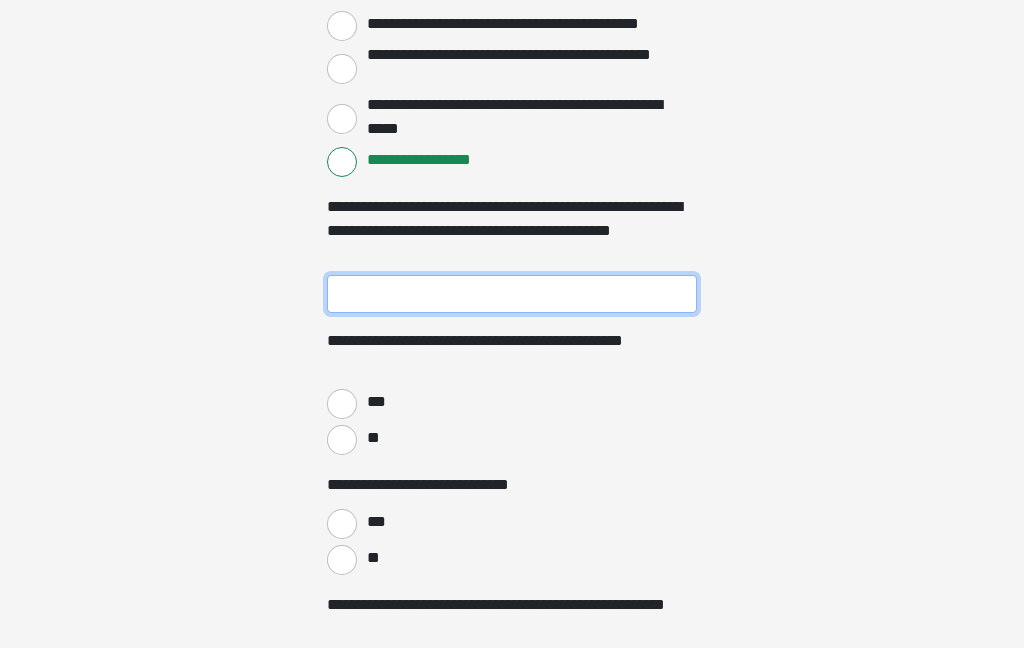 click on "**********" at bounding box center [512, 295] 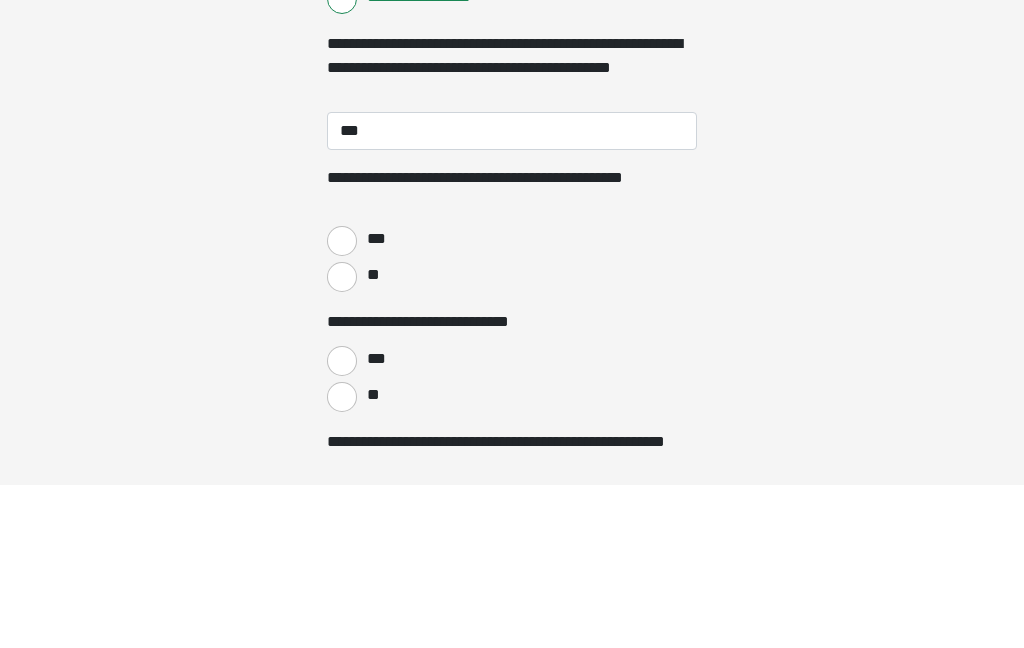 scroll, scrollTop: 3441, scrollLeft: 0, axis: vertical 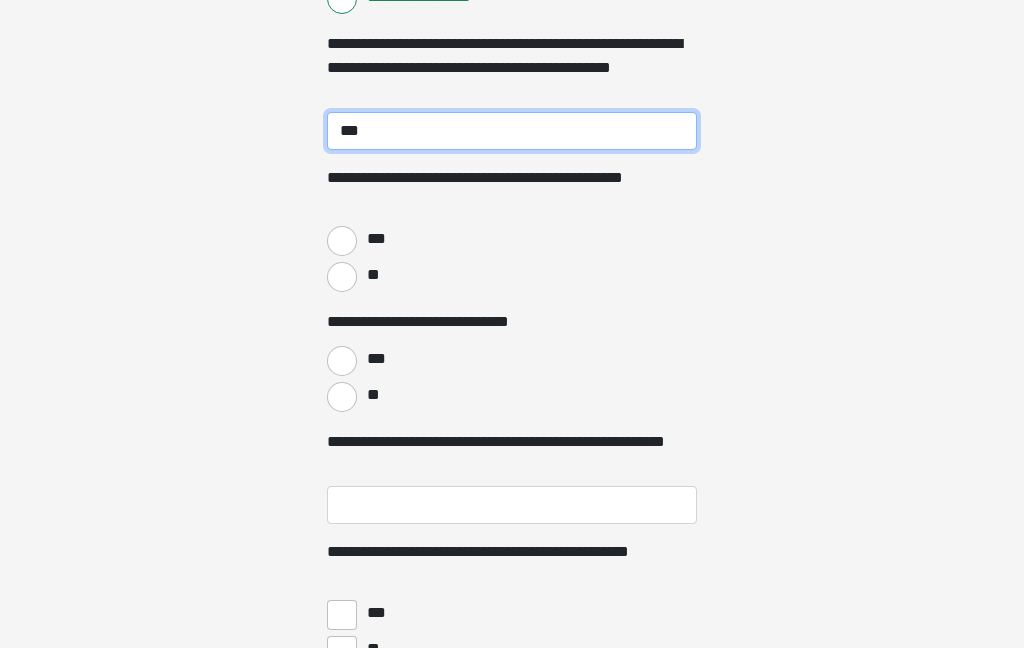 type on "***" 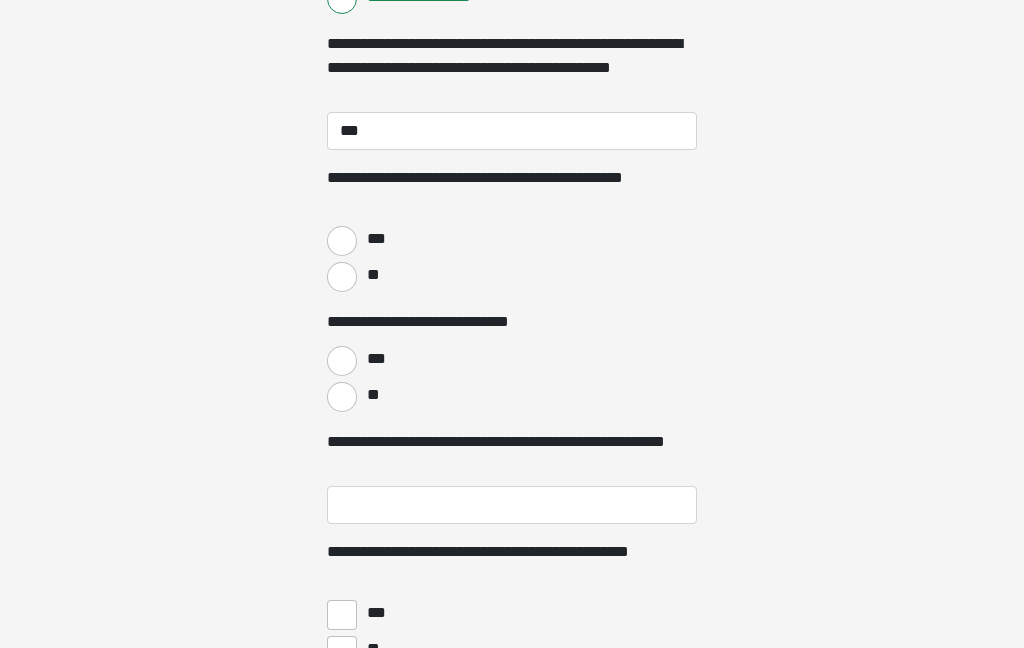 click on "***" at bounding box center [375, 239] 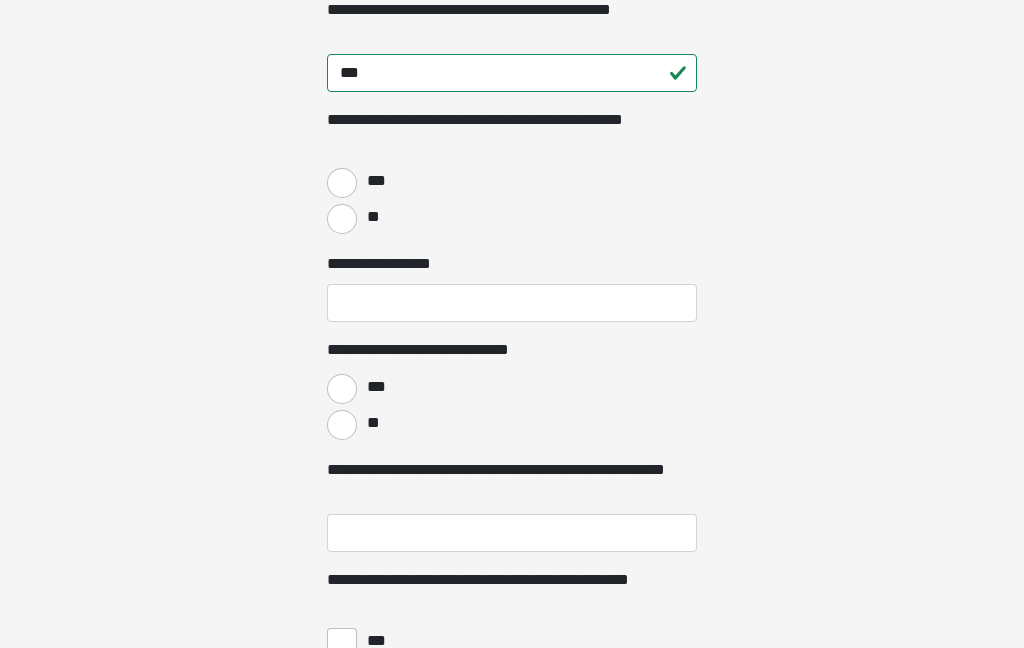 scroll, scrollTop: 3521, scrollLeft: 0, axis: vertical 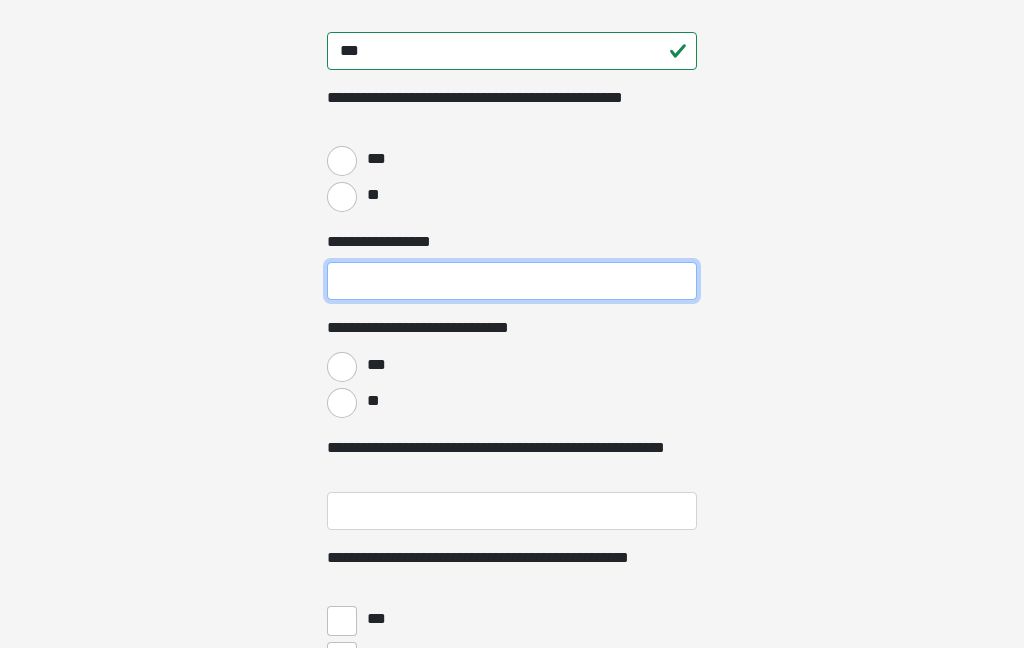 click on "**********" at bounding box center (512, 281) 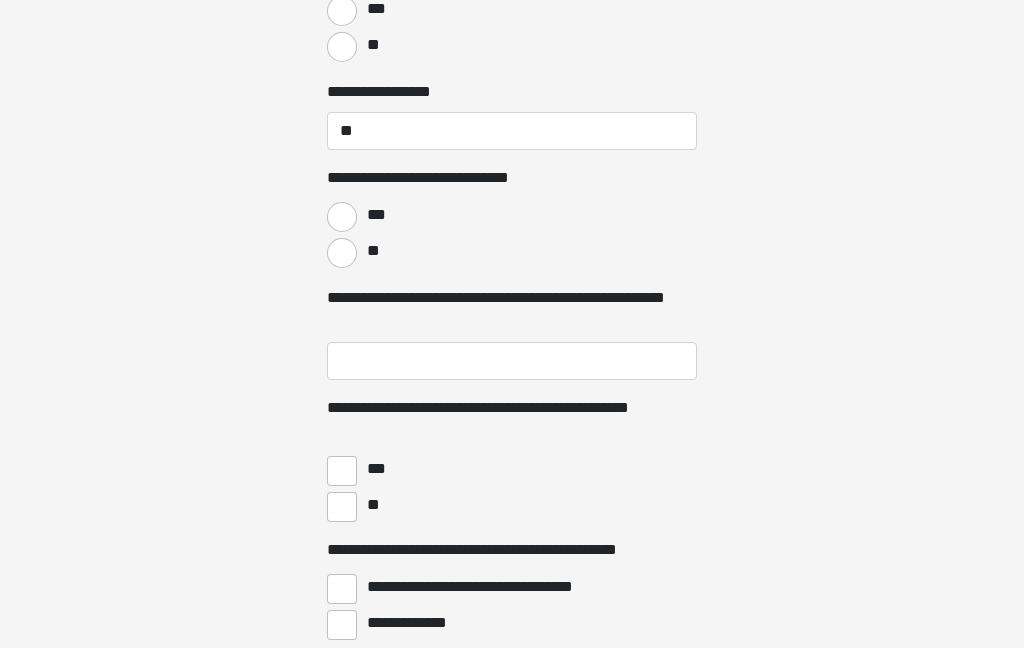 scroll, scrollTop: 3673, scrollLeft: 0, axis: vertical 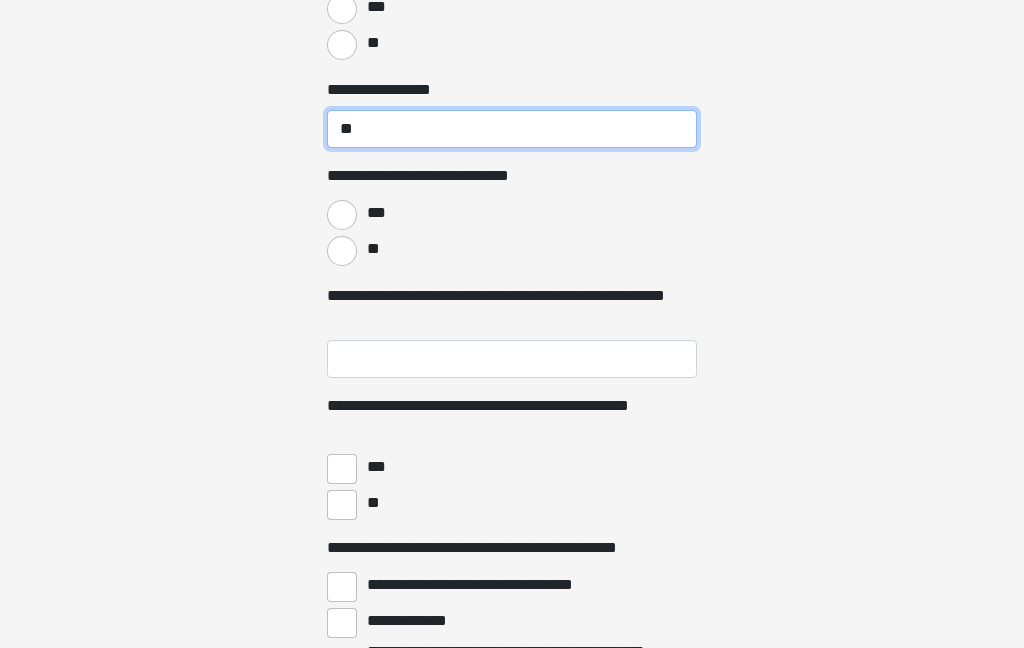 type on "**" 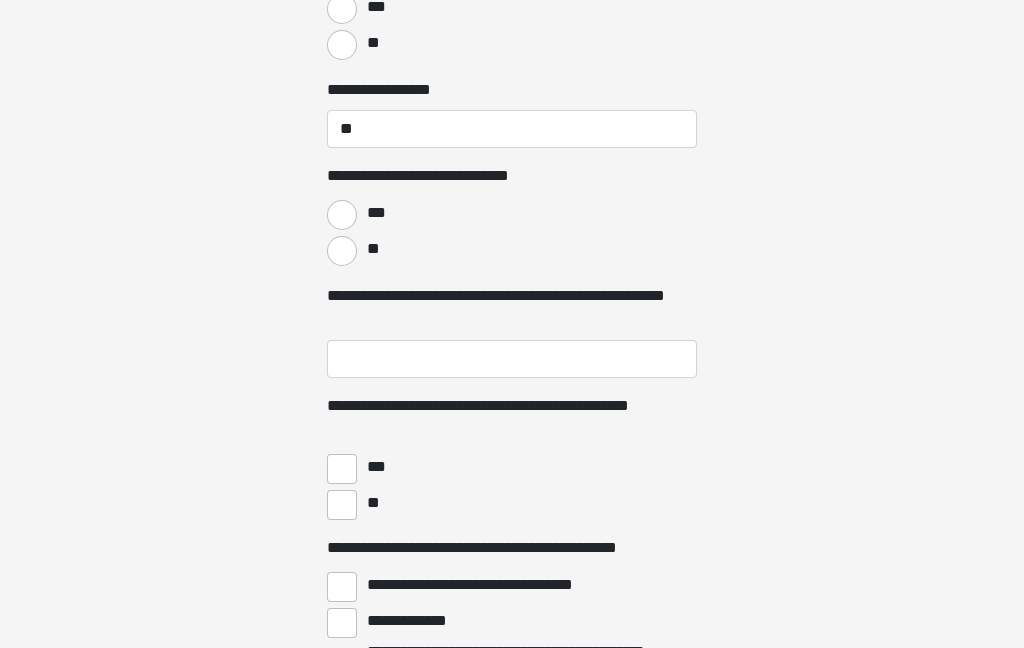 click on "***" at bounding box center (342, 215) 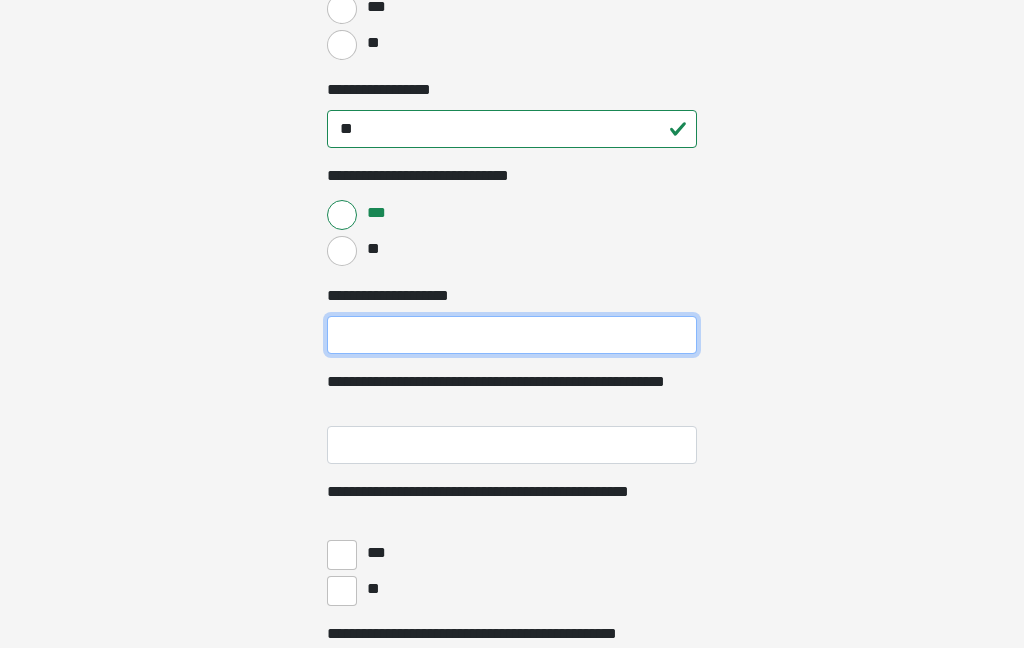 click on "**********" at bounding box center [512, 335] 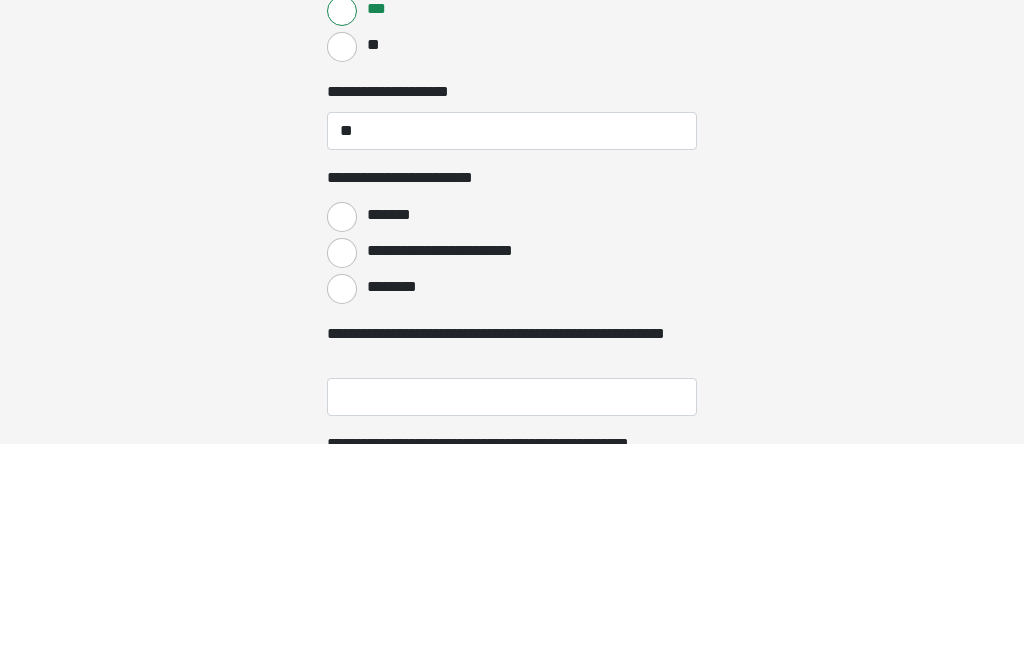 scroll, scrollTop: 3877, scrollLeft: 0, axis: vertical 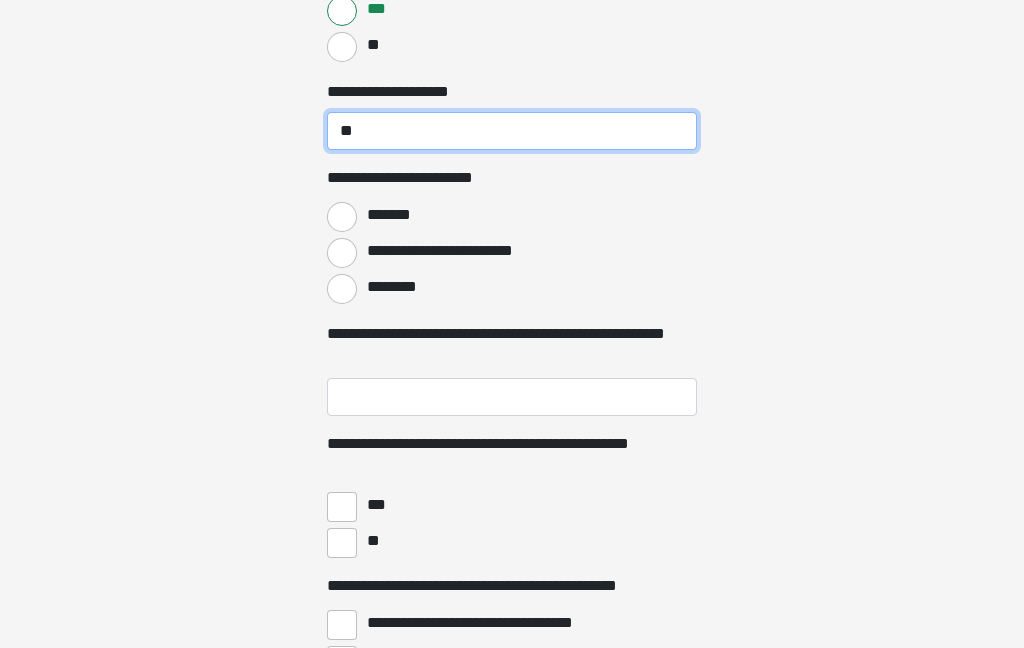 type on "**" 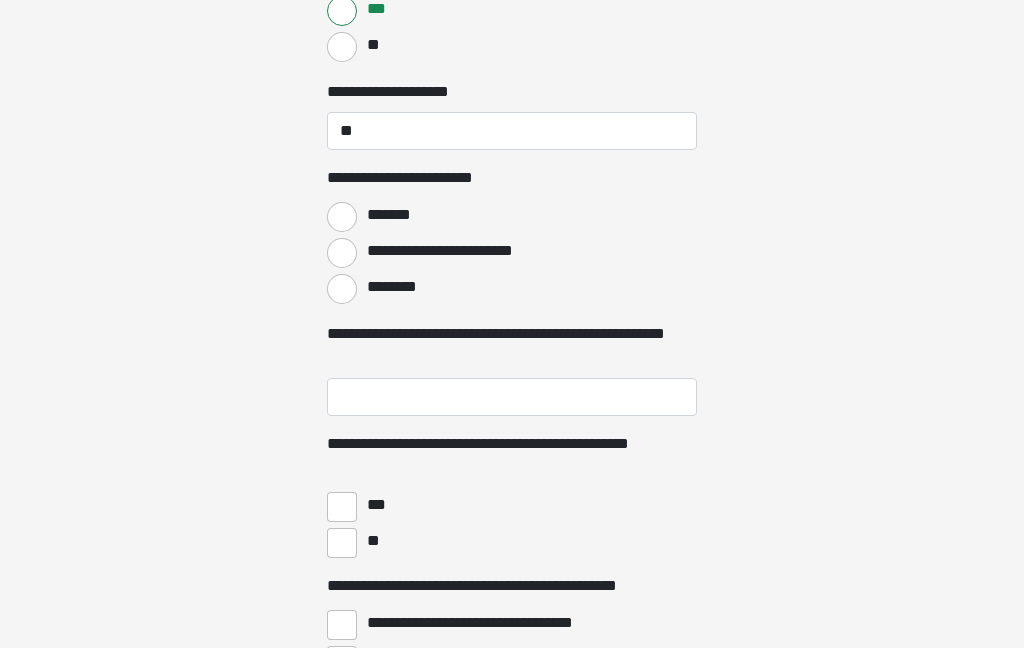 click on "*******" at bounding box center (342, 217) 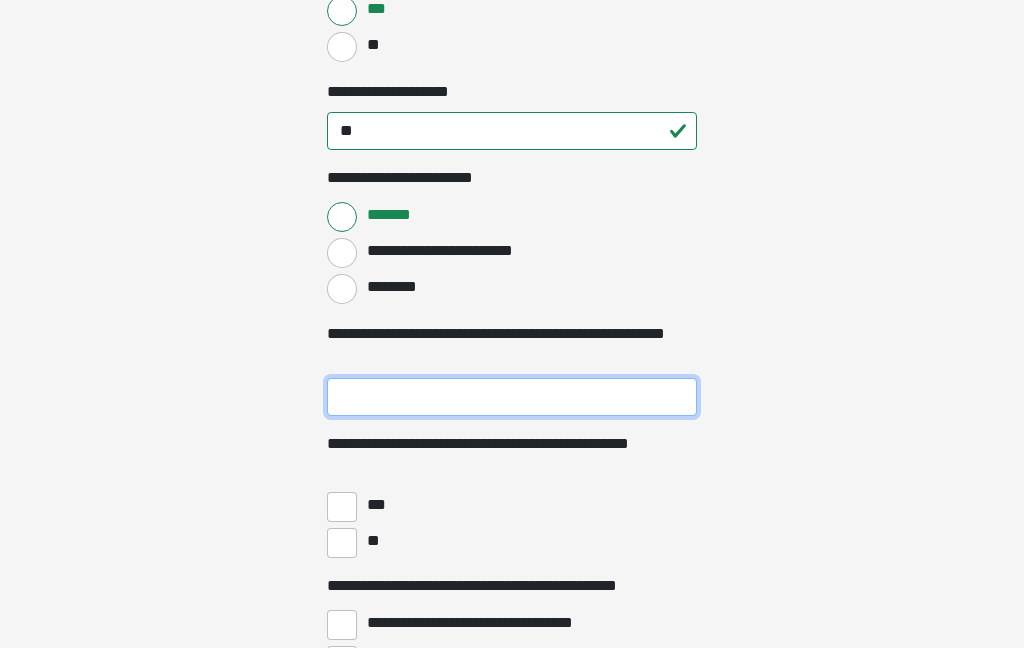 click on "**********" at bounding box center [512, 397] 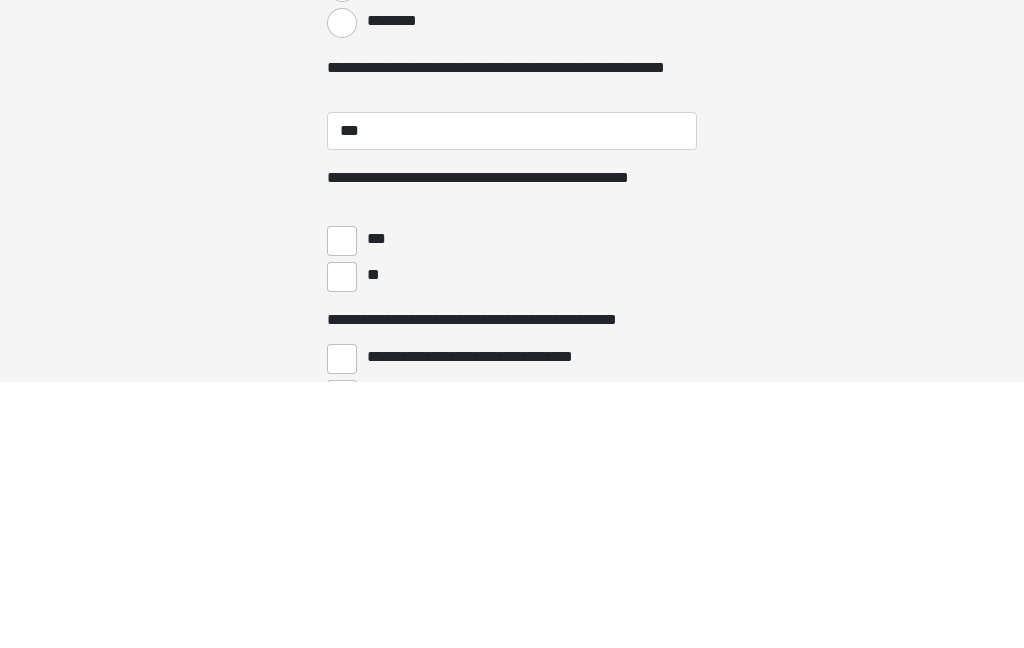 scroll, scrollTop: 4143, scrollLeft: 0, axis: vertical 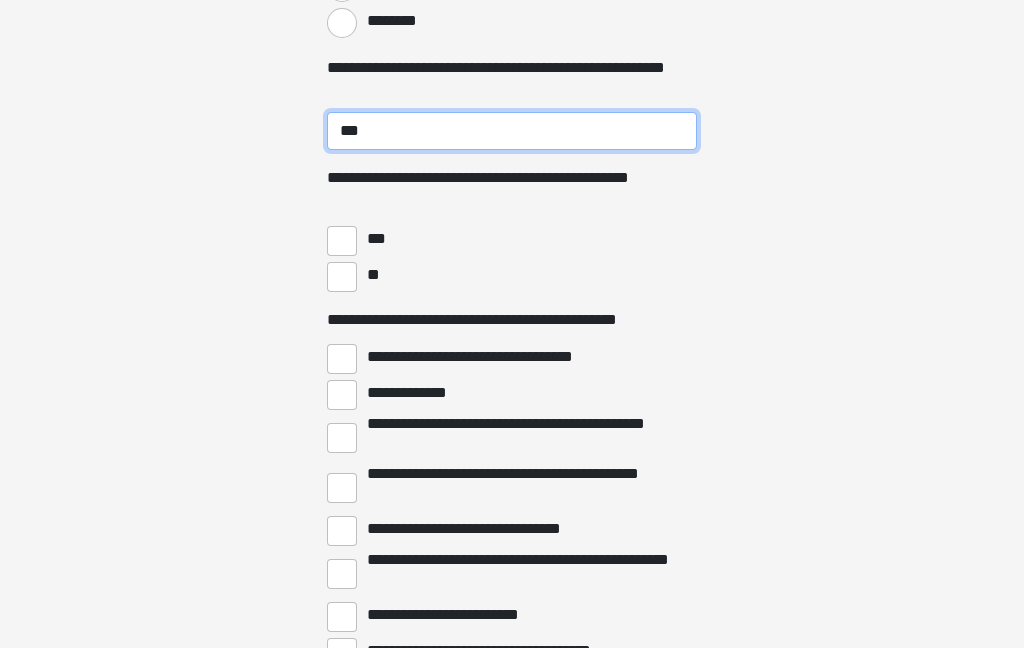 type on "***" 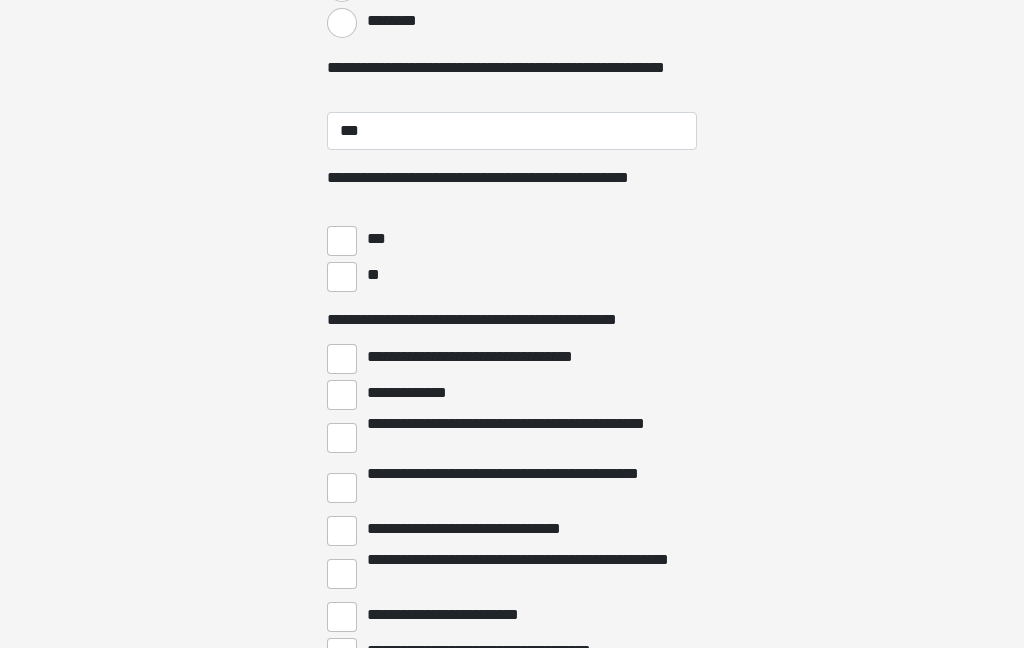 click on "***" at bounding box center (342, 241) 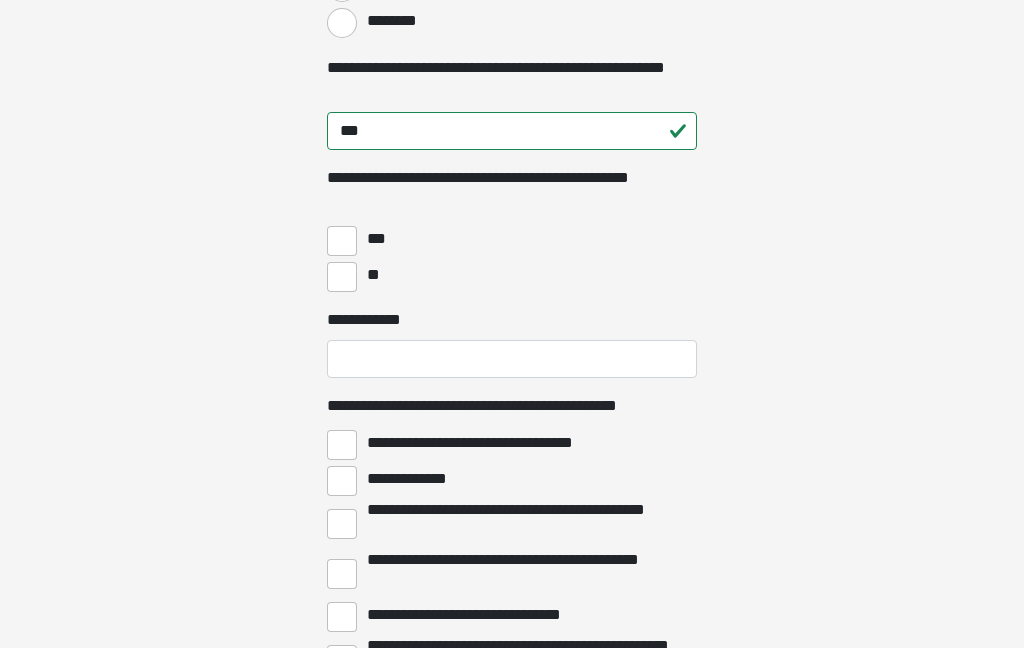 click on "**" at bounding box center (342, 277) 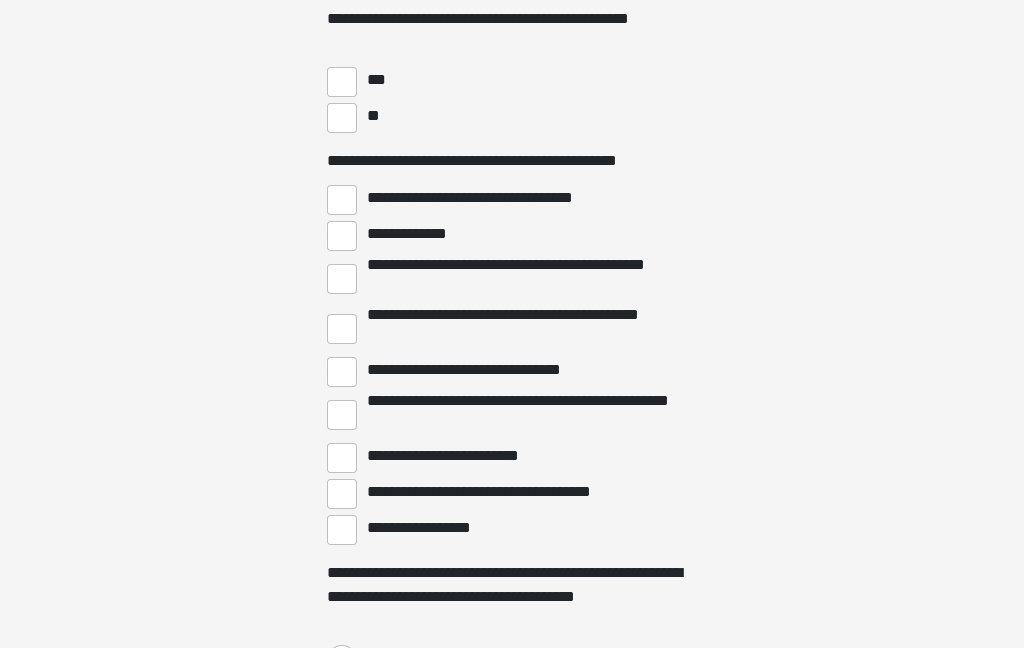 scroll, scrollTop: 4303, scrollLeft: 0, axis: vertical 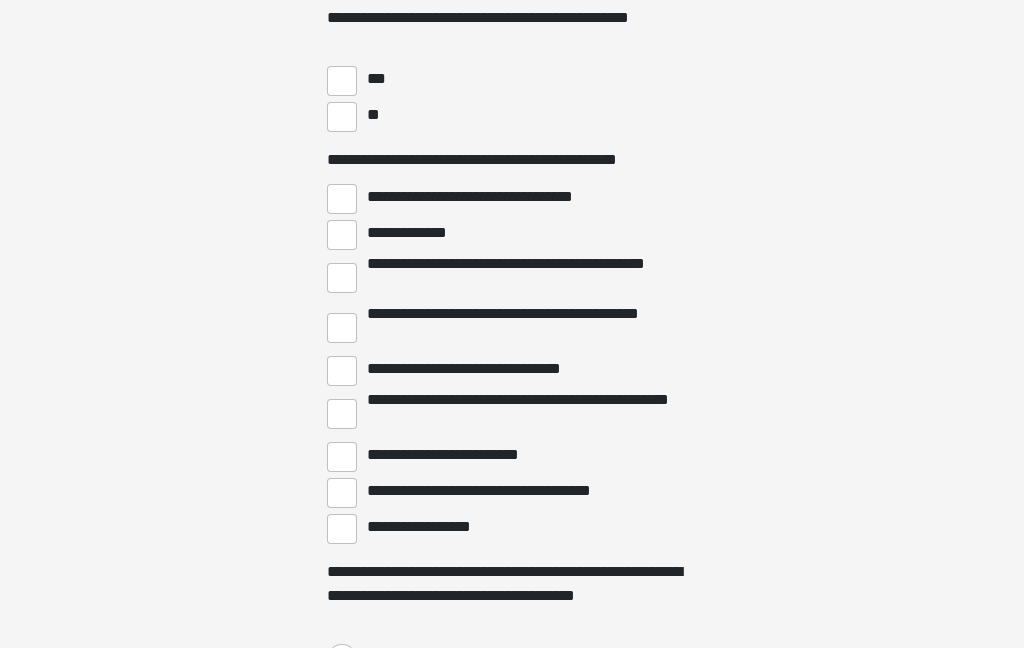 click on "**********" at bounding box center (342, 414) 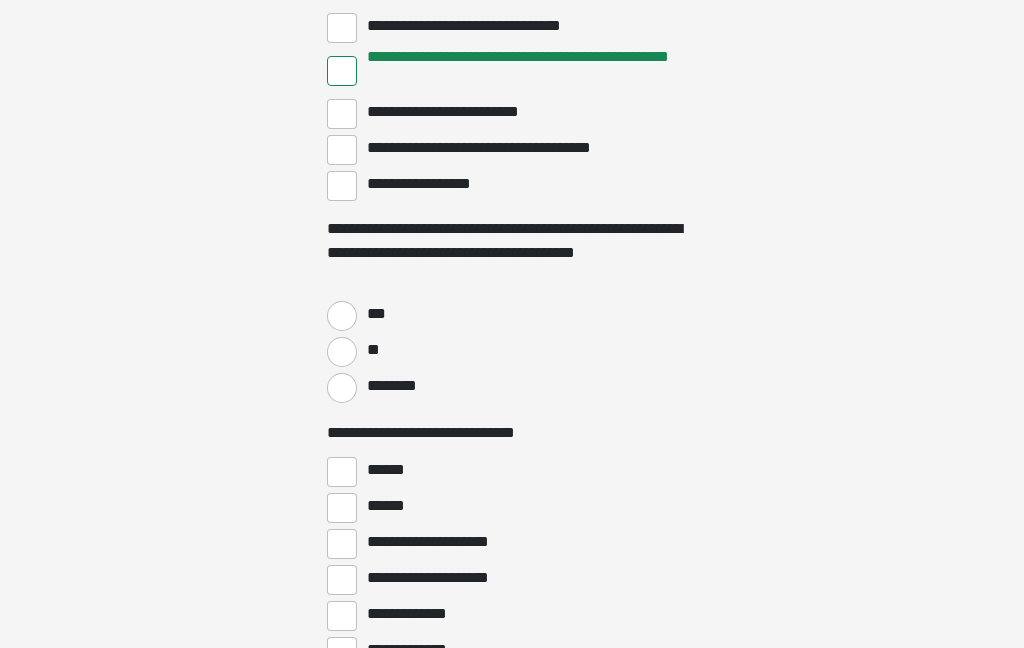 scroll, scrollTop: 4647, scrollLeft: 0, axis: vertical 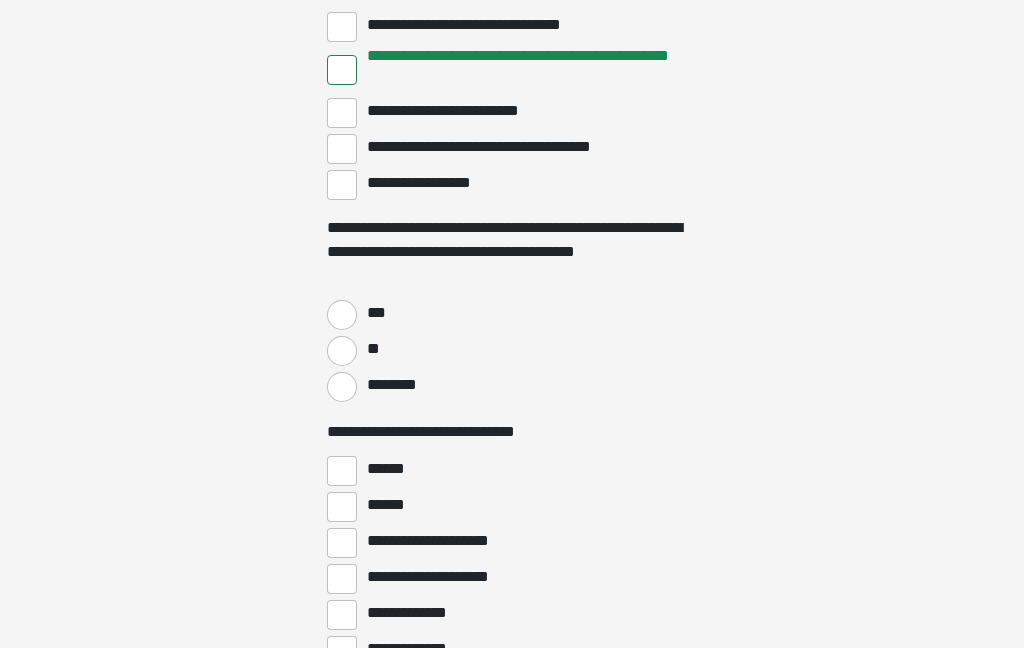 click on "**" at bounding box center [342, 351] 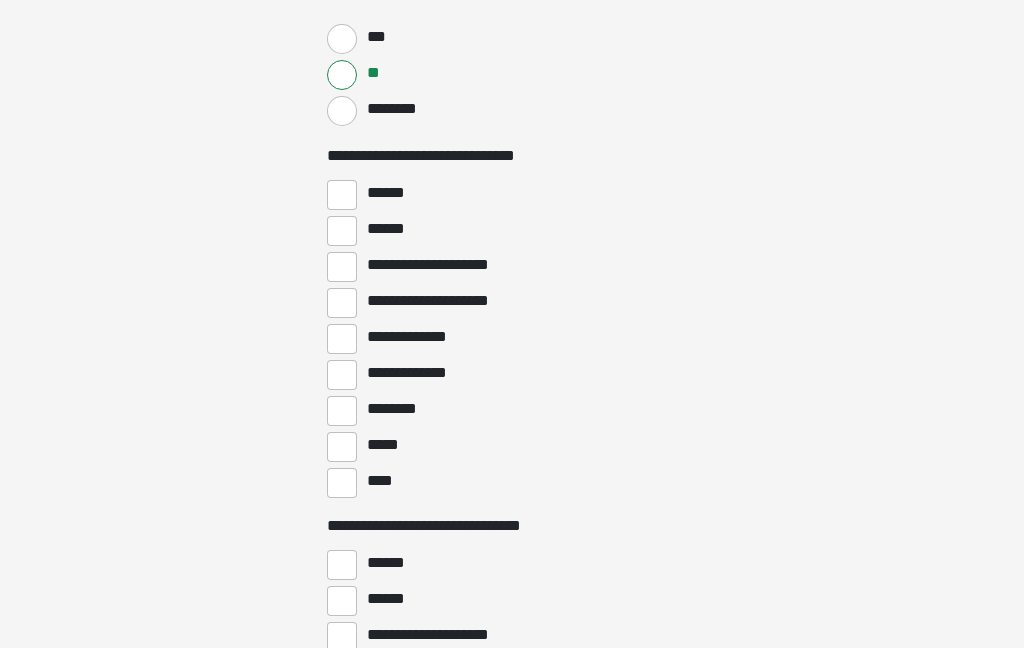 scroll, scrollTop: 4924, scrollLeft: 0, axis: vertical 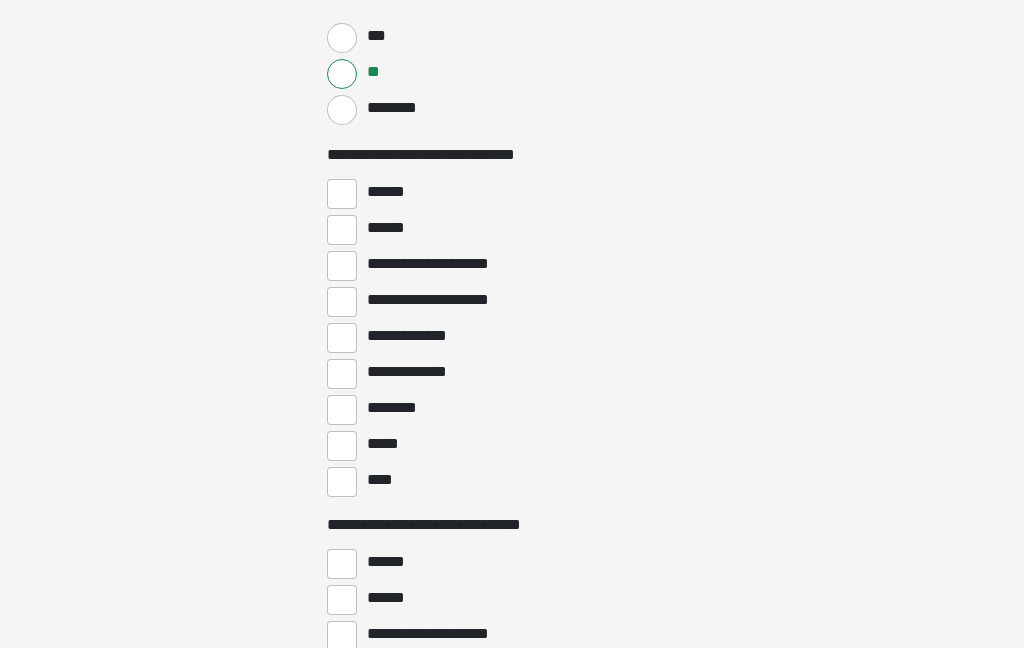 click on "******" at bounding box center [342, 230] 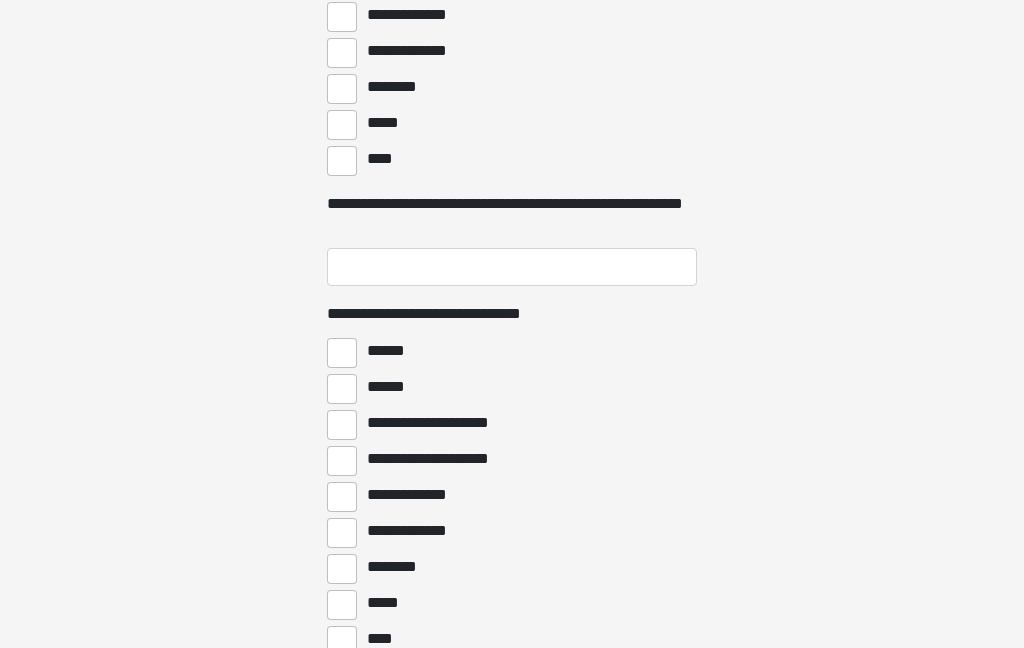 scroll, scrollTop: 5245, scrollLeft: 0, axis: vertical 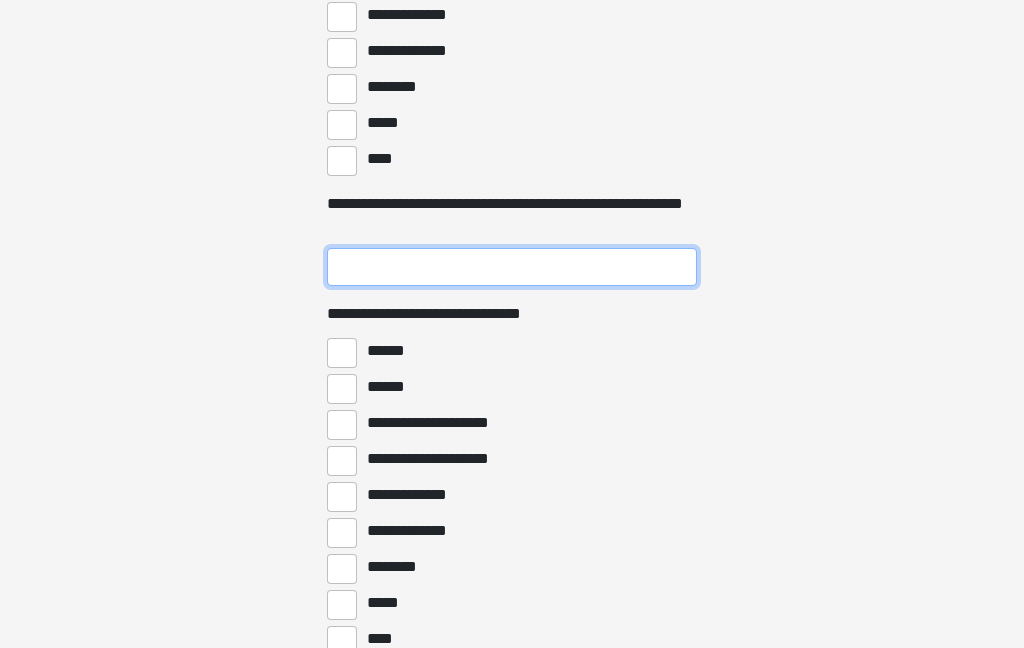 click on "**********" at bounding box center [512, 267] 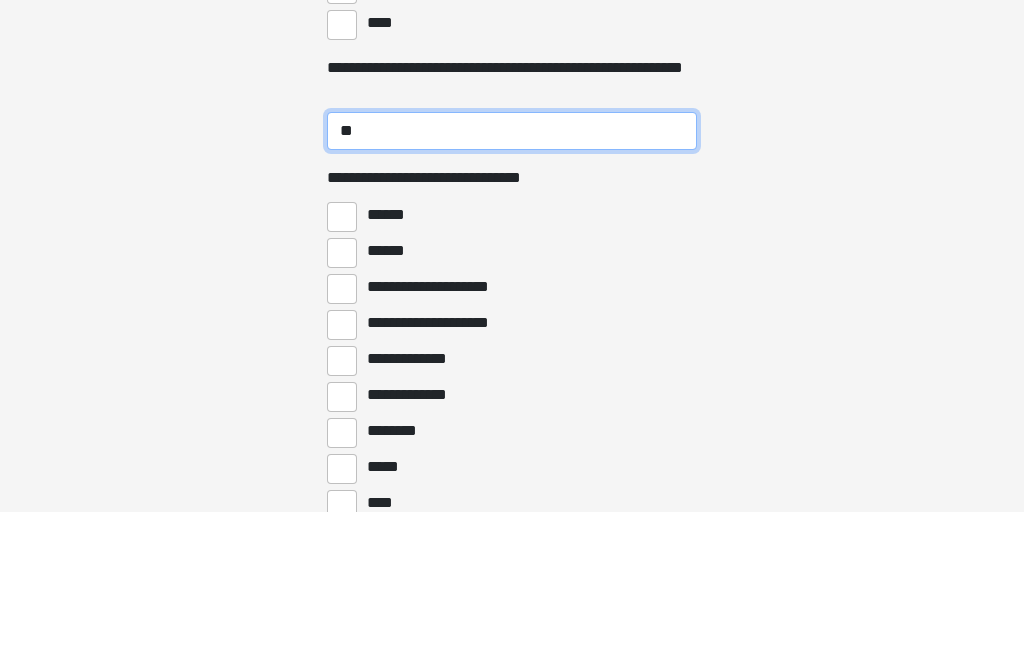 type on "**" 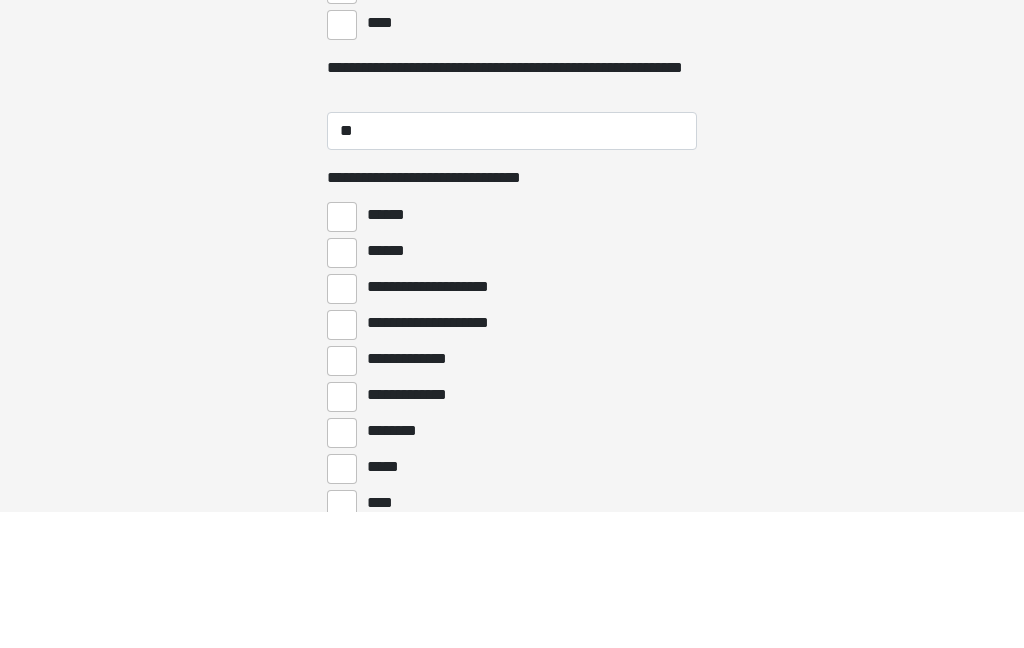 click on "**********" at bounding box center (512, -4921) 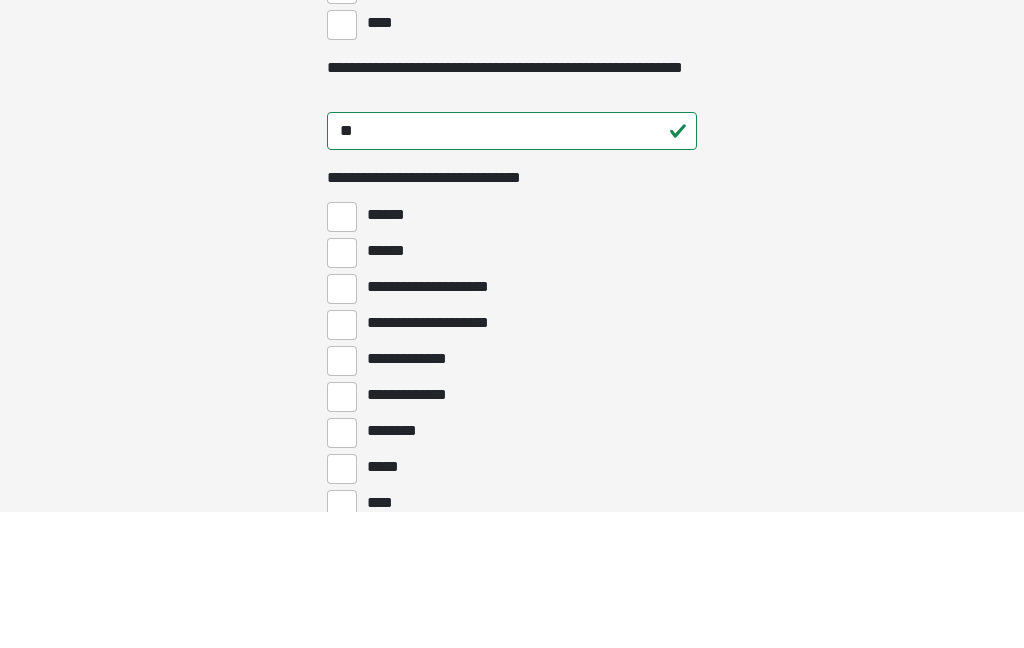 scroll, scrollTop: 5381, scrollLeft: 0, axis: vertical 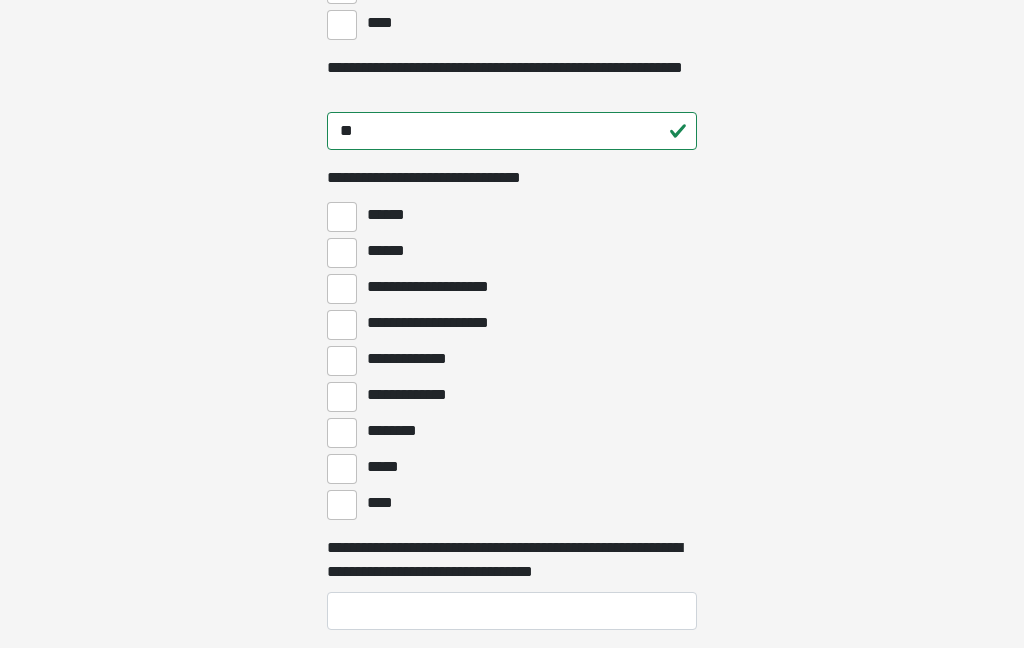 click on "****" at bounding box center [342, 505] 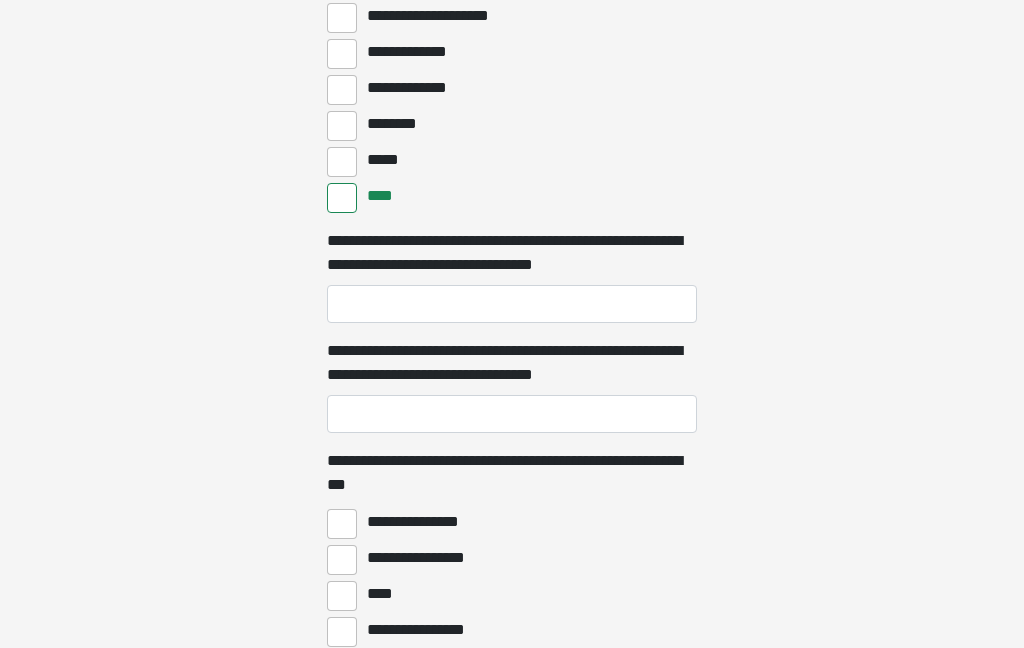 scroll, scrollTop: 5688, scrollLeft: 0, axis: vertical 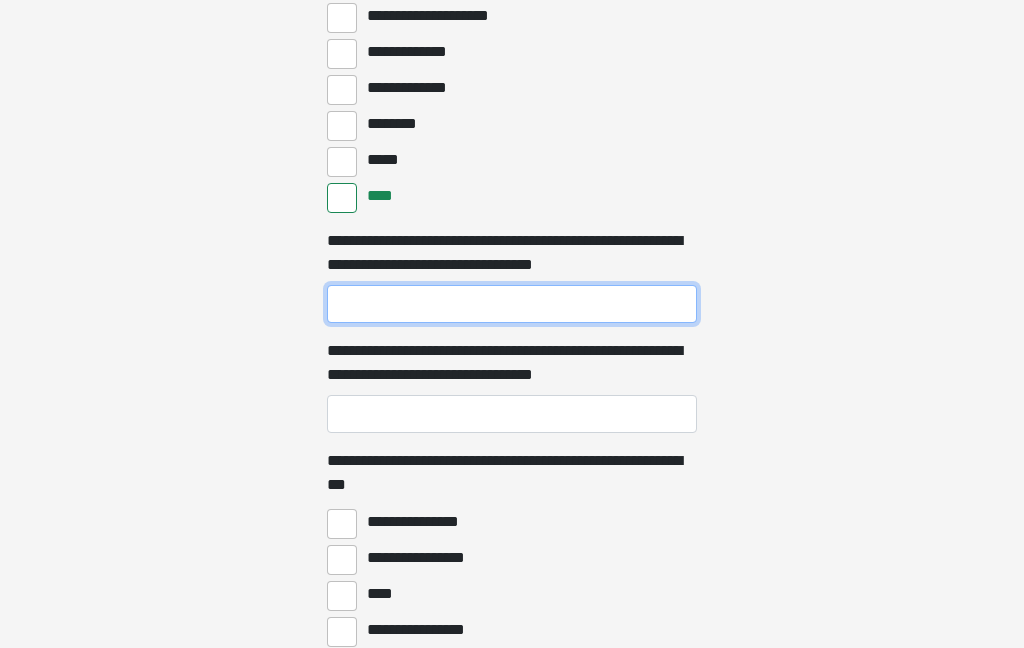 click on "**********" at bounding box center (512, 304) 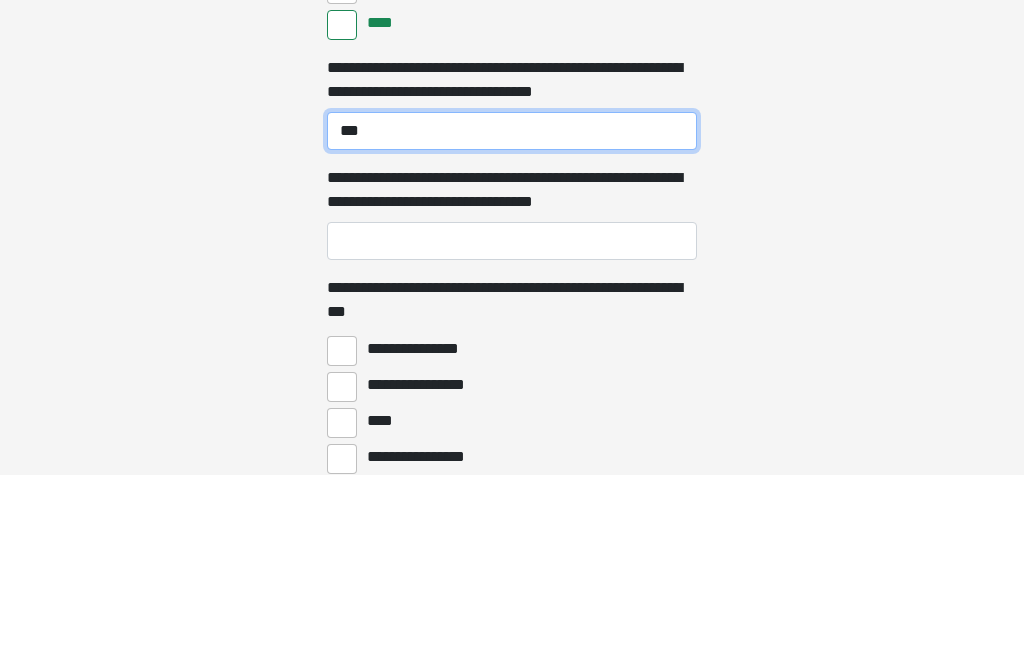 type on "***" 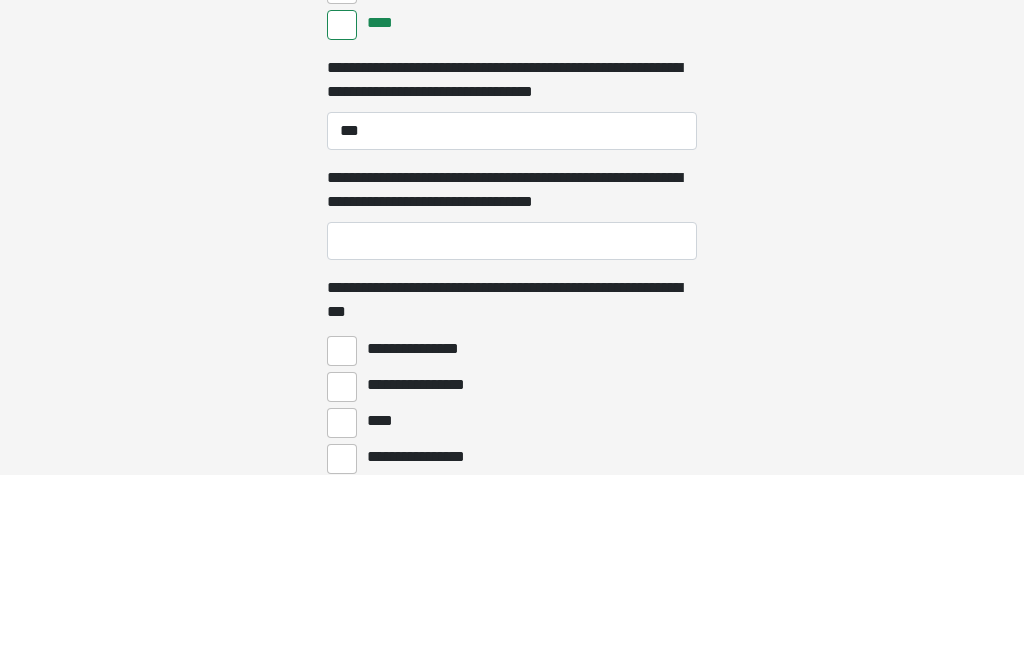 click on "**********" at bounding box center [512, 414] 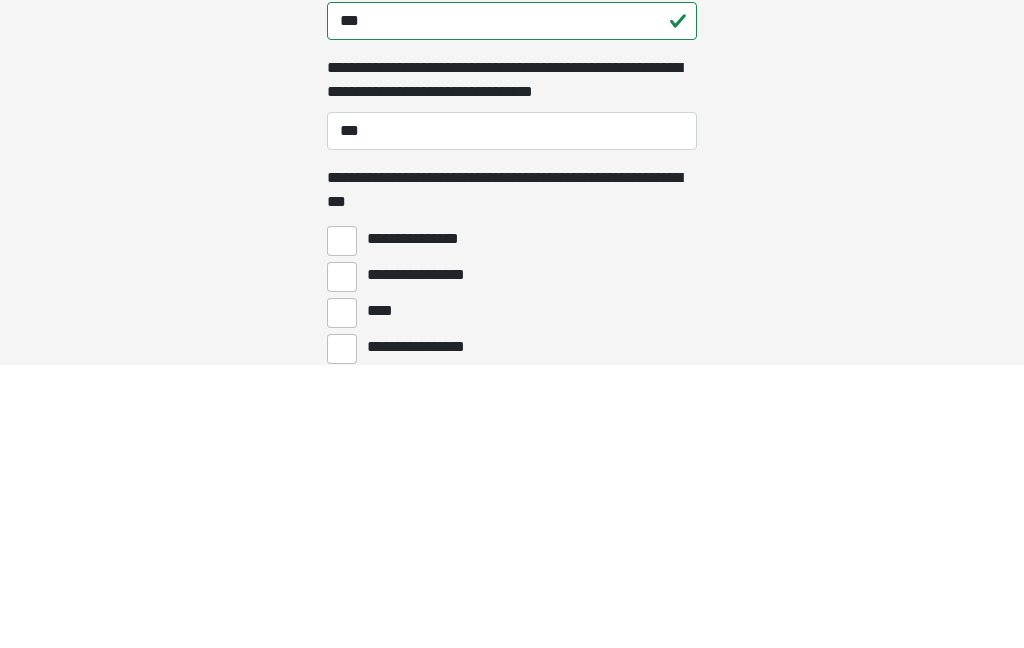 scroll, scrollTop: 5940, scrollLeft: 0, axis: vertical 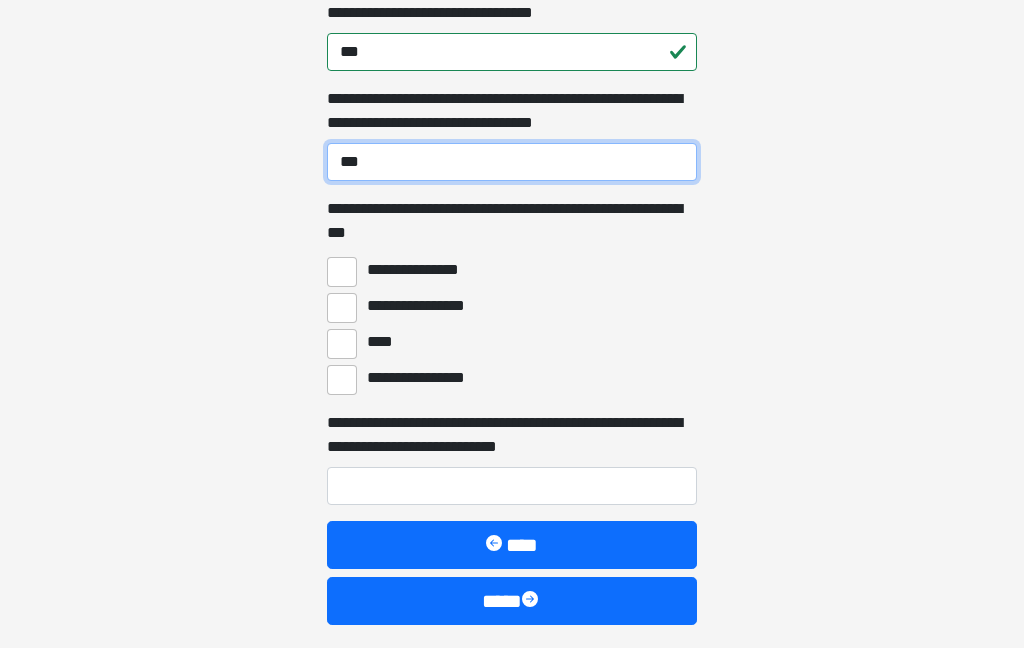 type on "***" 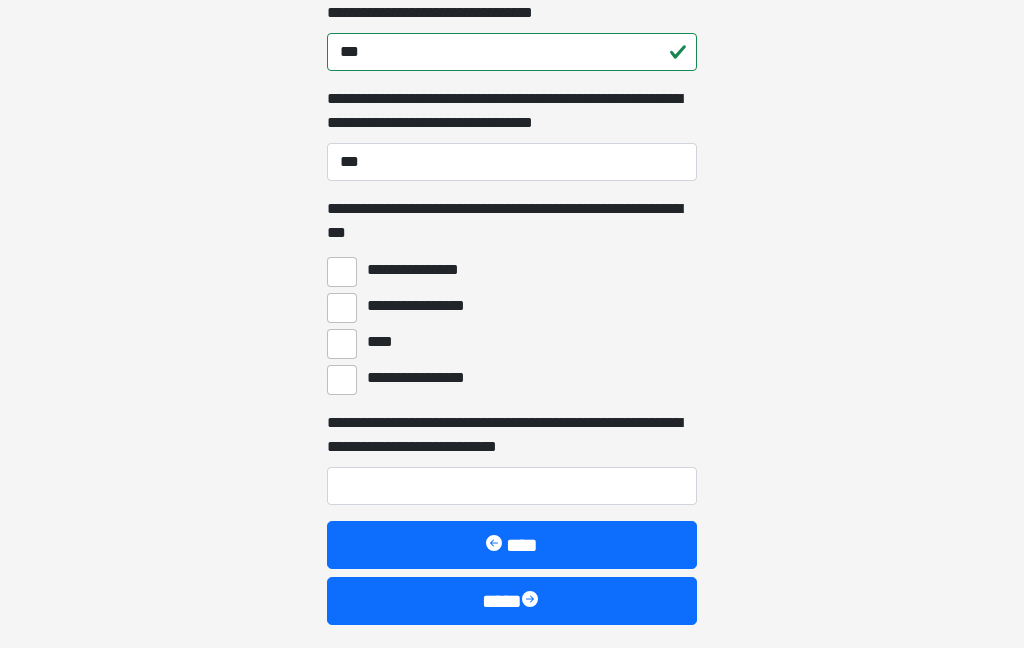 click on "****" at bounding box center [342, 344] 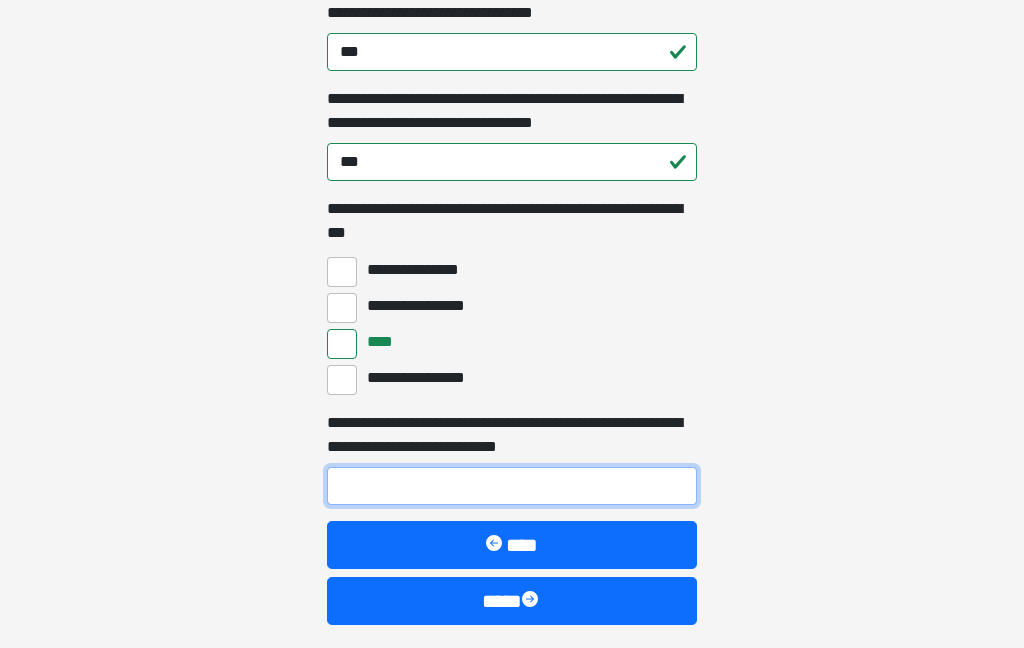 click on "**********" at bounding box center (512, 486) 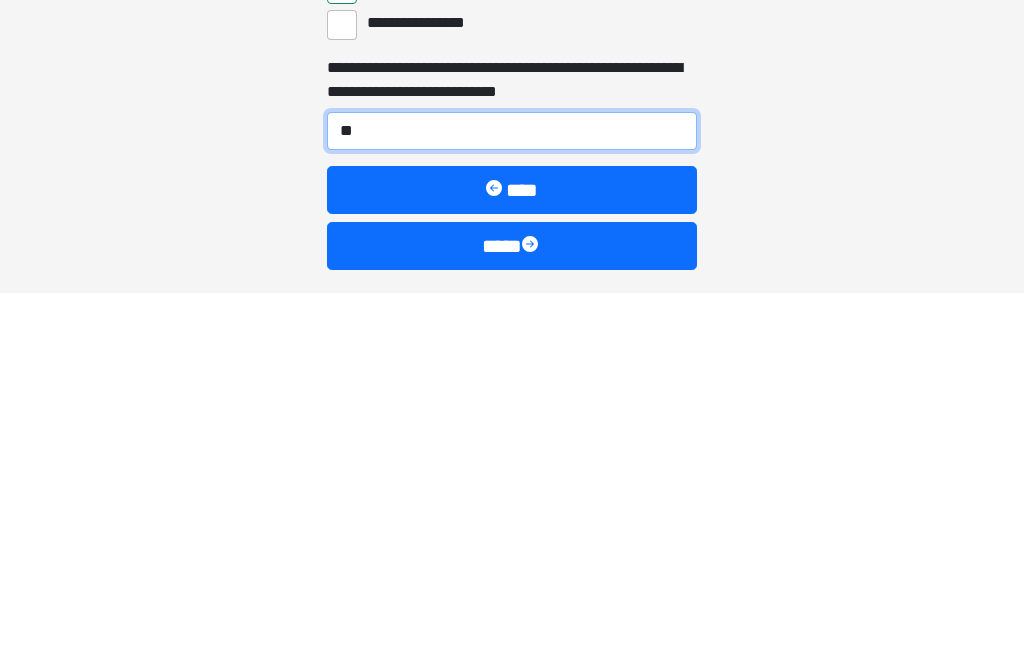 type on "**" 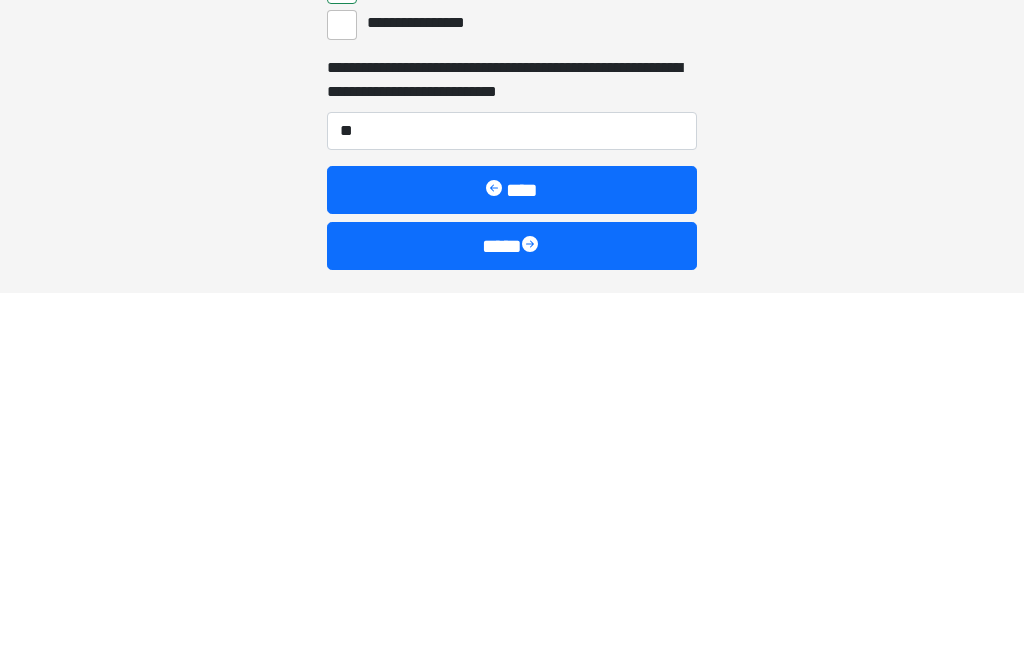 click on "****" at bounding box center (512, 601) 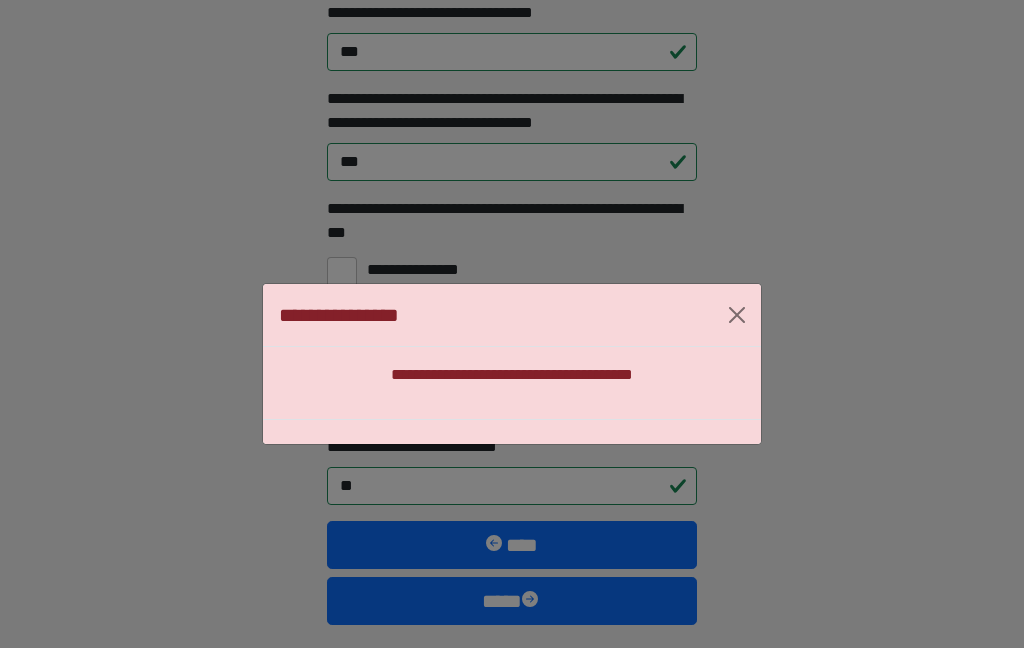 click on "**********" at bounding box center (512, 364) 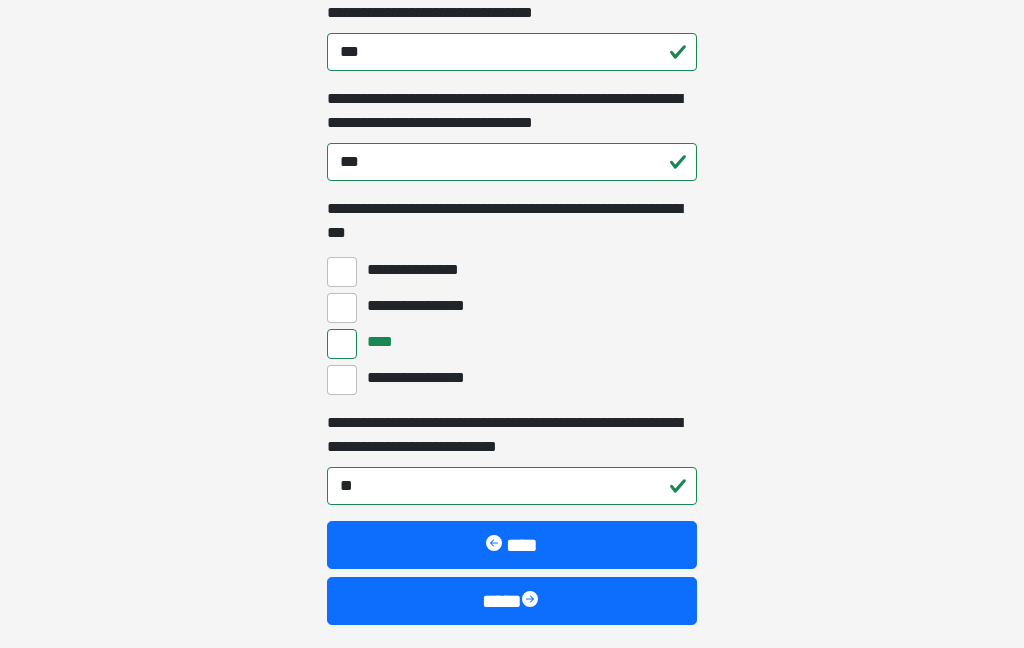 click on "****" at bounding box center (512, 601) 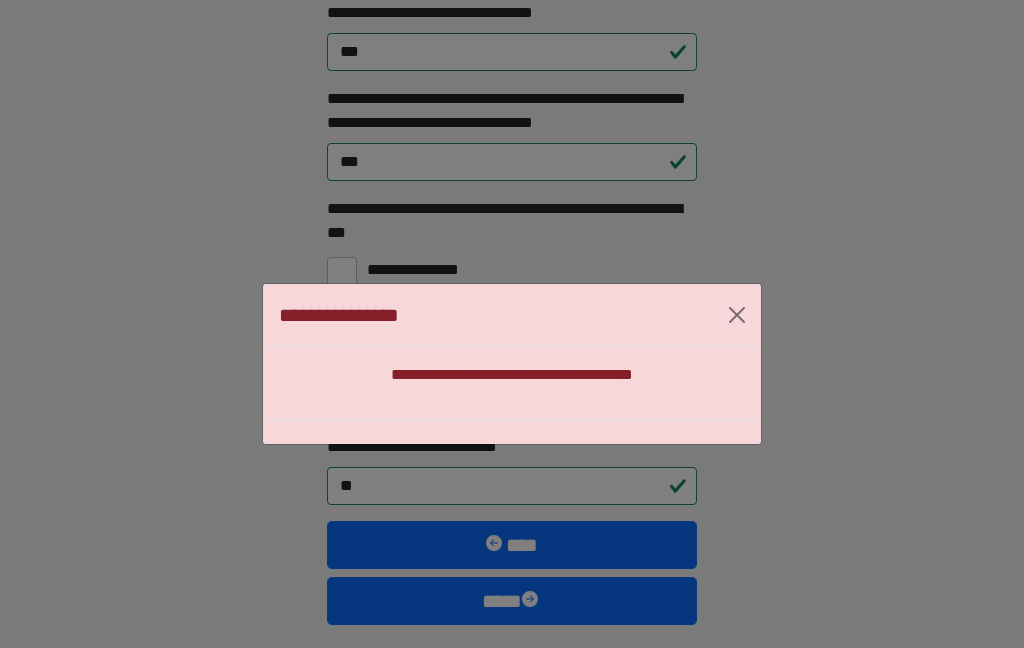 click on "**********" at bounding box center [512, 364] 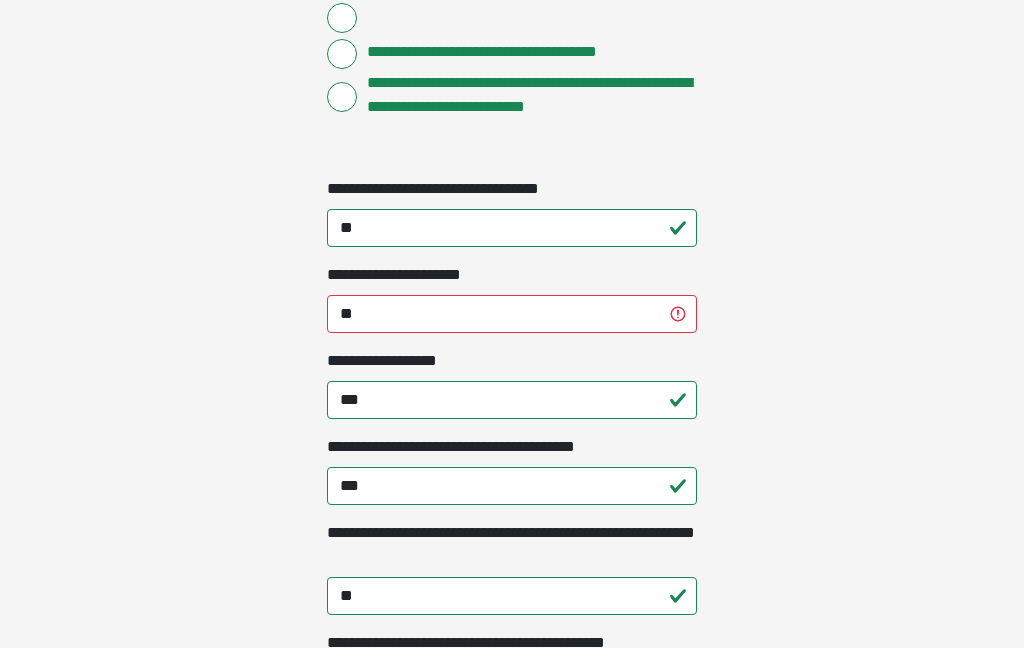 scroll, scrollTop: 2183, scrollLeft: 0, axis: vertical 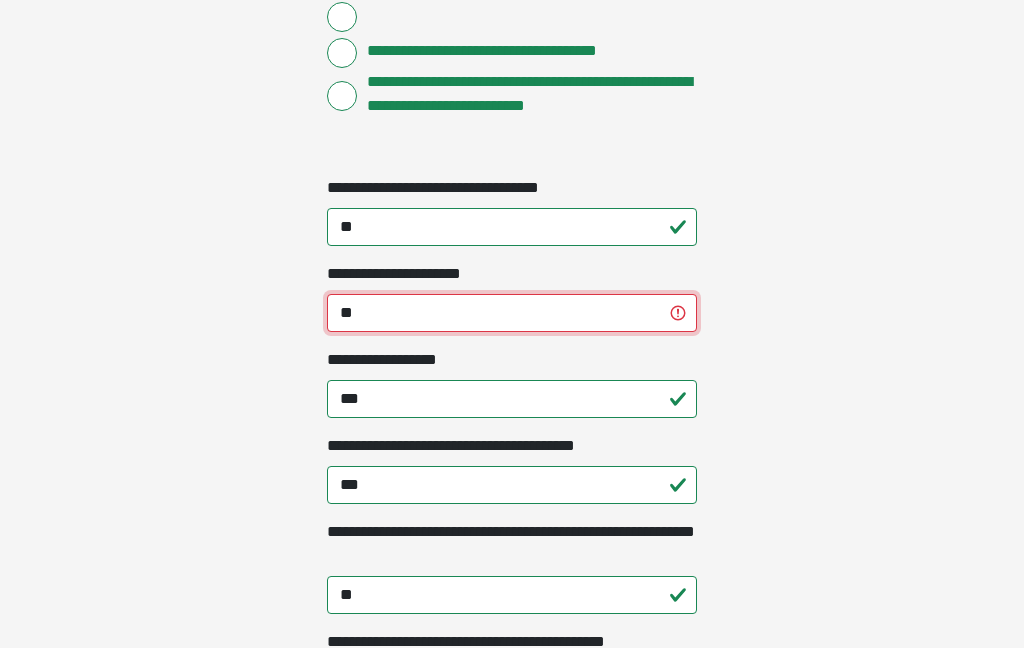 click on "**" at bounding box center [512, 313] 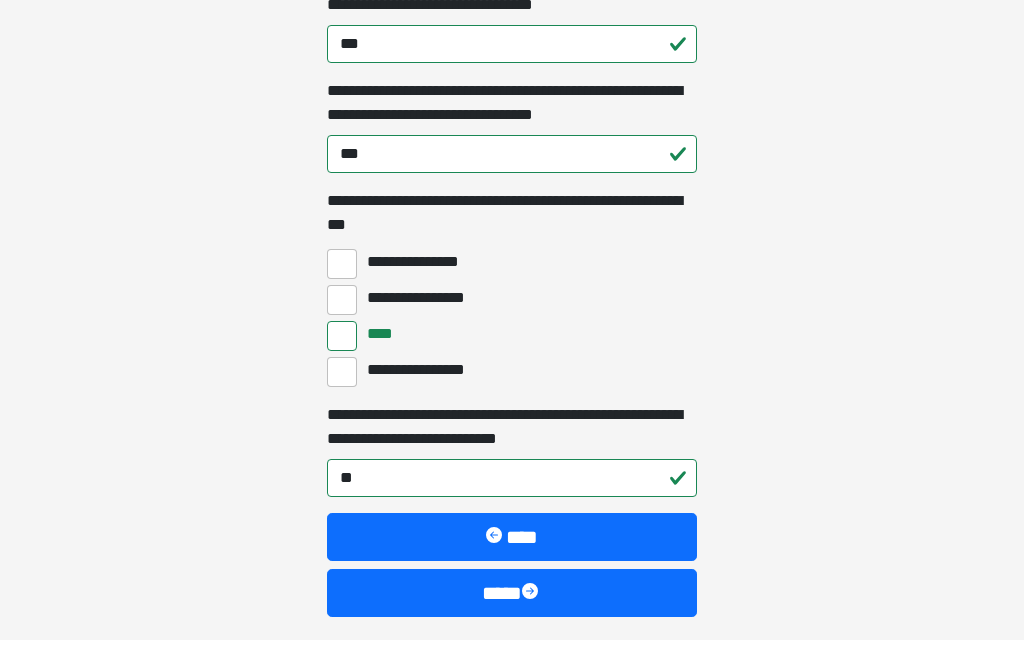 scroll, scrollTop: 5940, scrollLeft: 0, axis: vertical 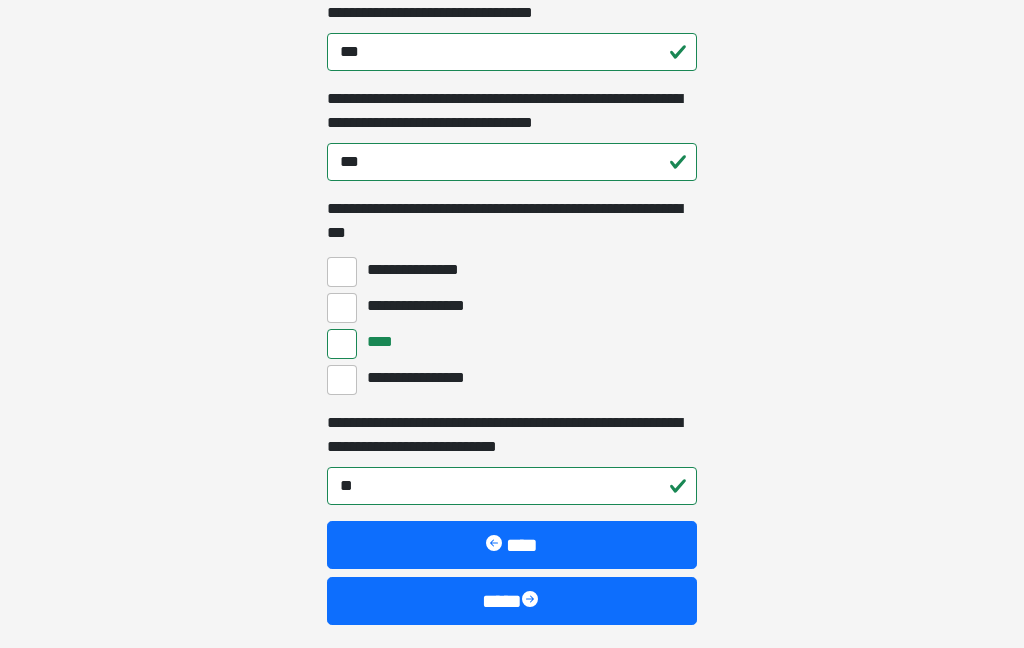 click on "****" at bounding box center [512, 601] 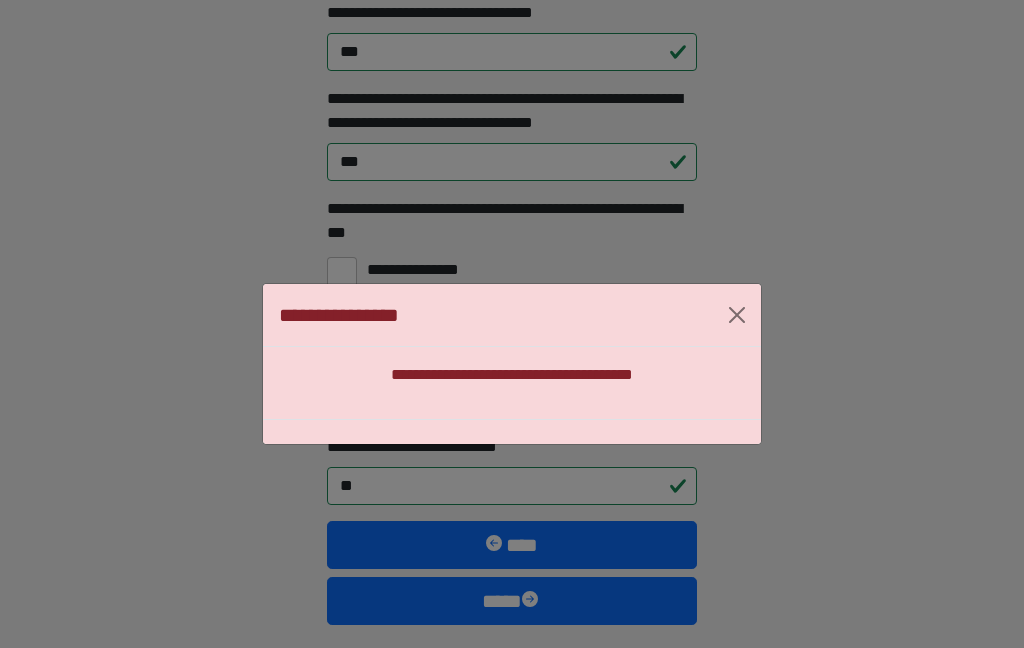 click on "**********" at bounding box center [512, 364] 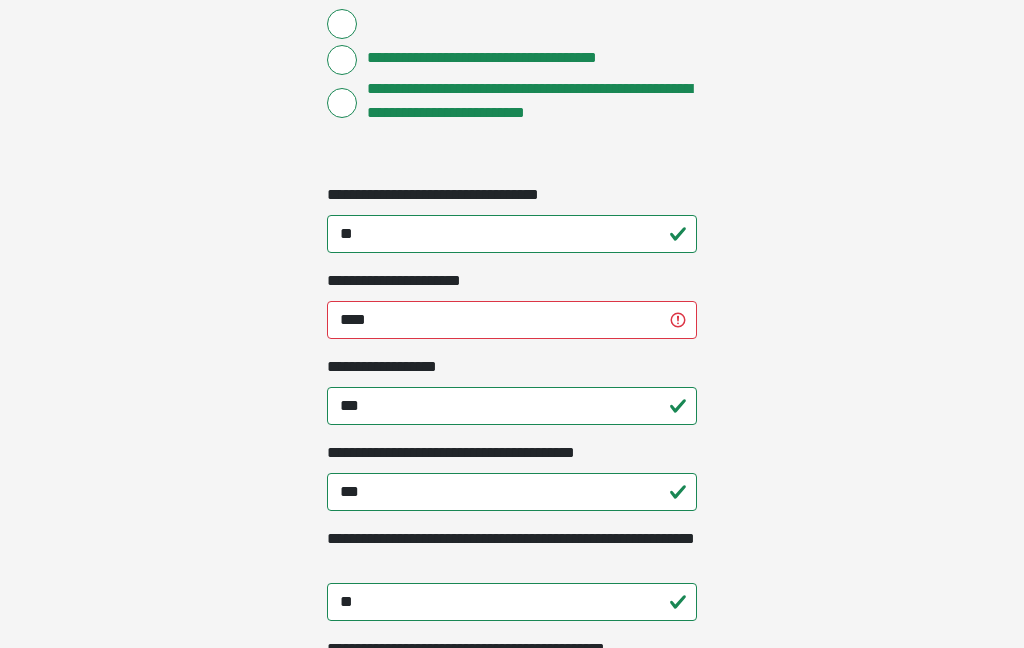 scroll, scrollTop: 2180, scrollLeft: 0, axis: vertical 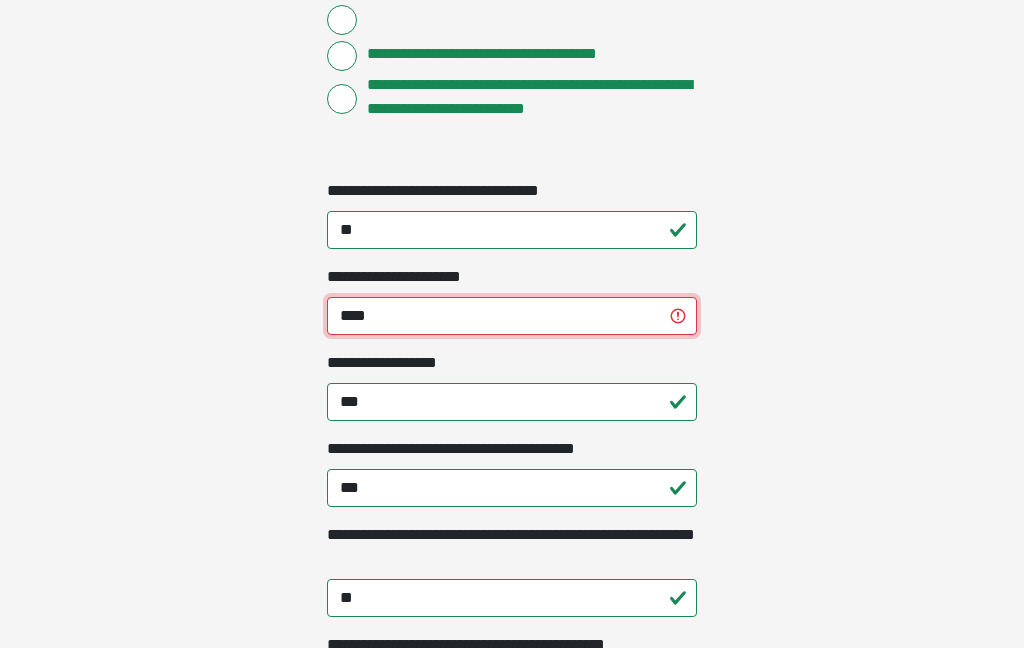 click on "****" at bounding box center (512, 316) 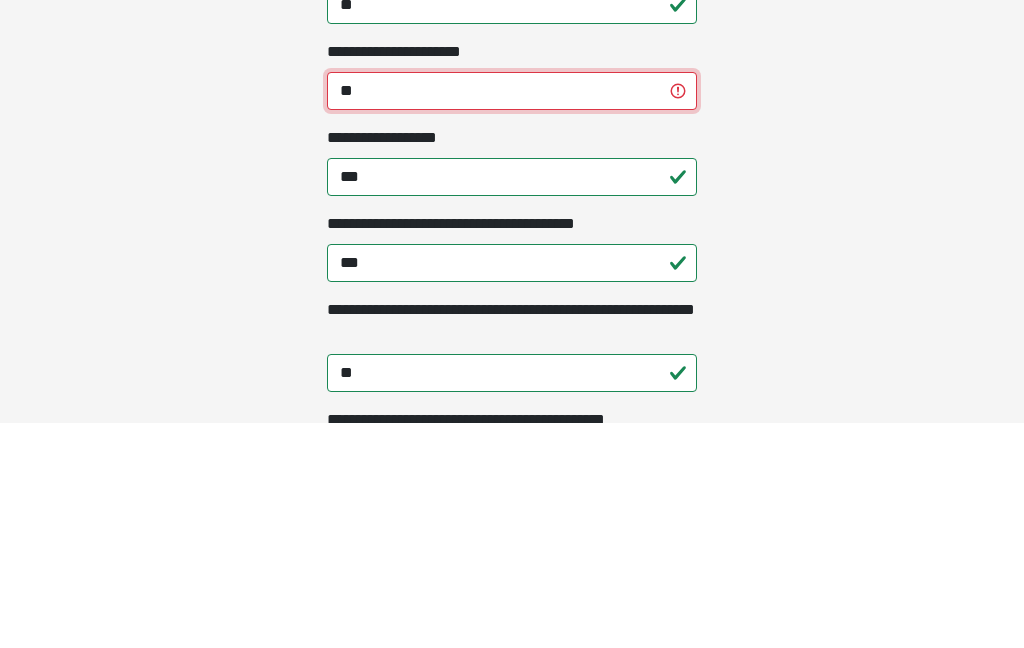 type on "*" 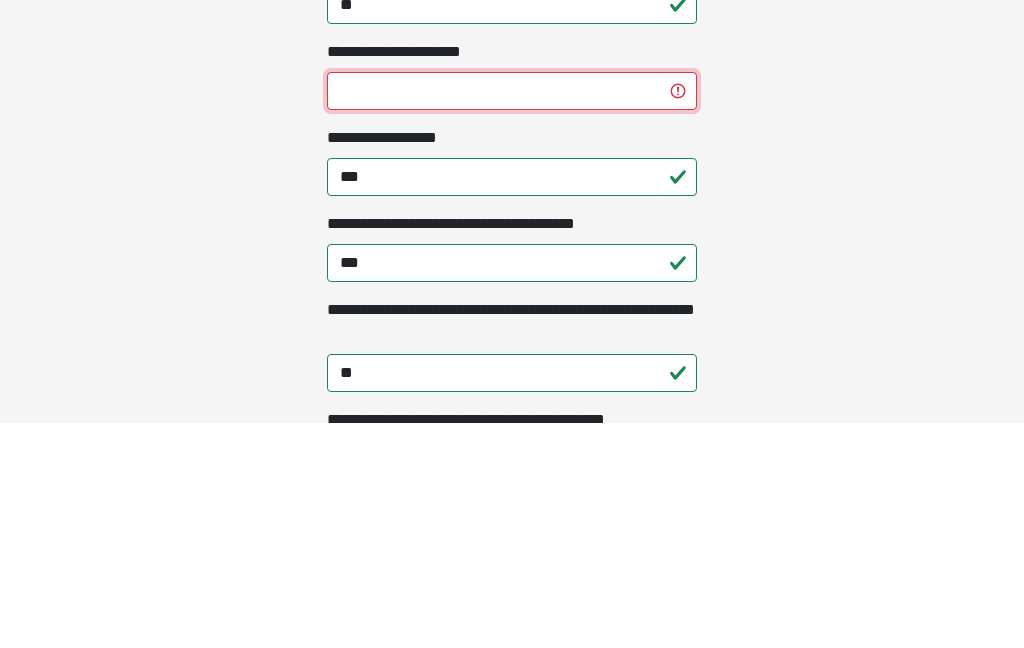 type on "*" 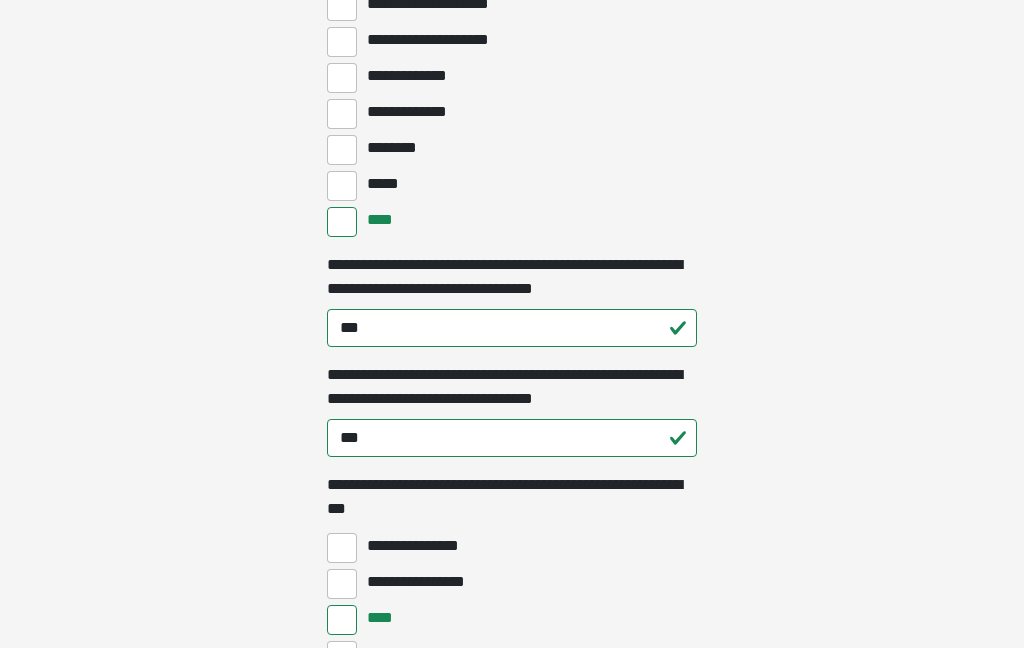 scroll, scrollTop: 6020, scrollLeft: 0, axis: vertical 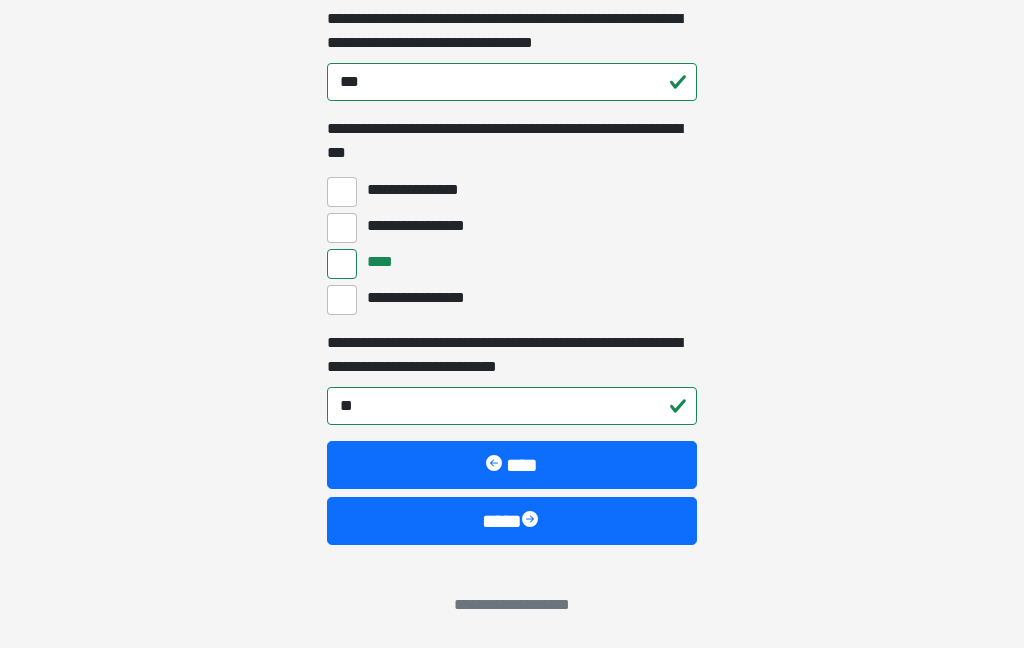 type on "****" 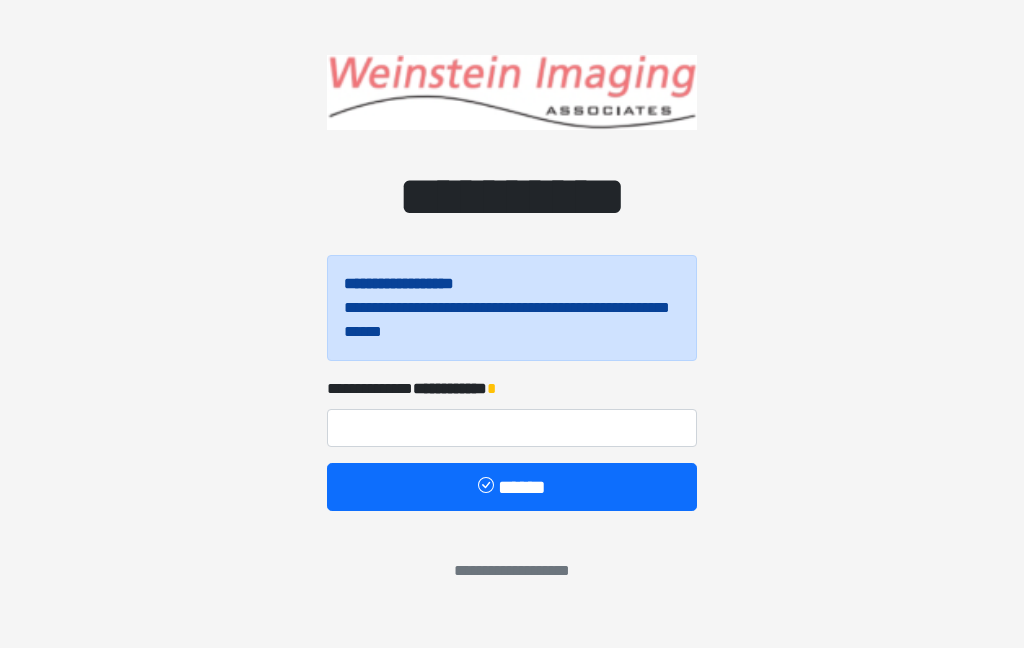 scroll, scrollTop: 0, scrollLeft: 0, axis: both 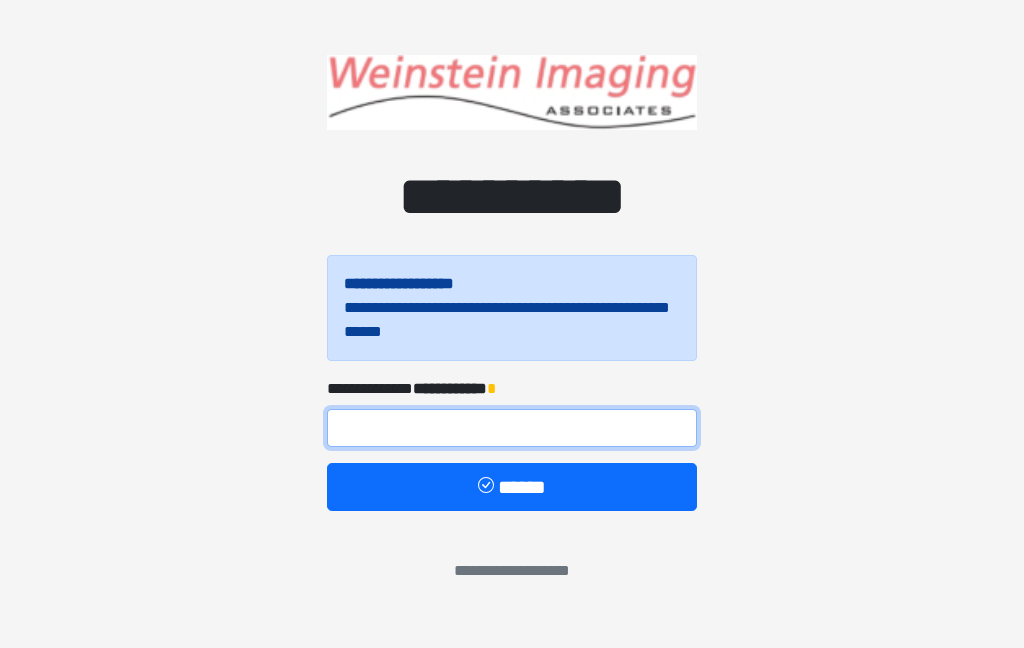 click at bounding box center [512, 428] 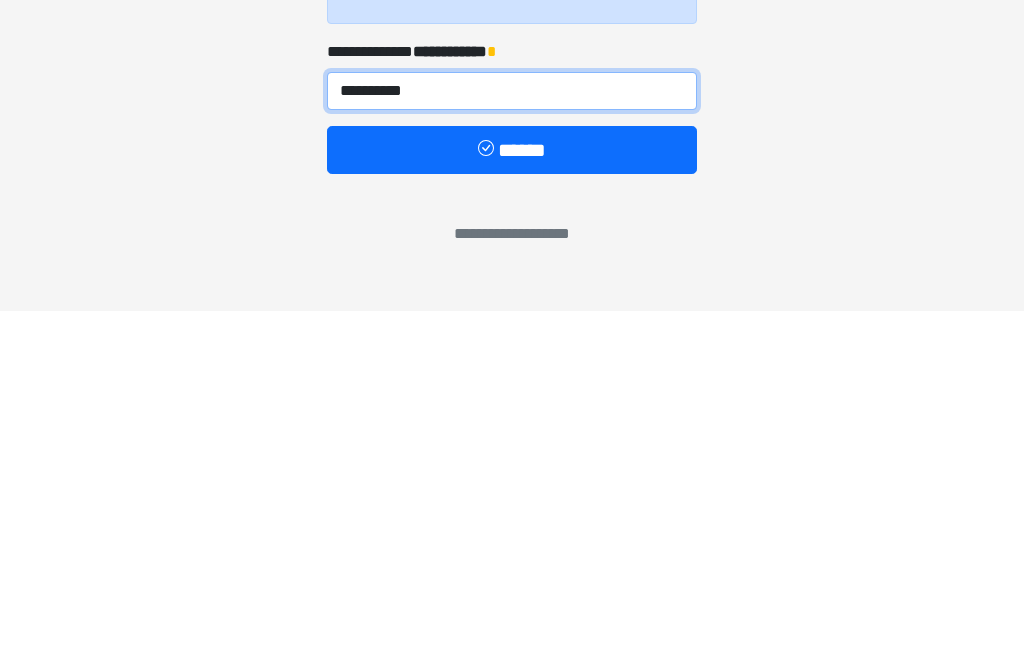 type on "**********" 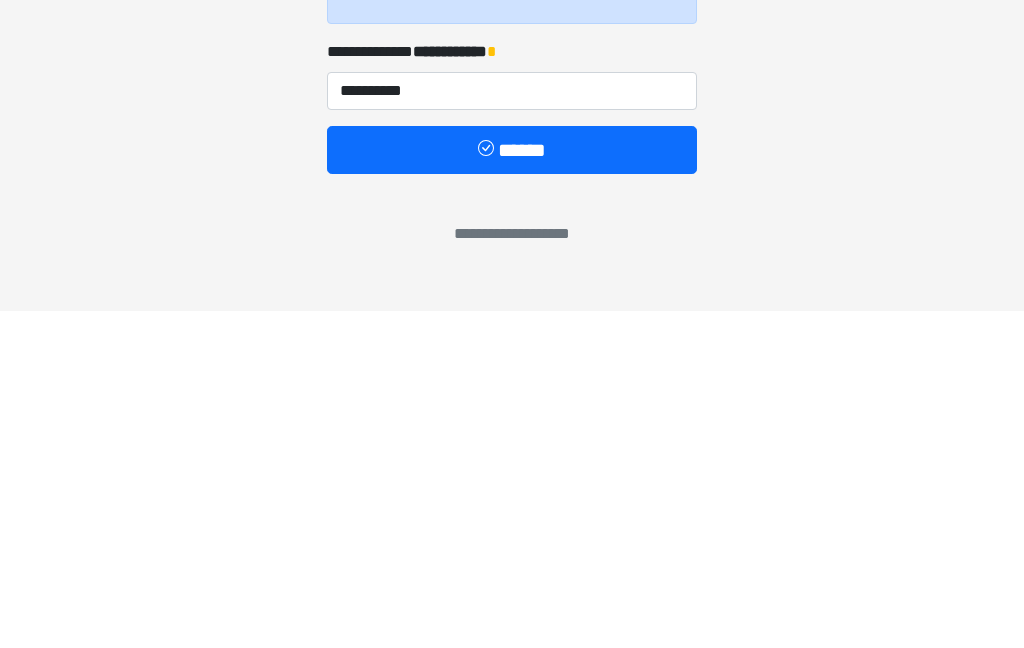 click on "******" at bounding box center [512, 487] 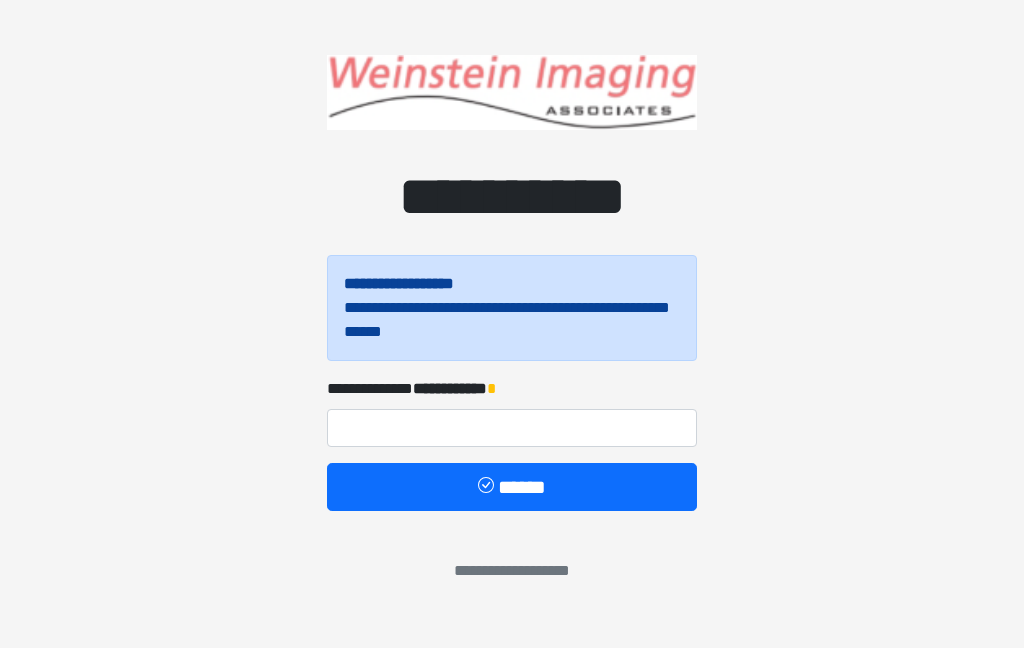 click on "**********" at bounding box center [512, 196] 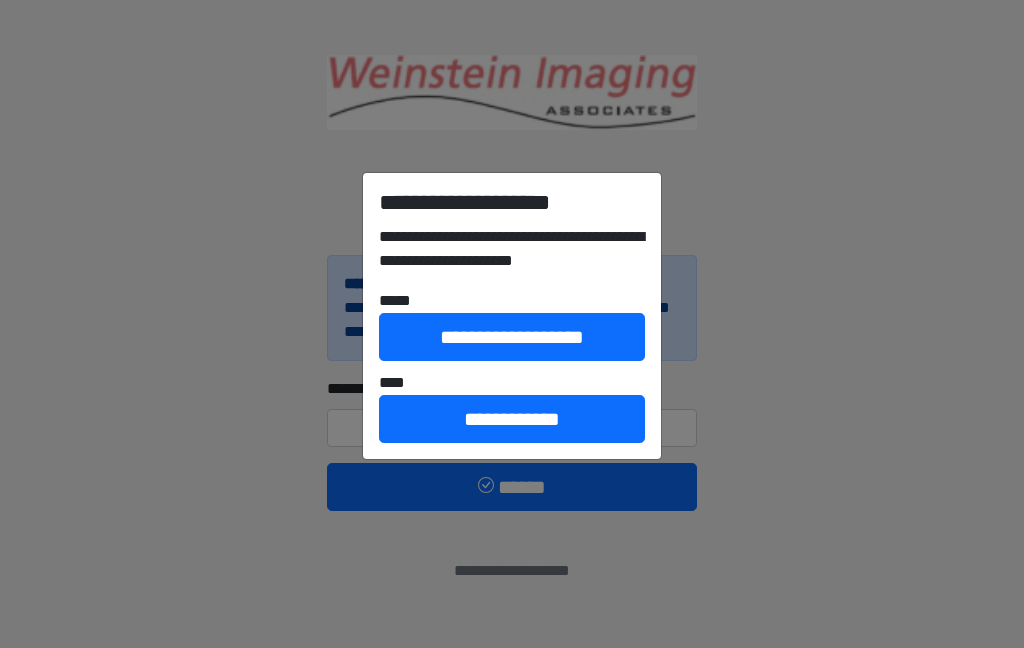click on "**********" at bounding box center (512, 419) 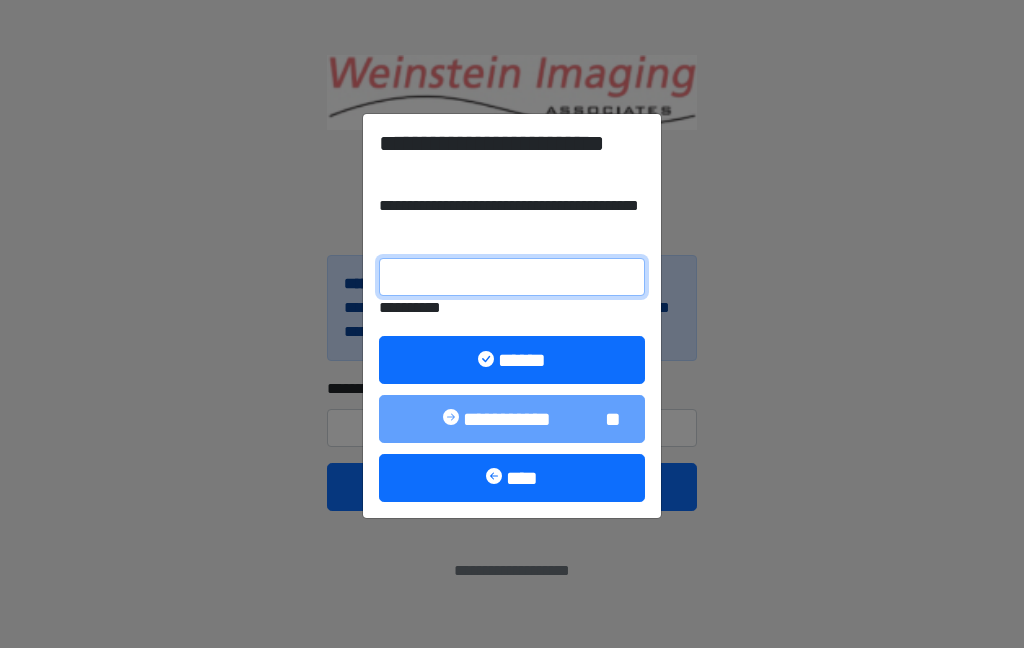 click on "**********" at bounding box center (512, 277) 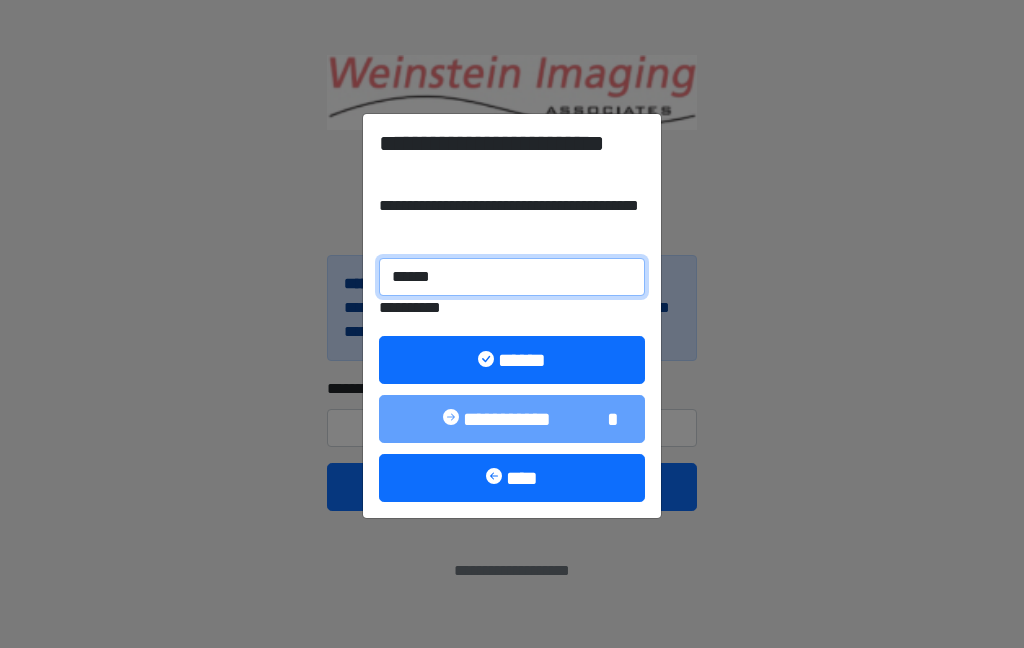 type on "******" 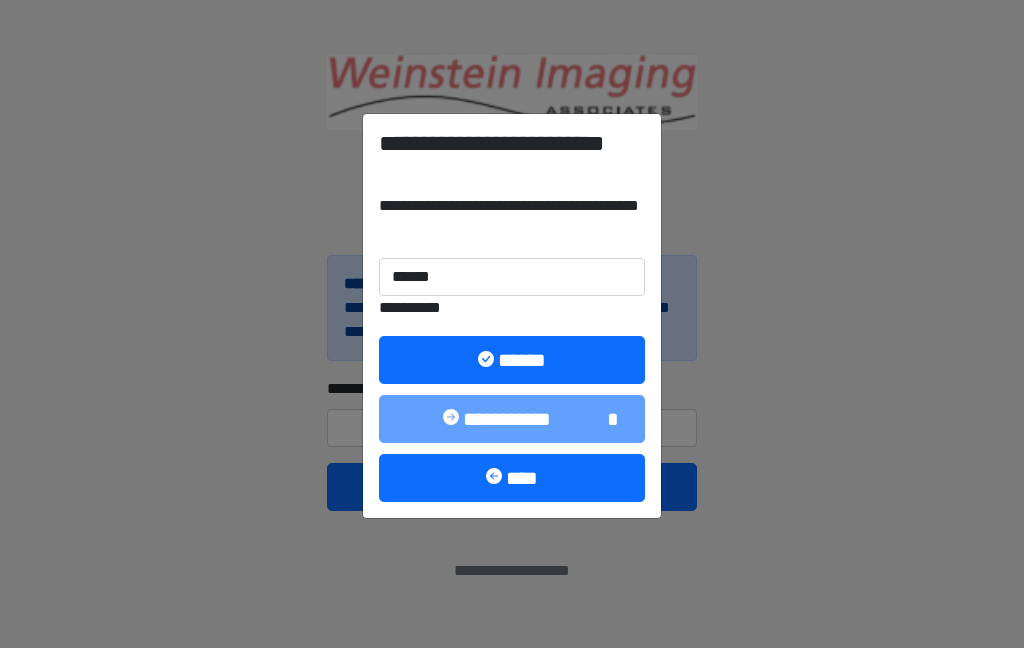 click on "******" at bounding box center [512, 360] 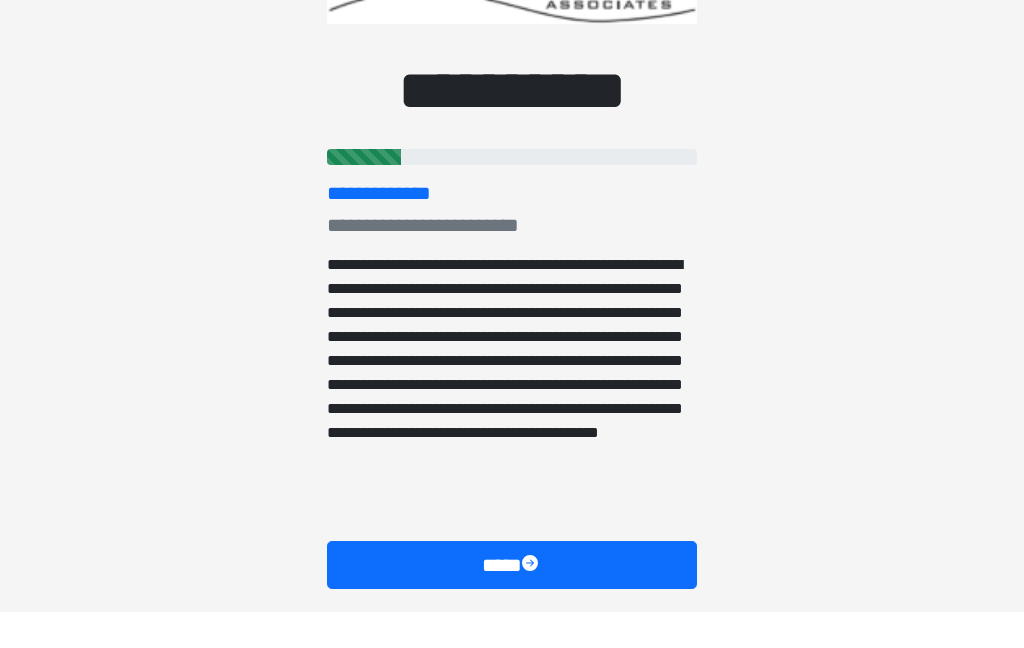 scroll, scrollTop: 0, scrollLeft: 0, axis: both 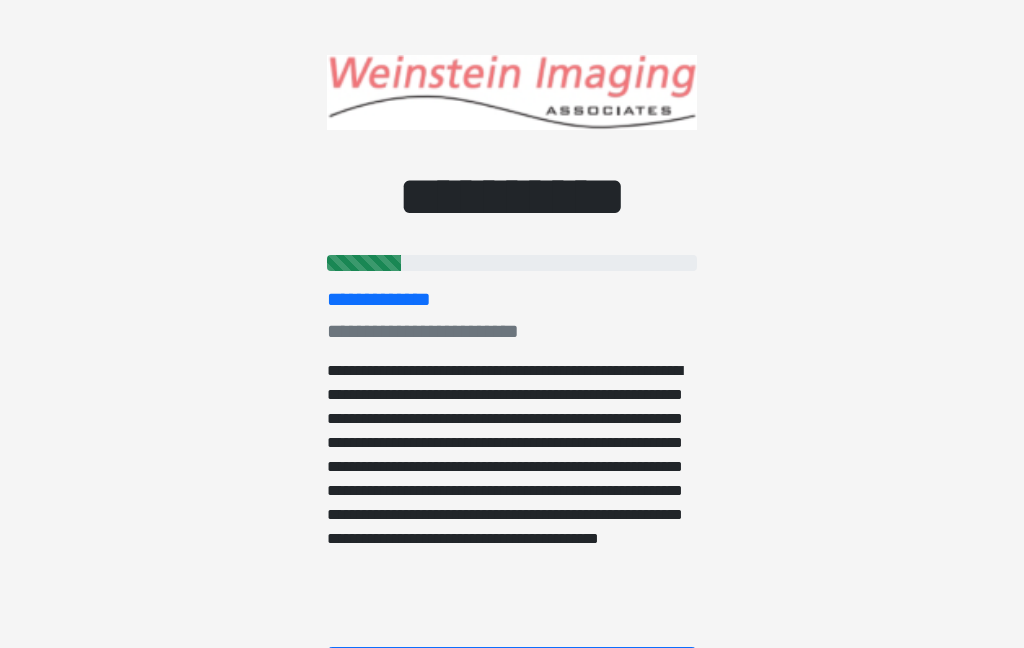 click at bounding box center (532, 671) 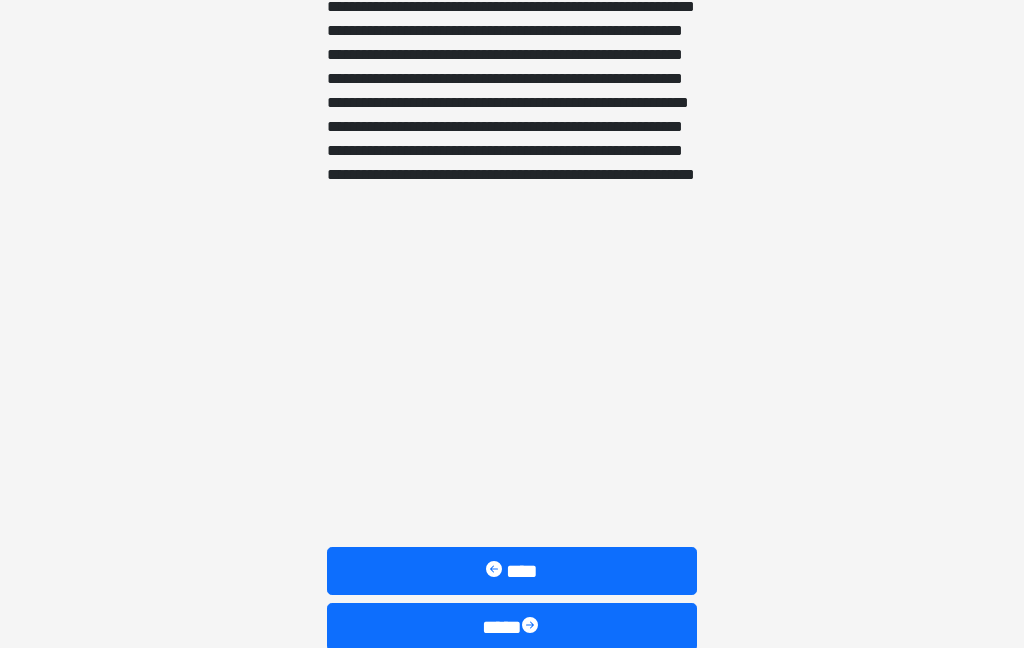 scroll, scrollTop: 1726, scrollLeft: 0, axis: vertical 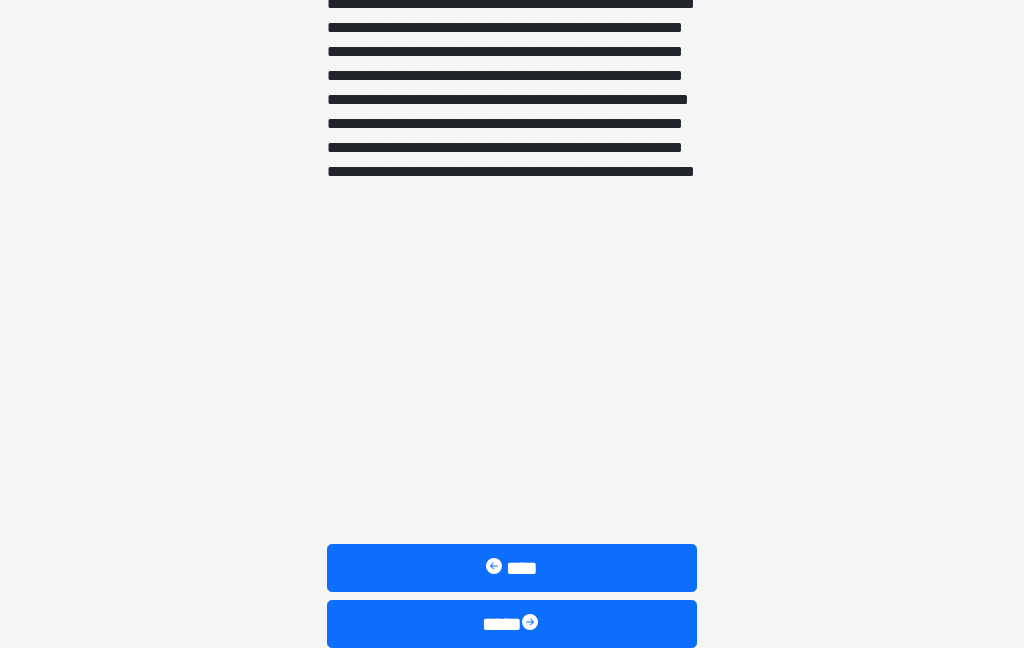 click at bounding box center (532, 625) 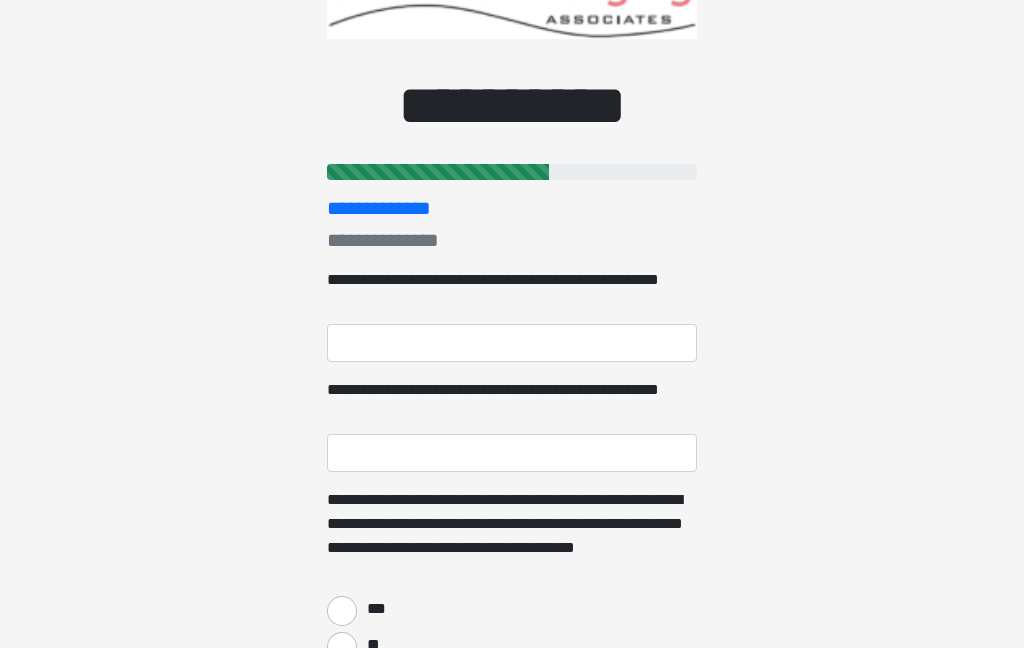 scroll, scrollTop: 91, scrollLeft: 0, axis: vertical 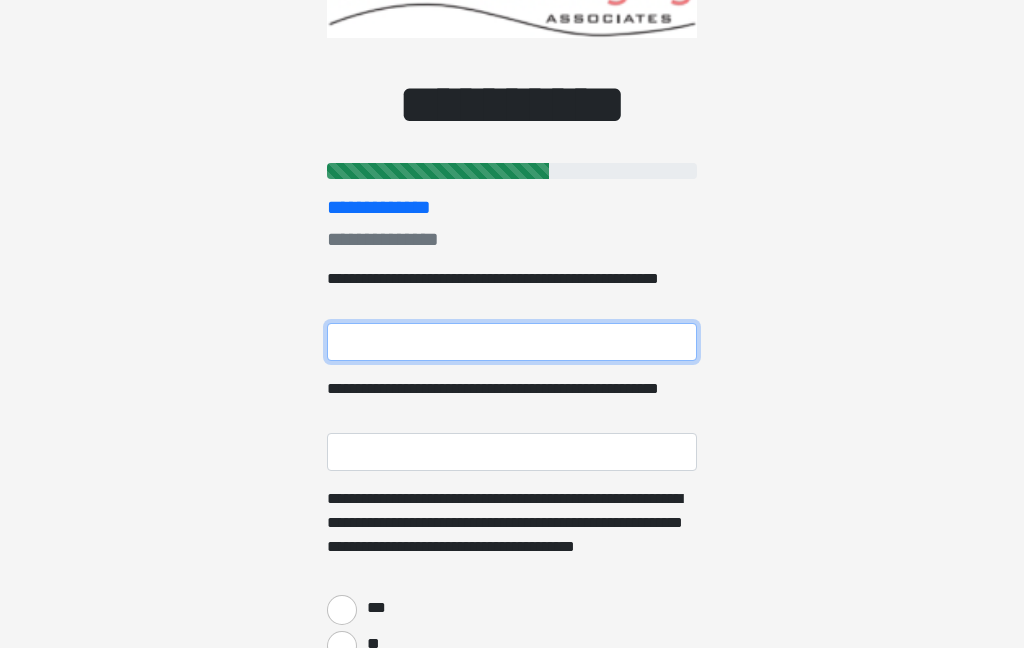 click on "**********" at bounding box center [512, 343] 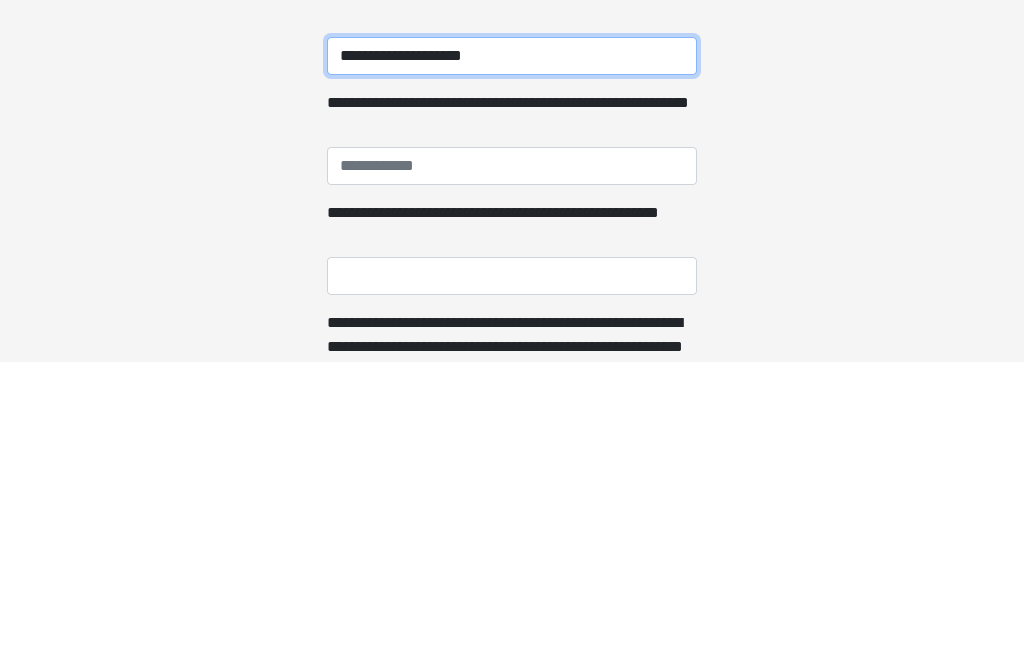 type on "**********" 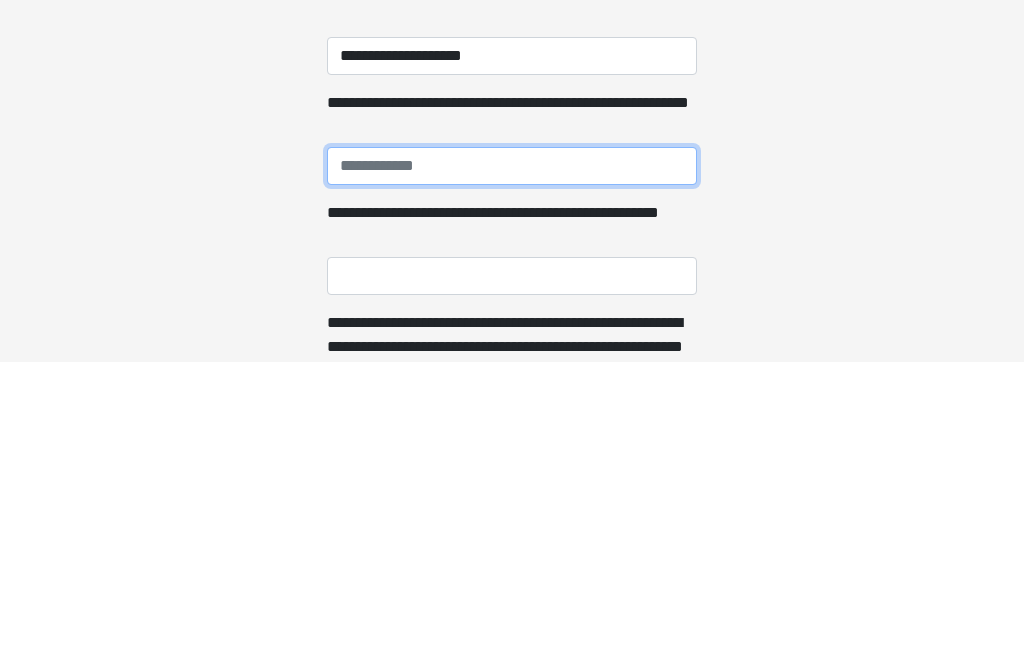 click on "**********" at bounding box center [512, 453] 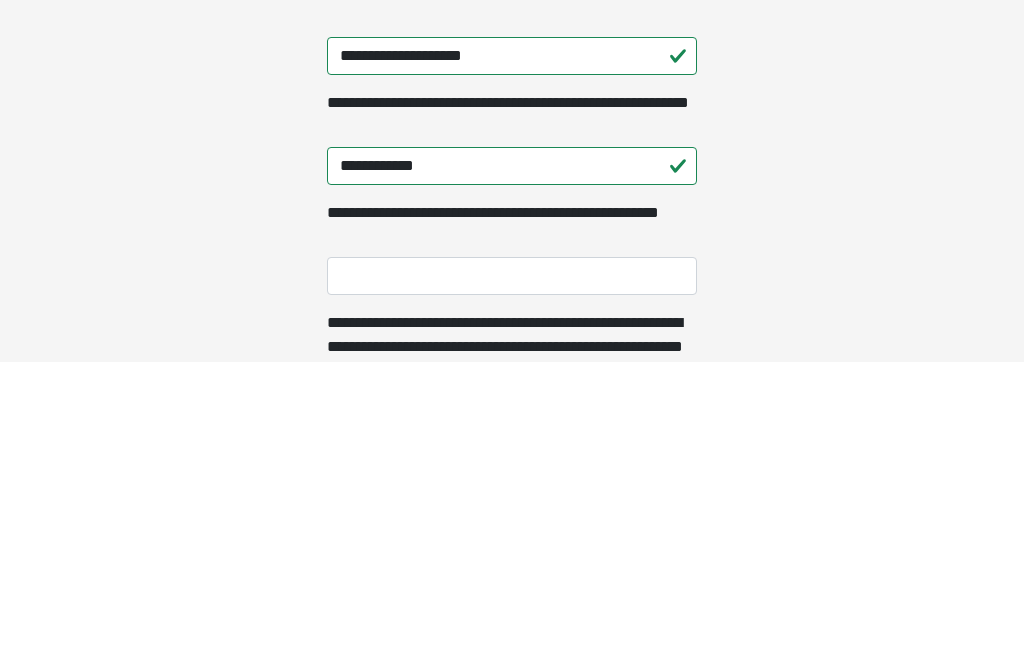 scroll, scrollTop: 378, scrollLeft: 0, axis: vertical 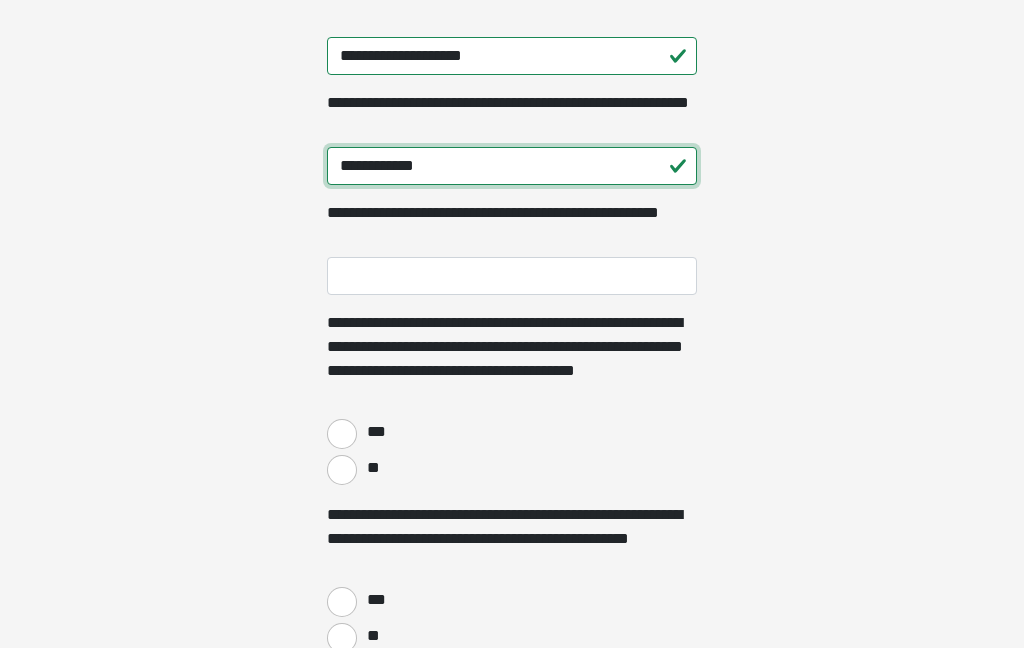 type on "**********" 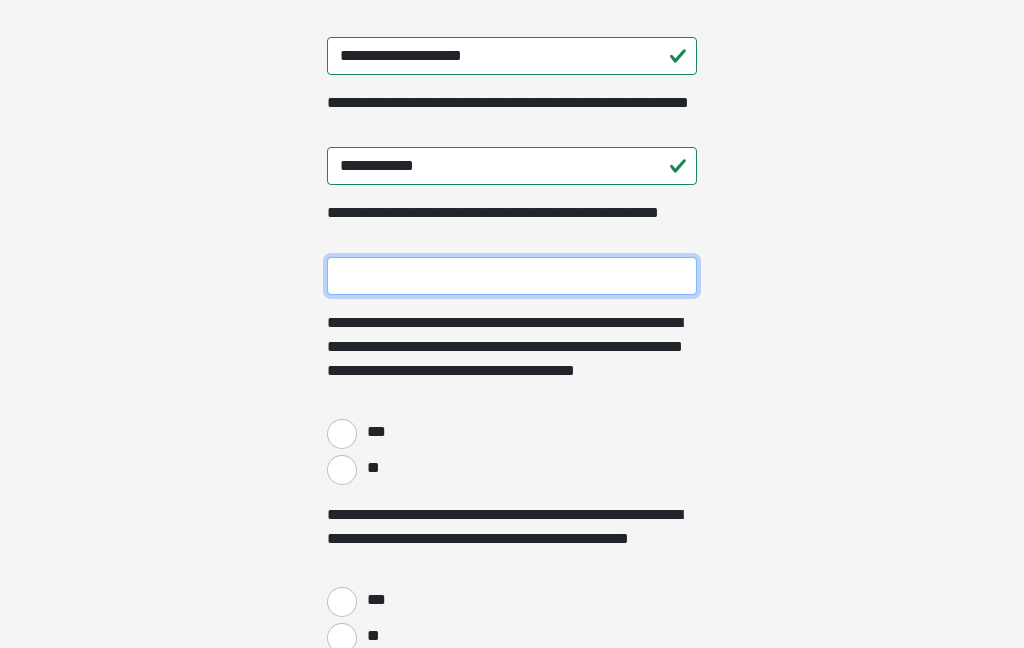 click on "**********" at bounding box center (512, 276) 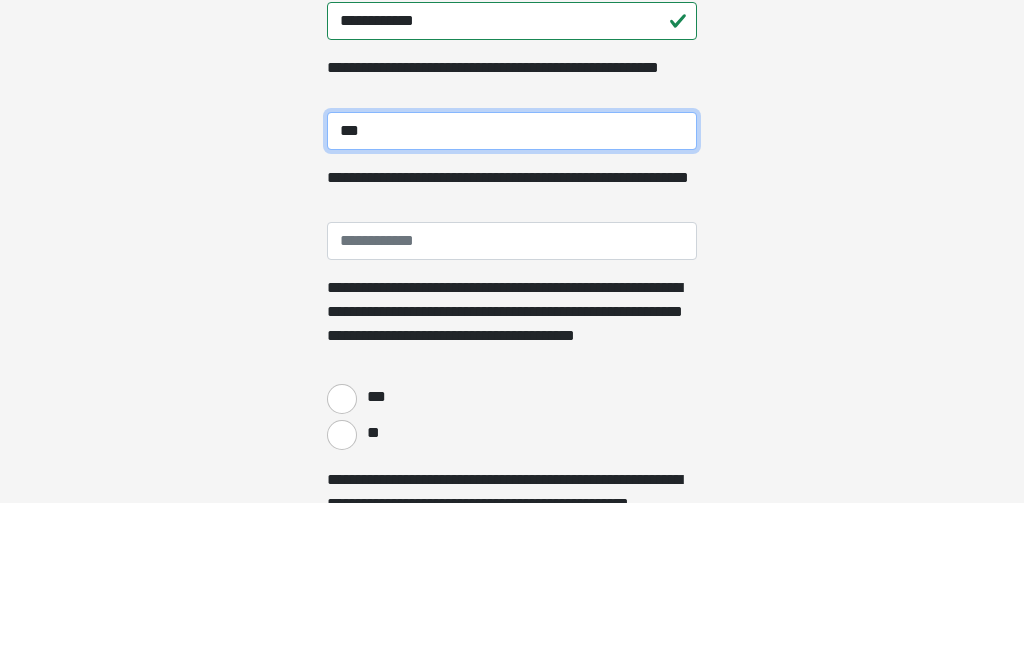type on "***" 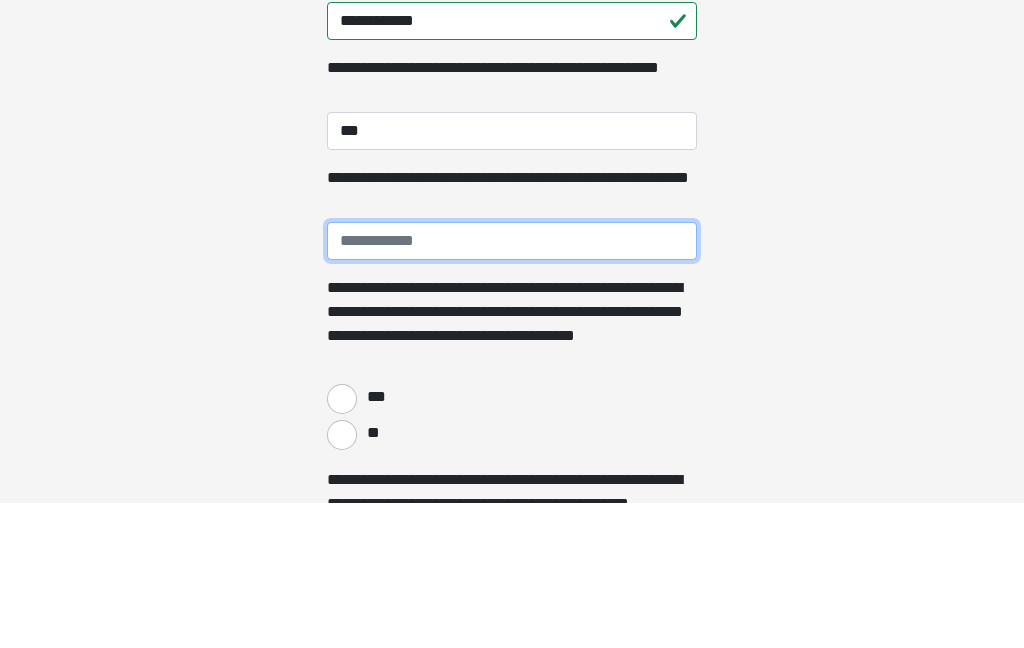 click on "**********" at bounding box center [512, 386] 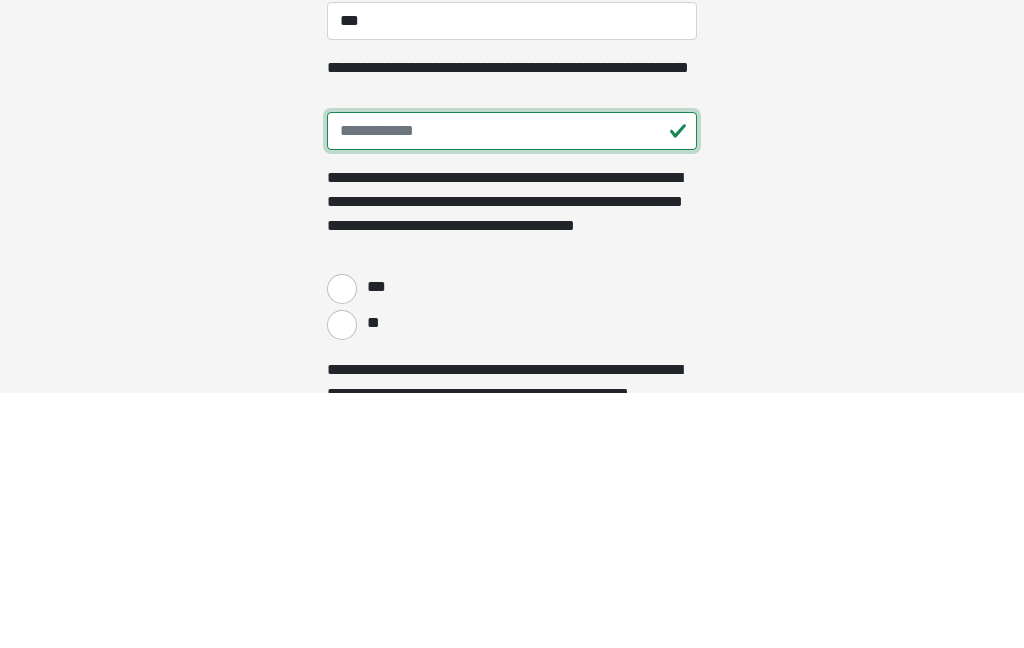 type 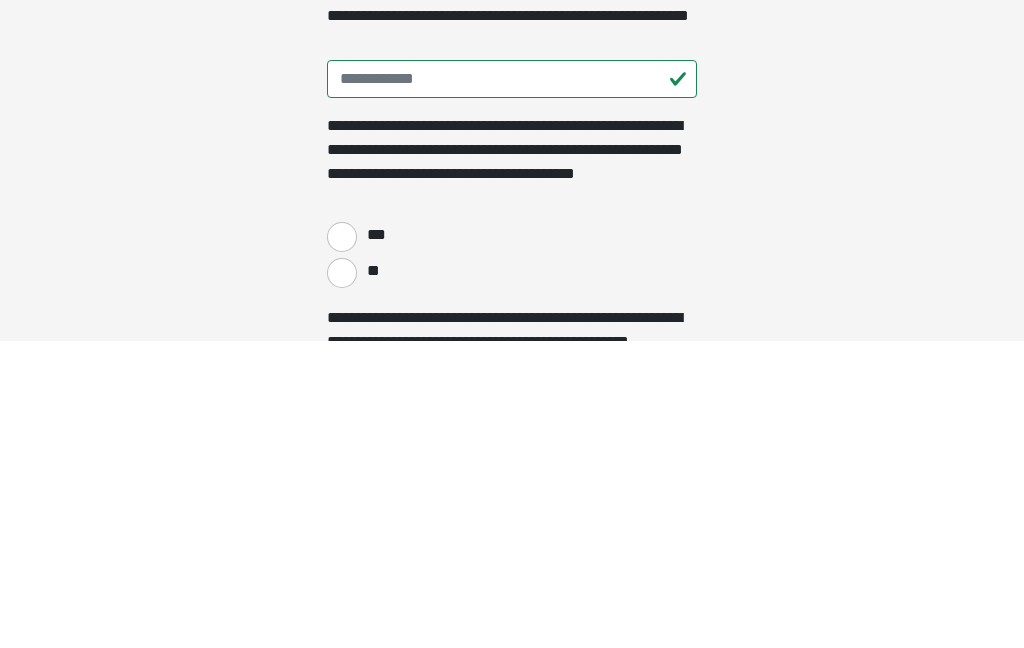 scroll, scrollTop: 685, scrollLeft: 0, axis: vertical 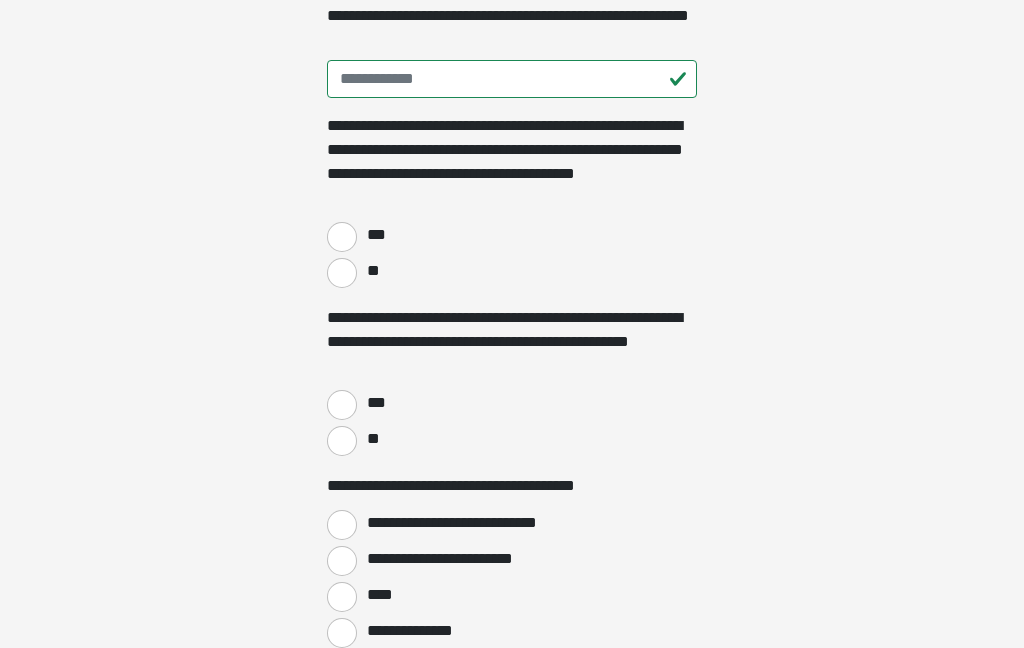 click on "***" at bounding box center [342, 237] 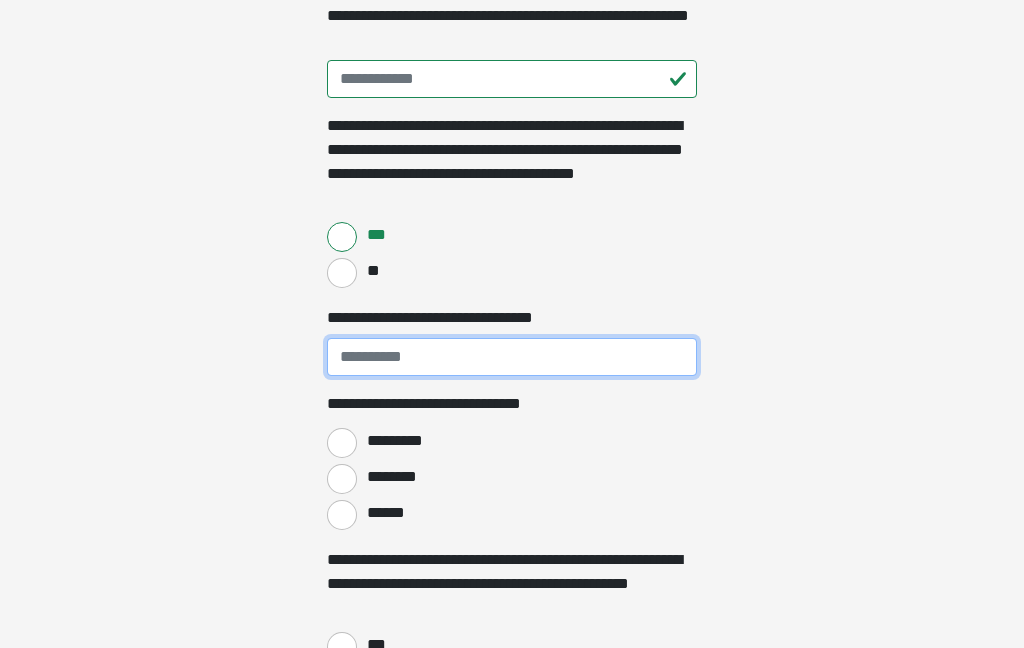 click on "**********" at bounding box center (512, 357) 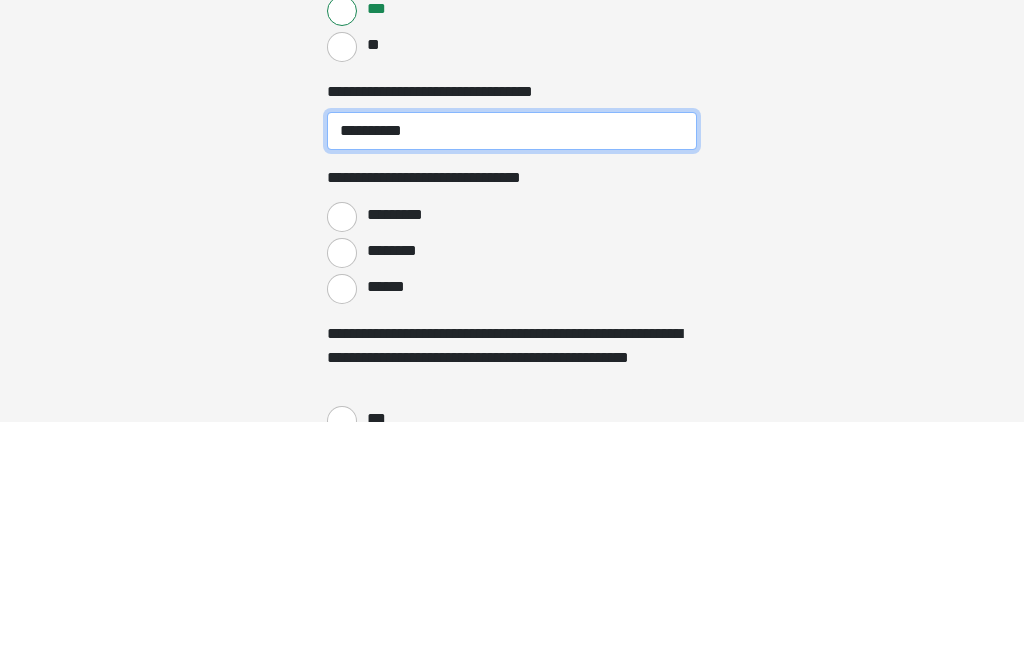 type on "**********" 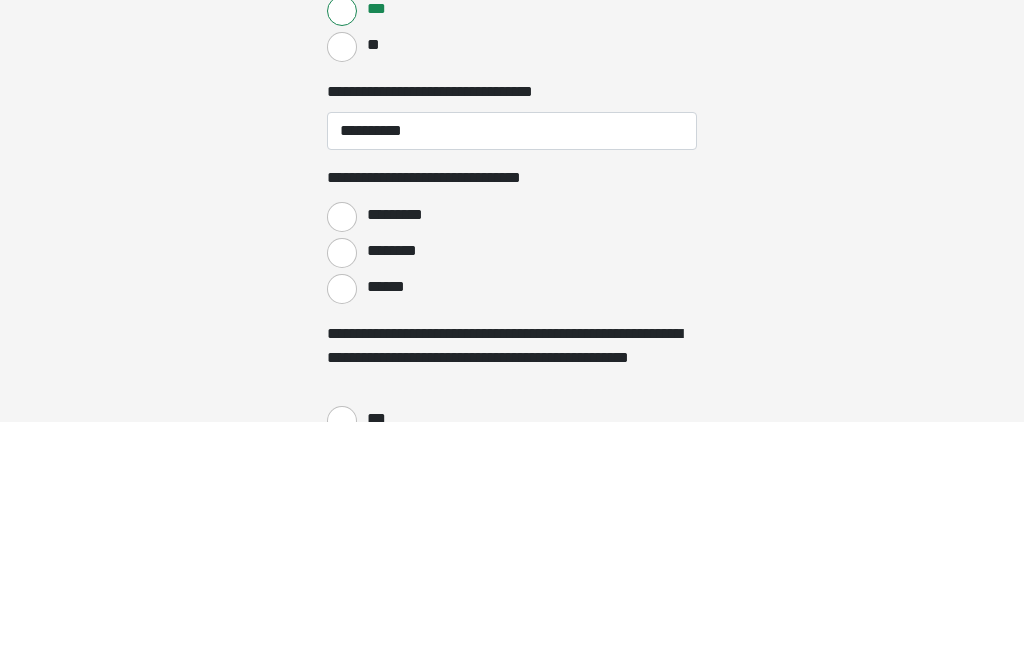 click on "*********" at bounding box center (342, 443) 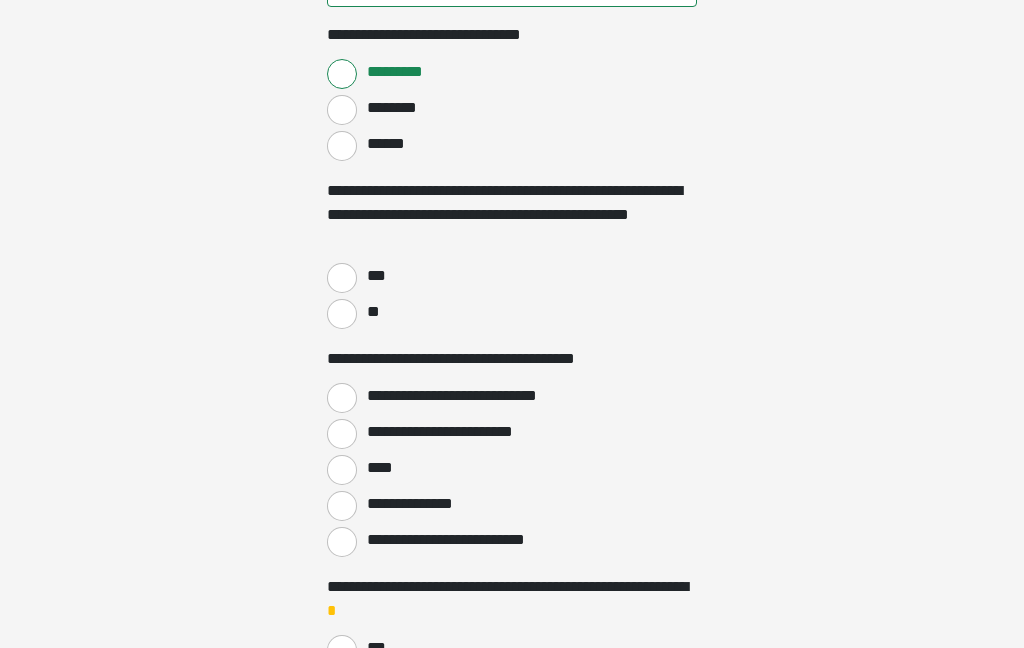 scroll, scrollTop: 1054, scrollLeft: 0, axis: vertical 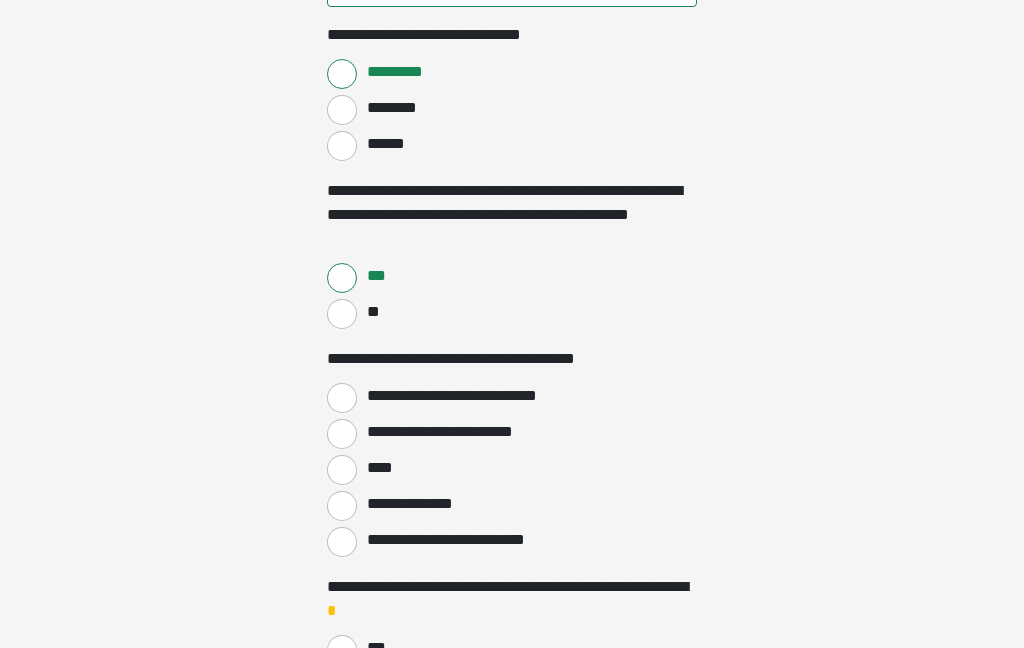 click on "**********" at bounding box center (342, 398) 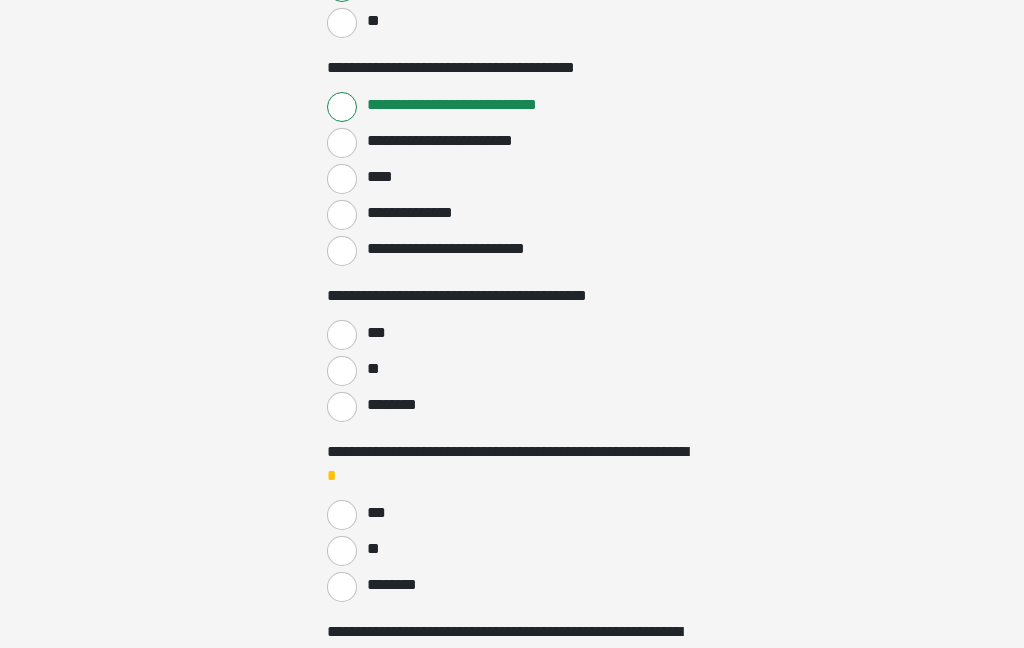 scroll, scrollTop: 1350, scrollLeft: 0, axis: vertical 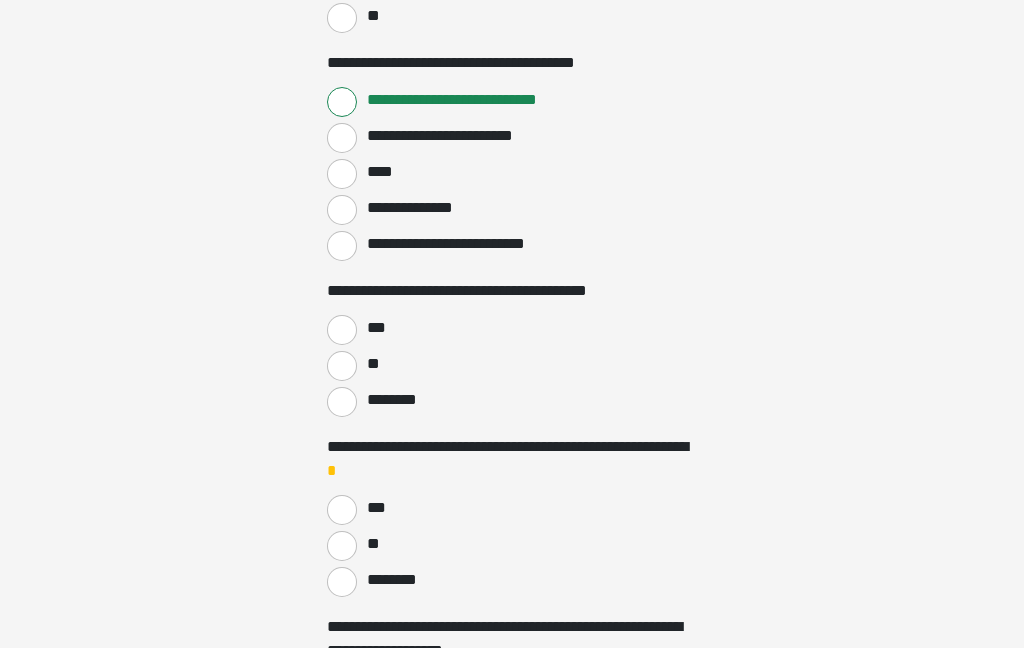 click on "**********" at bounding box center (512, -1026) 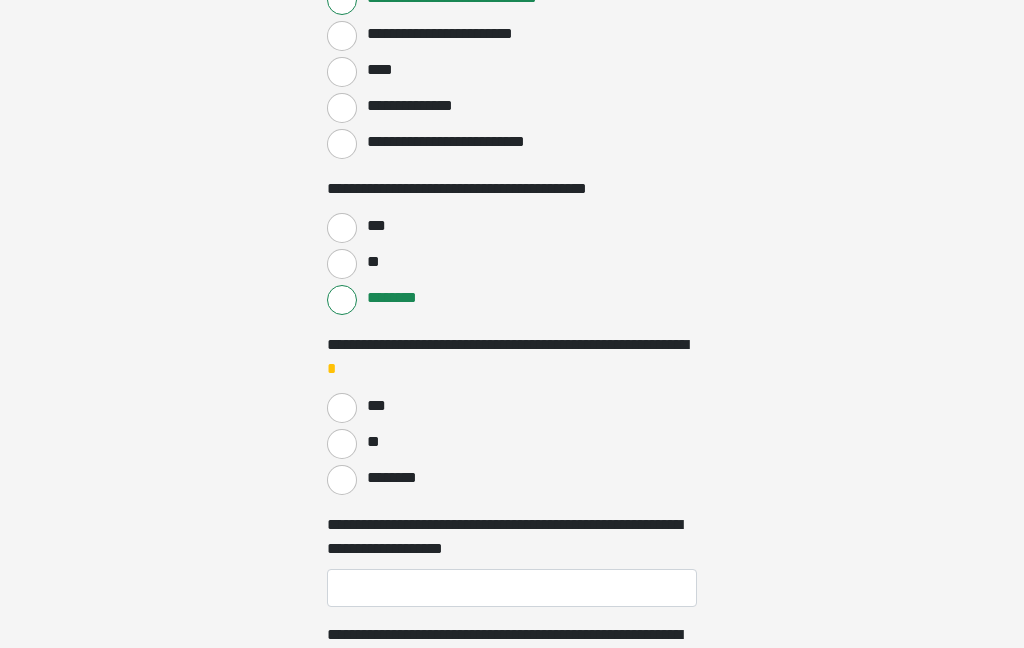 scroll, scrollTop: 1453, scrollLeft: 0, axis: vertical 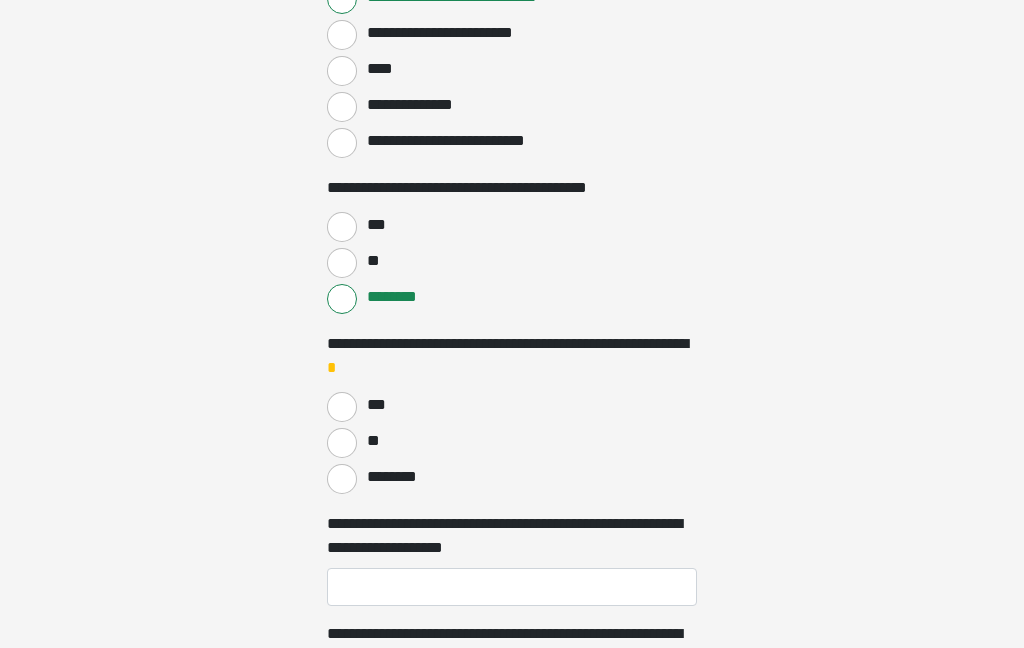 click on "********" at bounding box center (342, 479) 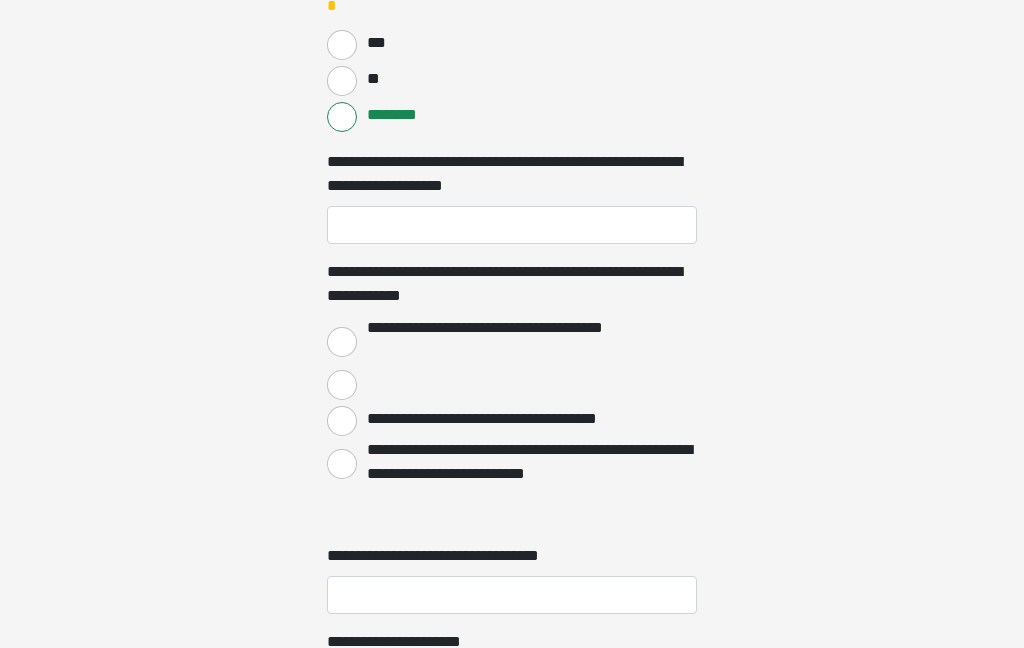 scroll, scrollTop: 1818, scrollLeft: 0, axis: vertical 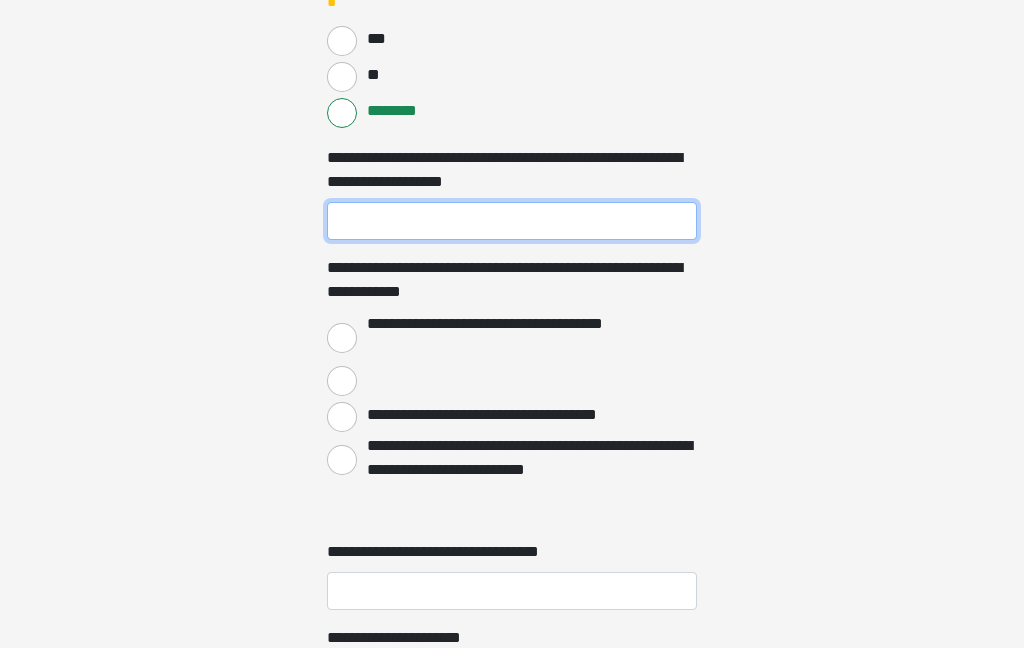 click on "**********" at bounding box center (512, 222) 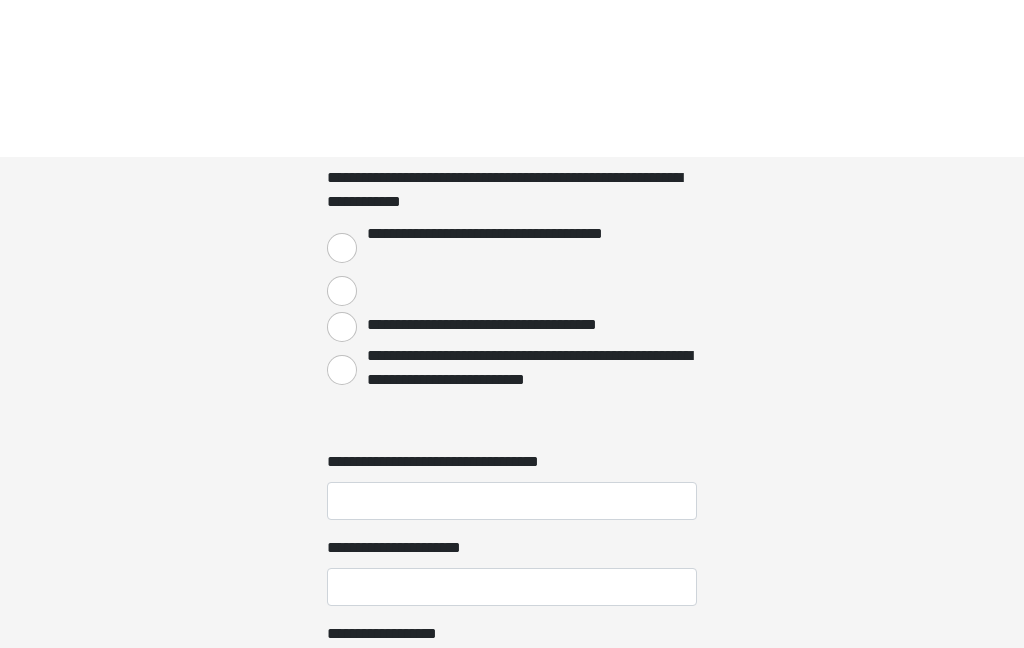 scroll, scrollTop: 2068, scrollLeft: 0, axis: vertical 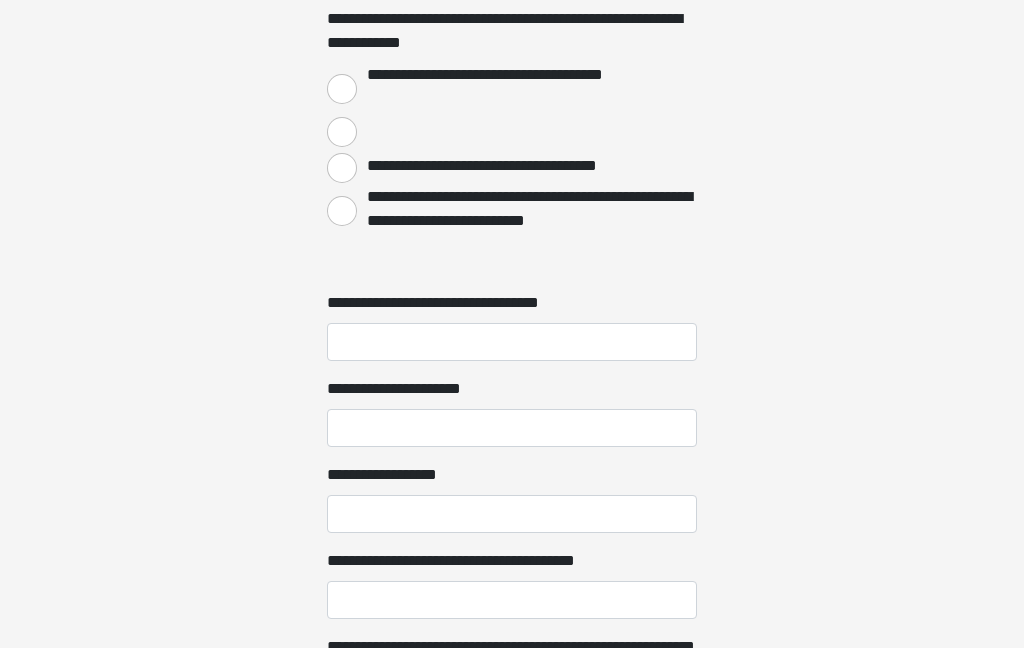 type on "***" 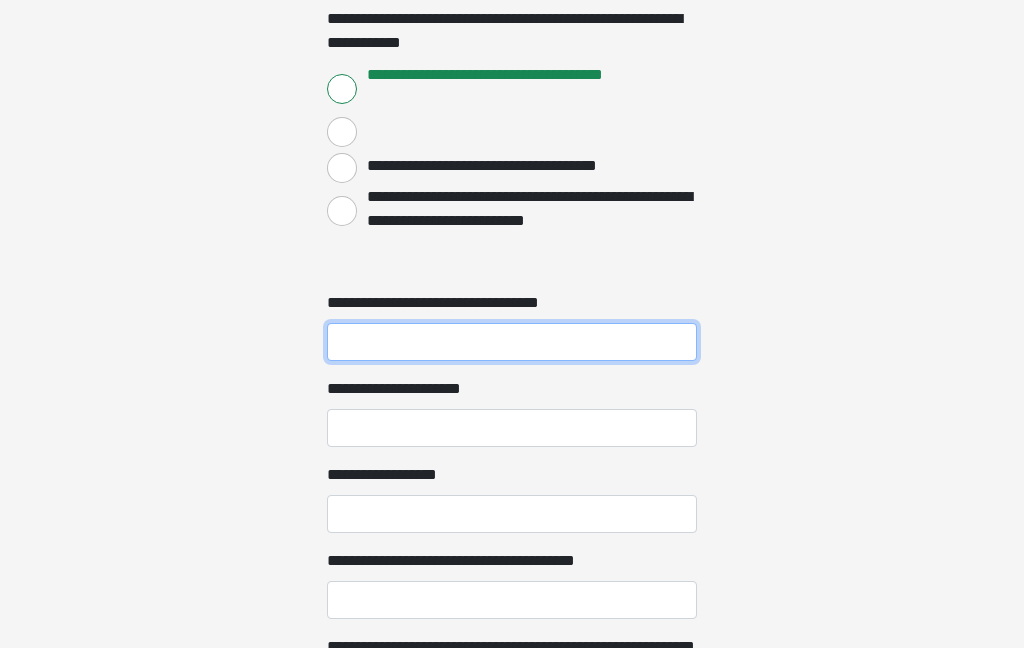 click on "**********" at bounding box center (512, 342) 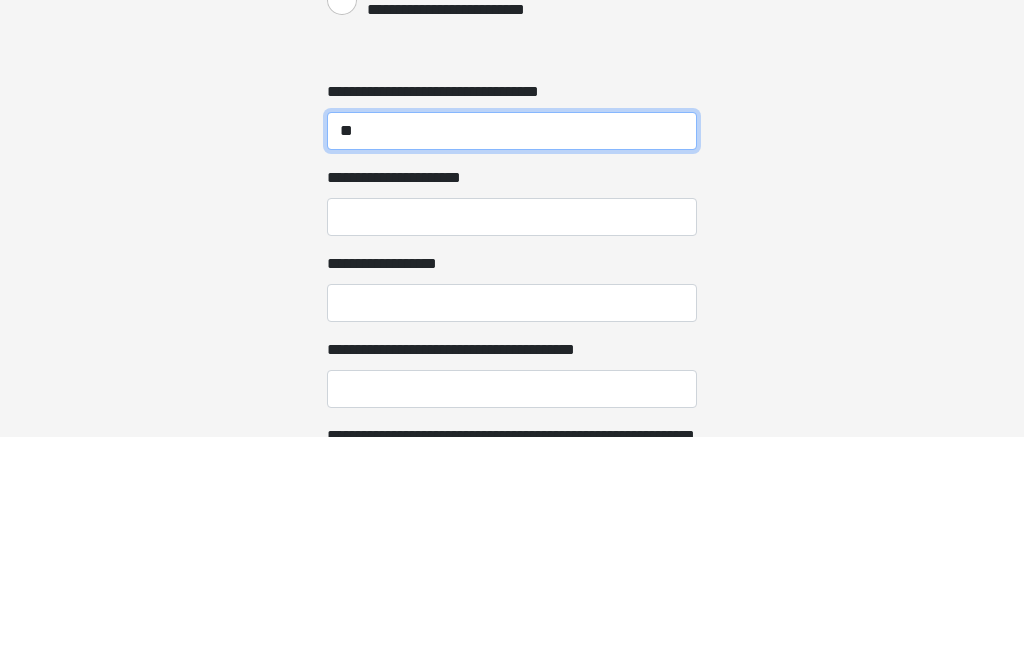 type on "**" 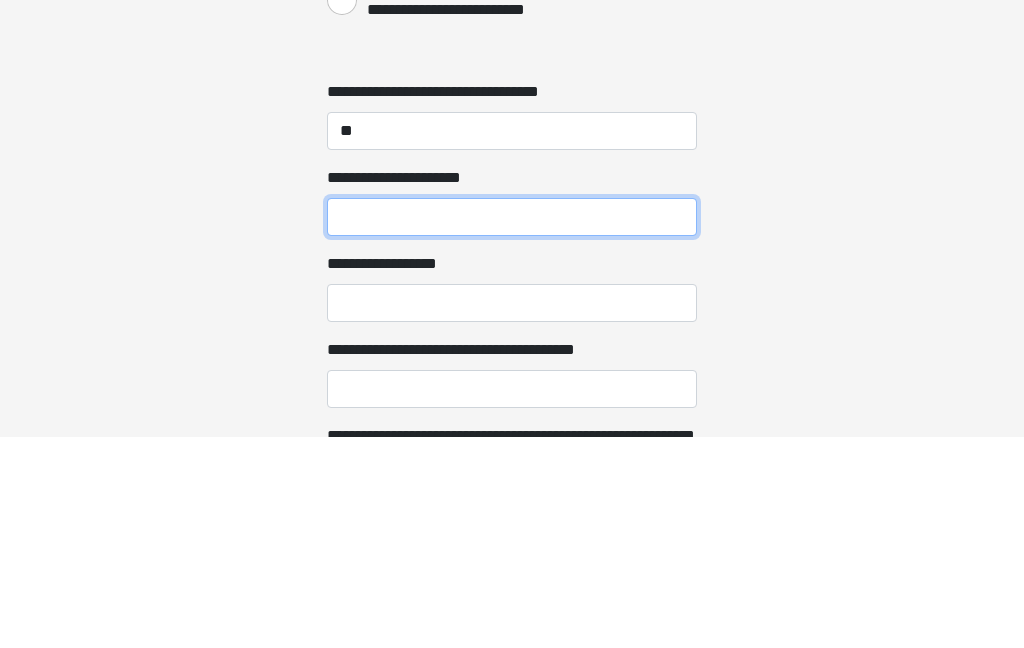 click on "**********" at bounding box center [512, 428] 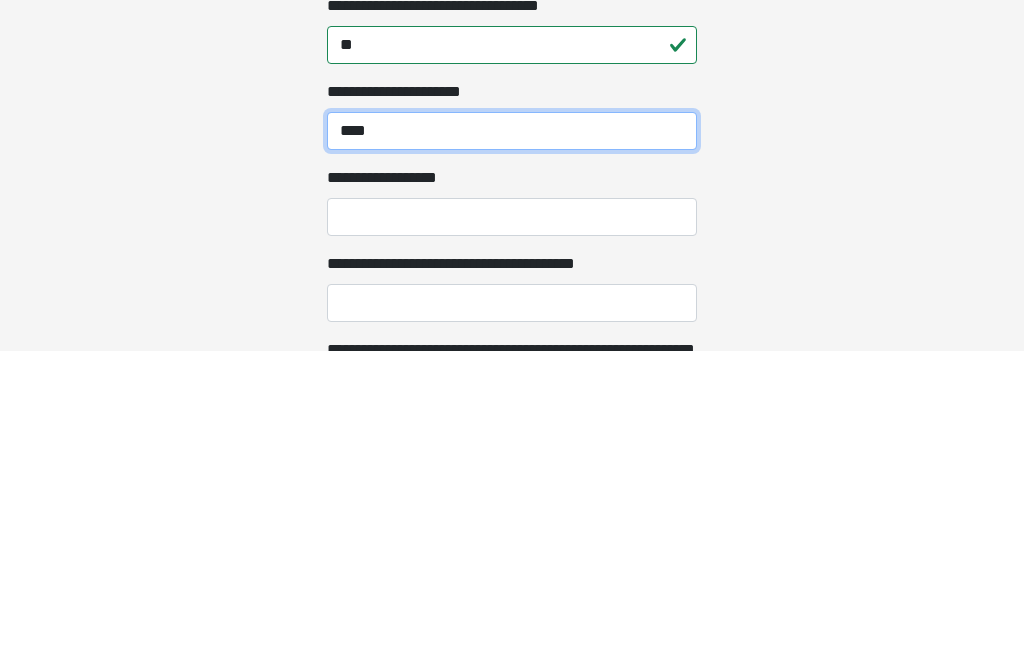 type on "****" 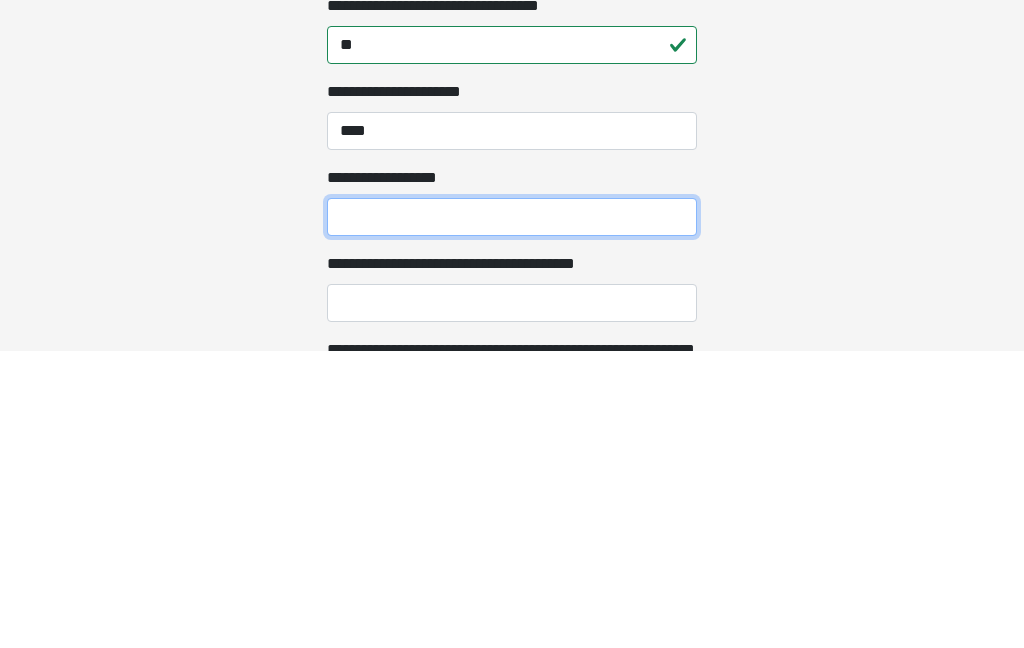 click on "**********" at bounding box center [512, 514] 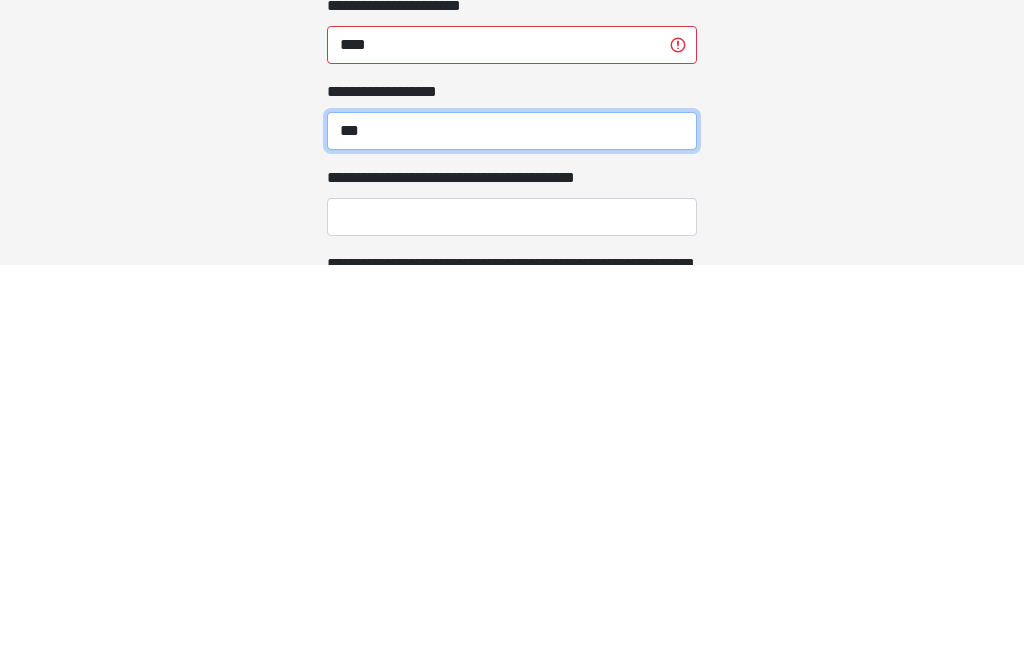 type on "***" 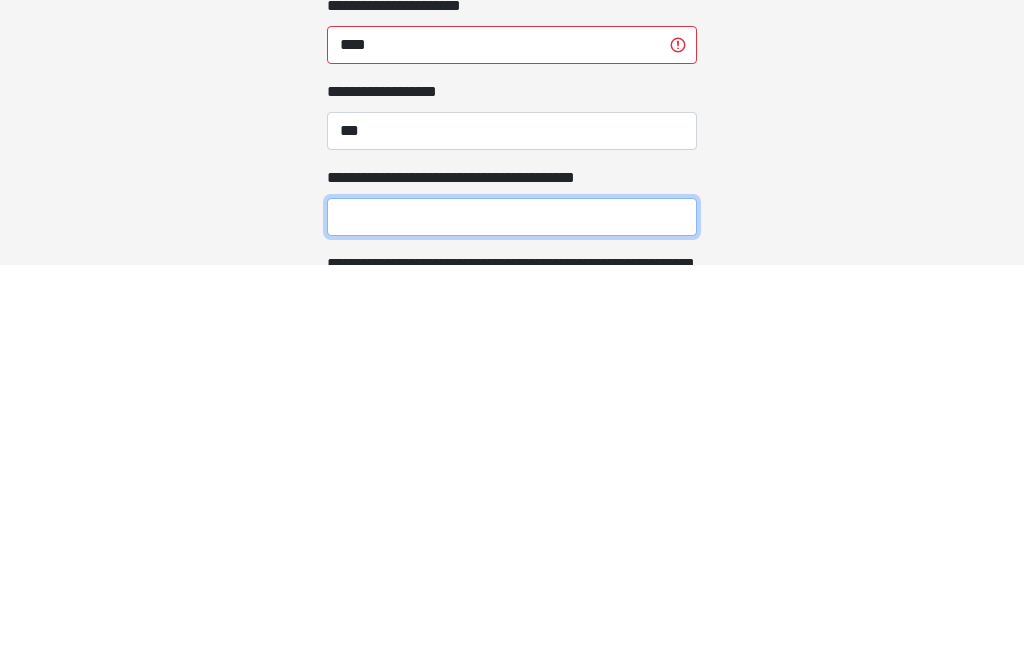 click on "**********" at bounding box center (512, 600) 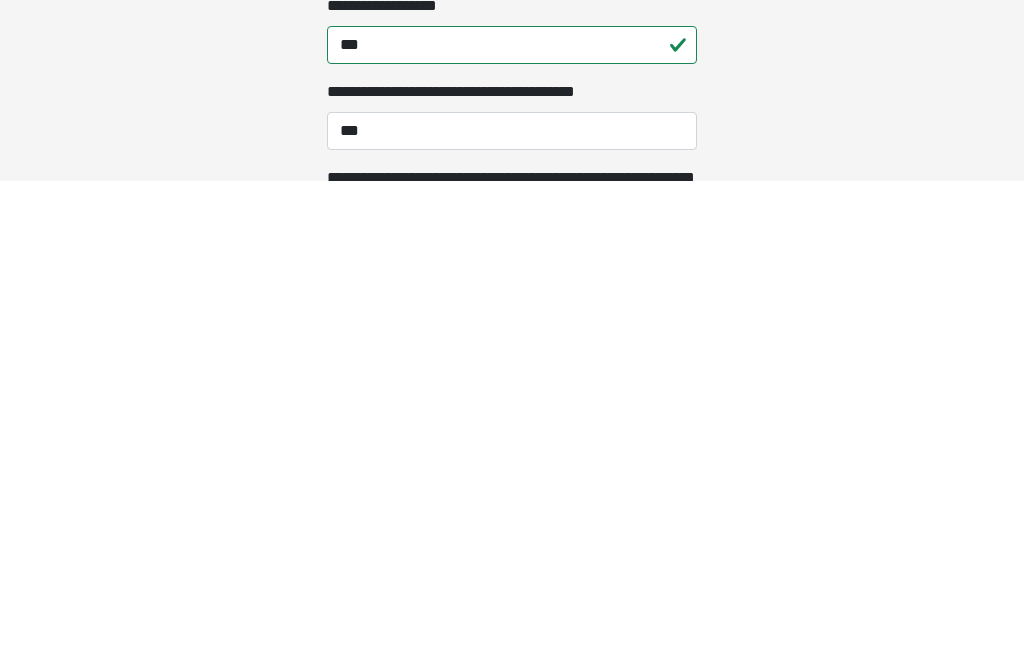 scroll, scrollTop: 2537, scrollLeft: 0, axis: vertical 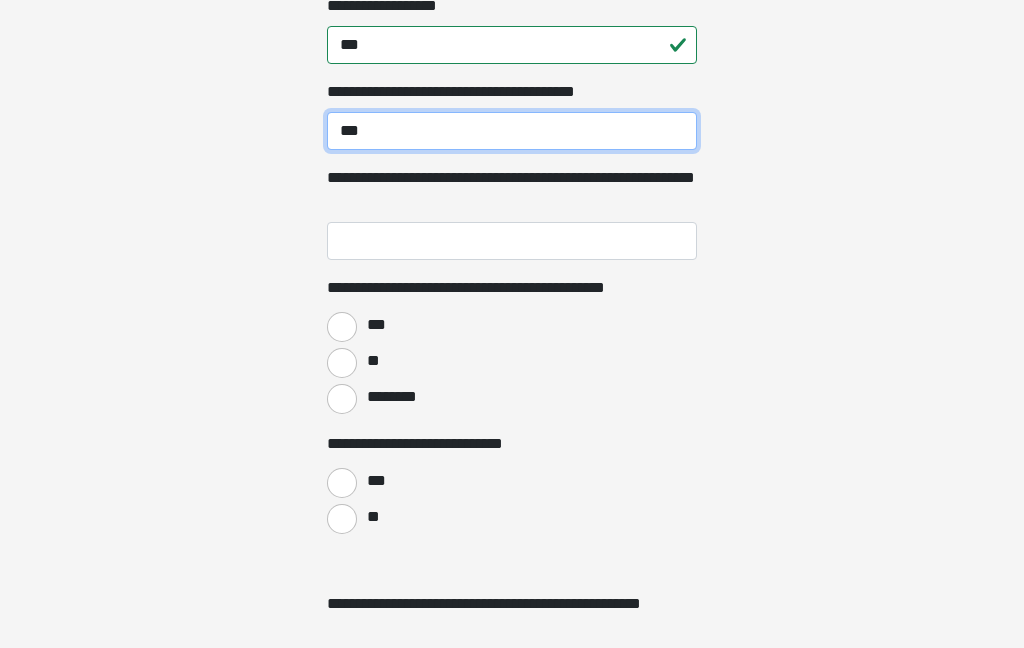 type on "***" 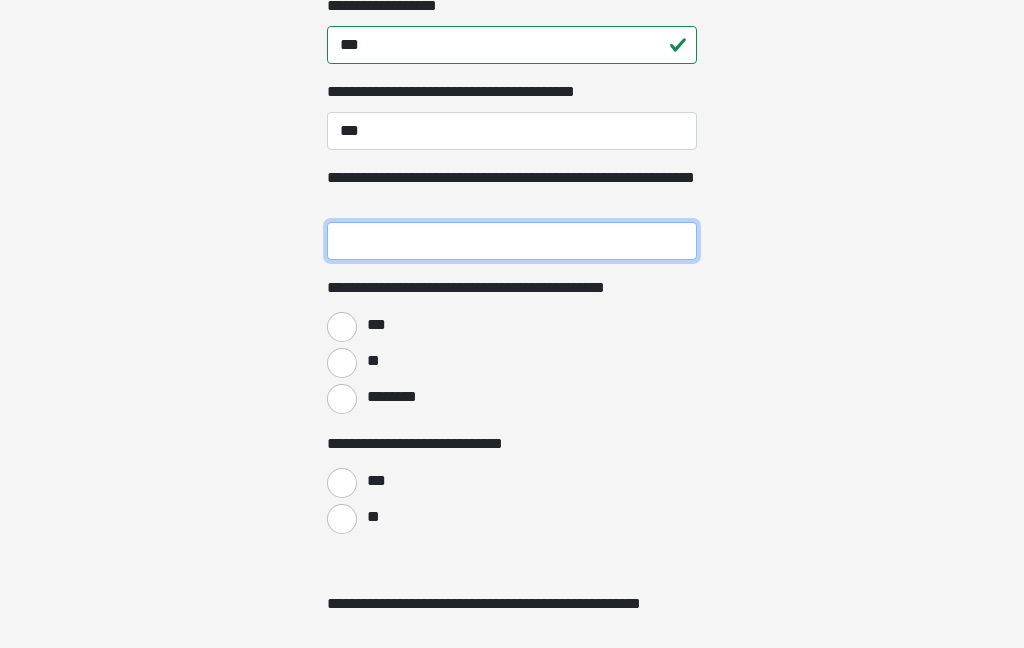 click on "**********" at bounding box center [512, 241] 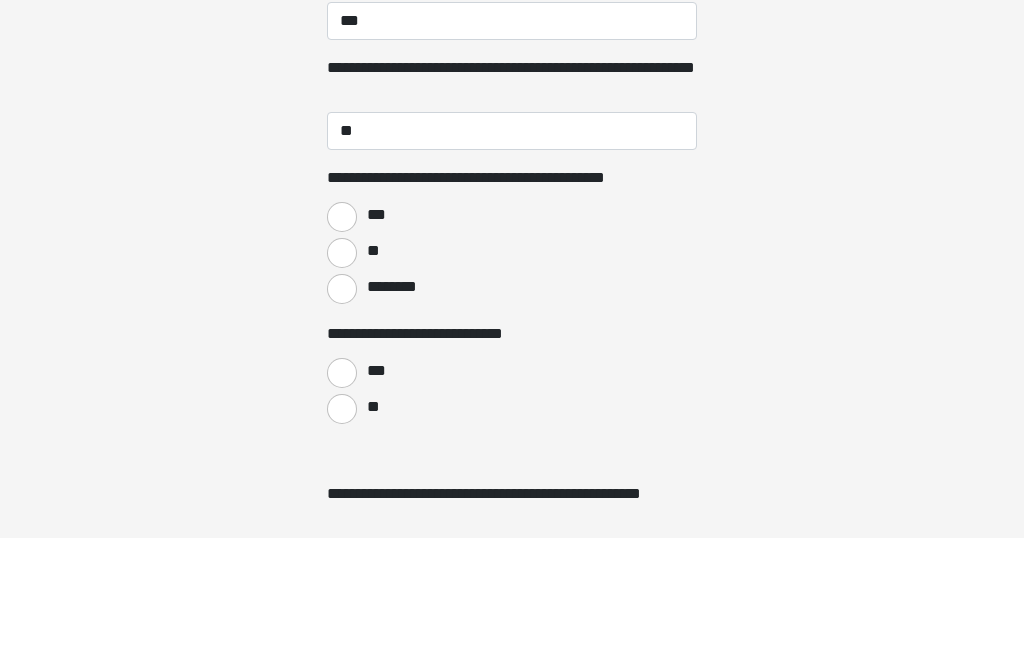 scroll, scrollTop: 2647, scrollLeft: 0, axis: vertical 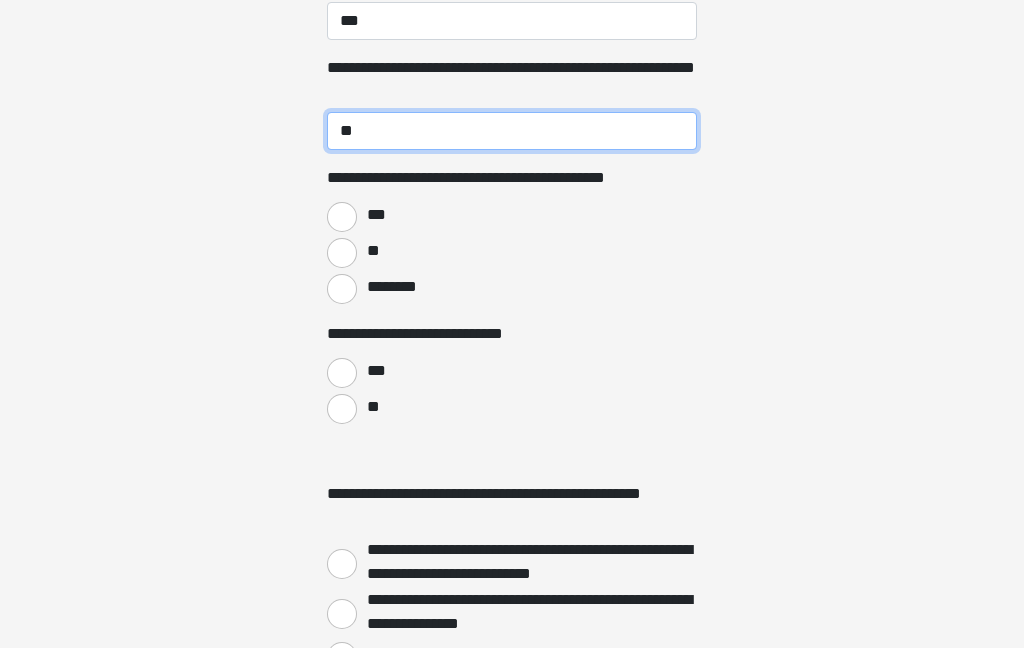 type on "**" 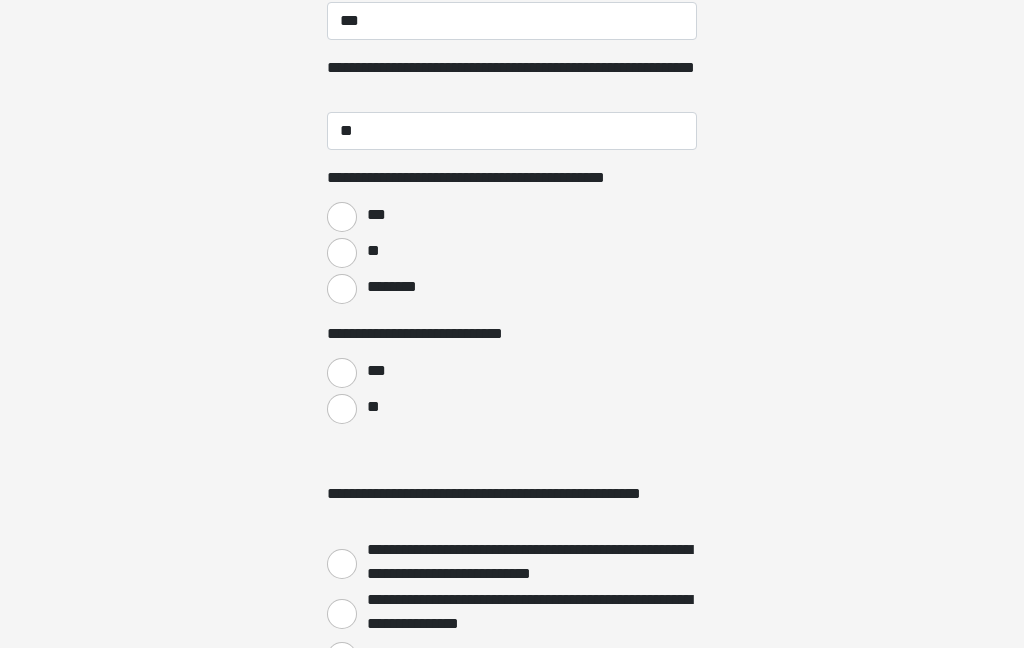 click on "**" at bounding box center [342, 253] 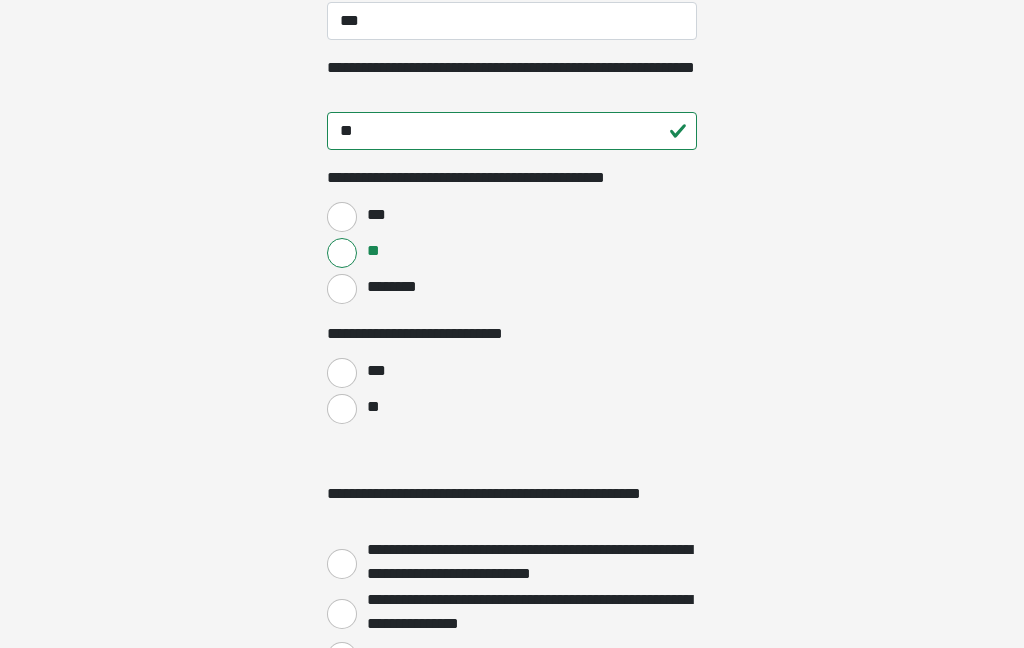 click on "**" at bounding box center [342, 409] 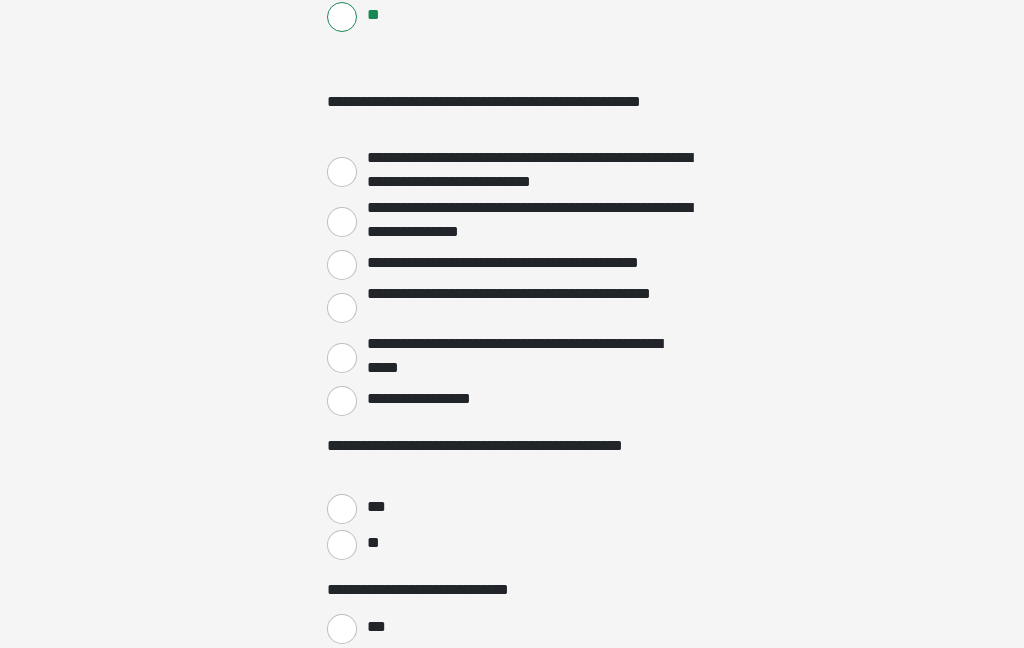 scroll, scrollTop: 3039, scrollLeft: 0, axis: vertical 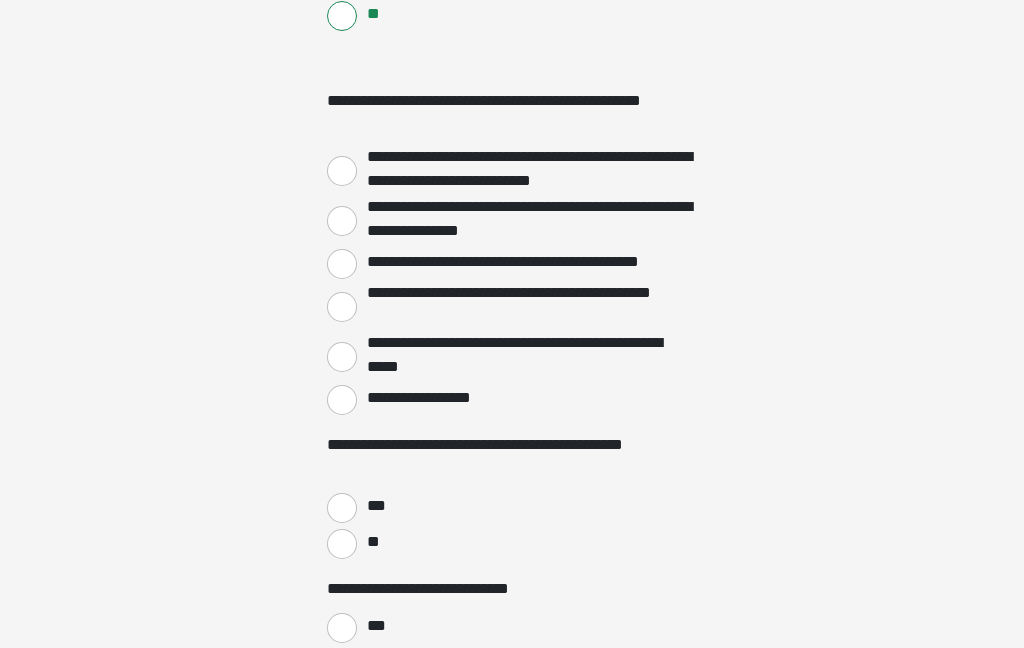 click on "**********" at bounding box center (342, 401) 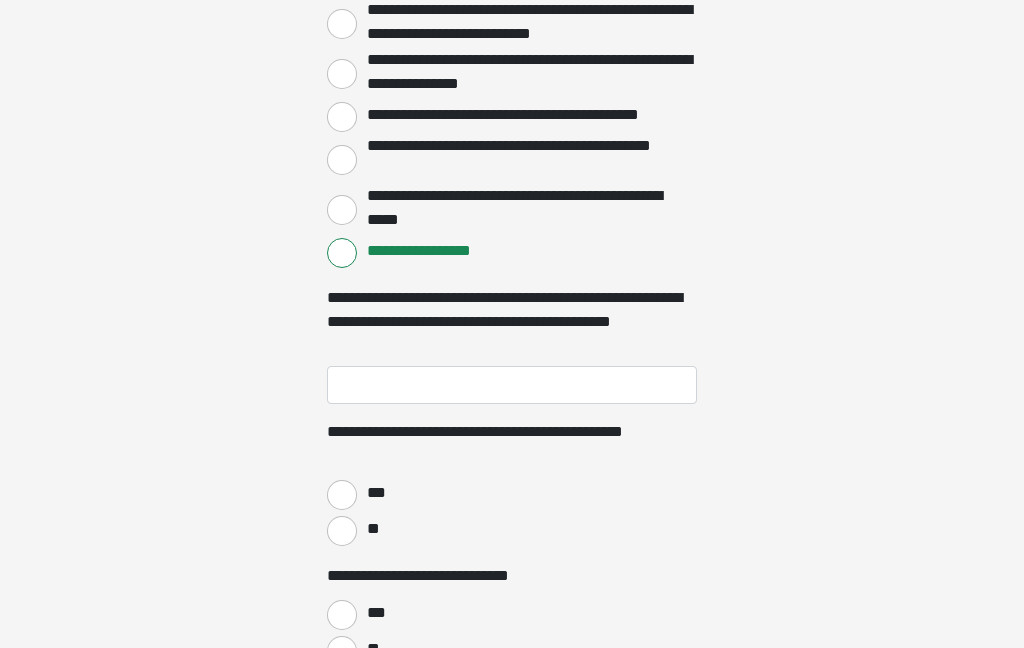 scroll, scrollTop: 3197, scrollLeft: 0, axis: vertical 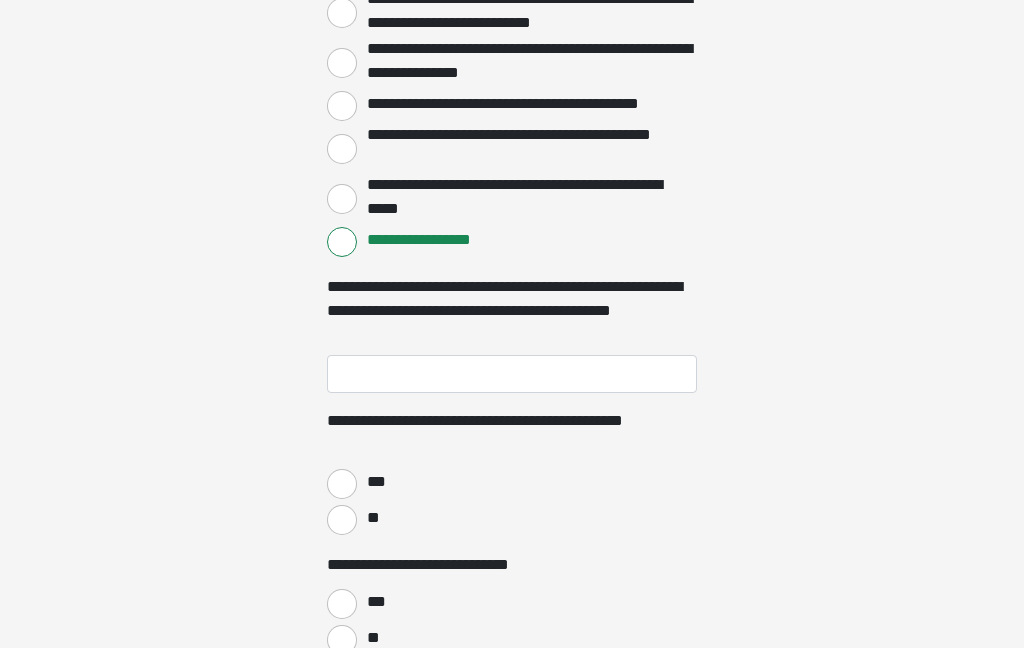 click on "**********" at bounding box center [512, 375] 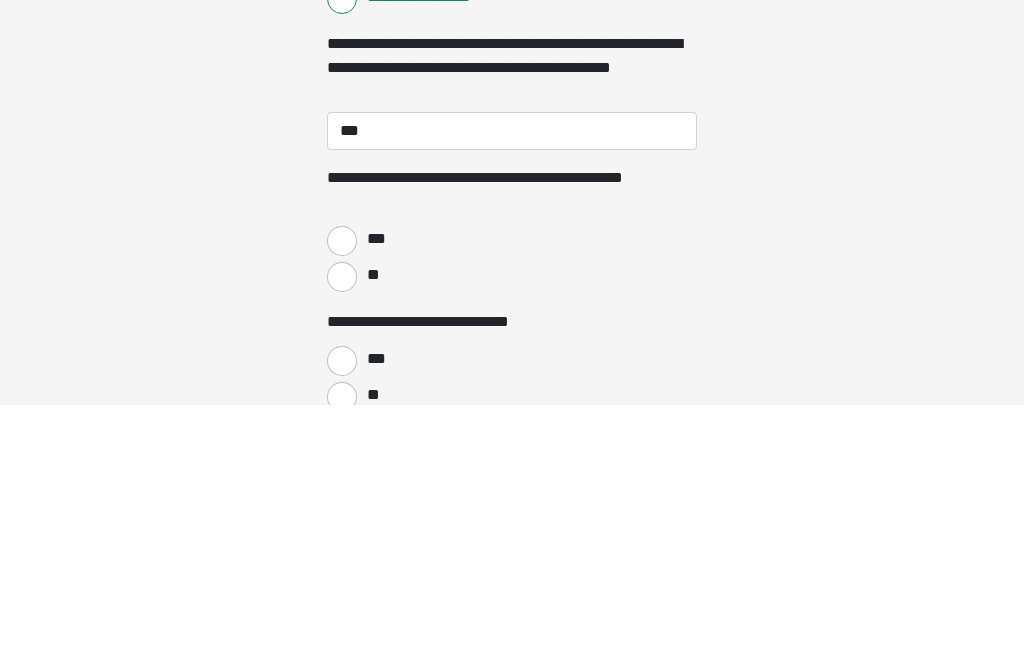 scroll, scrollTop: 3441, scrollLeft: 0, axis: vertical 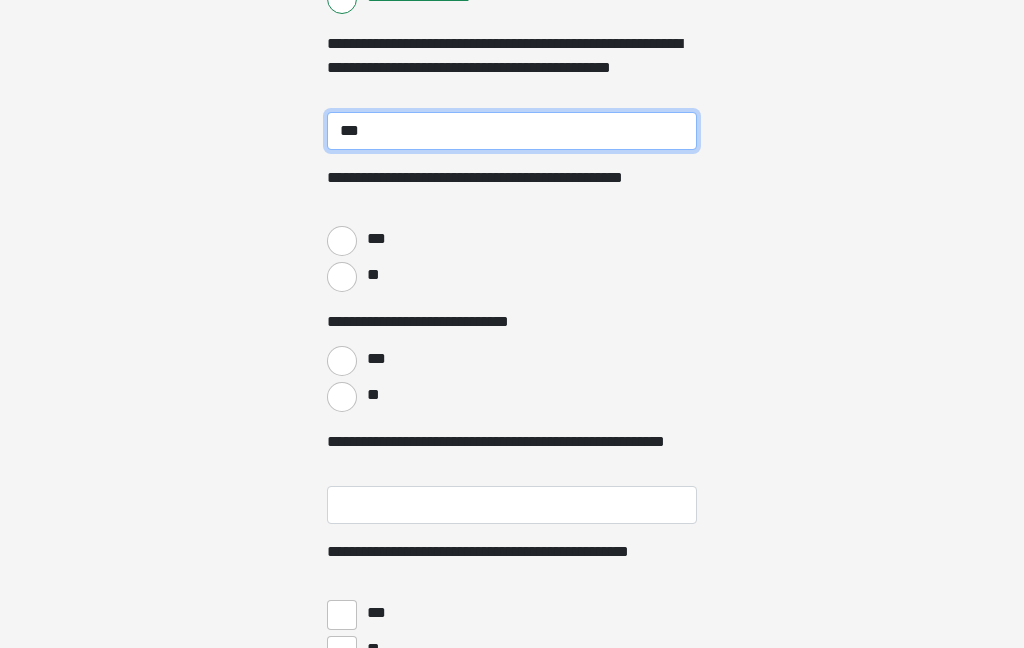 type on "***" 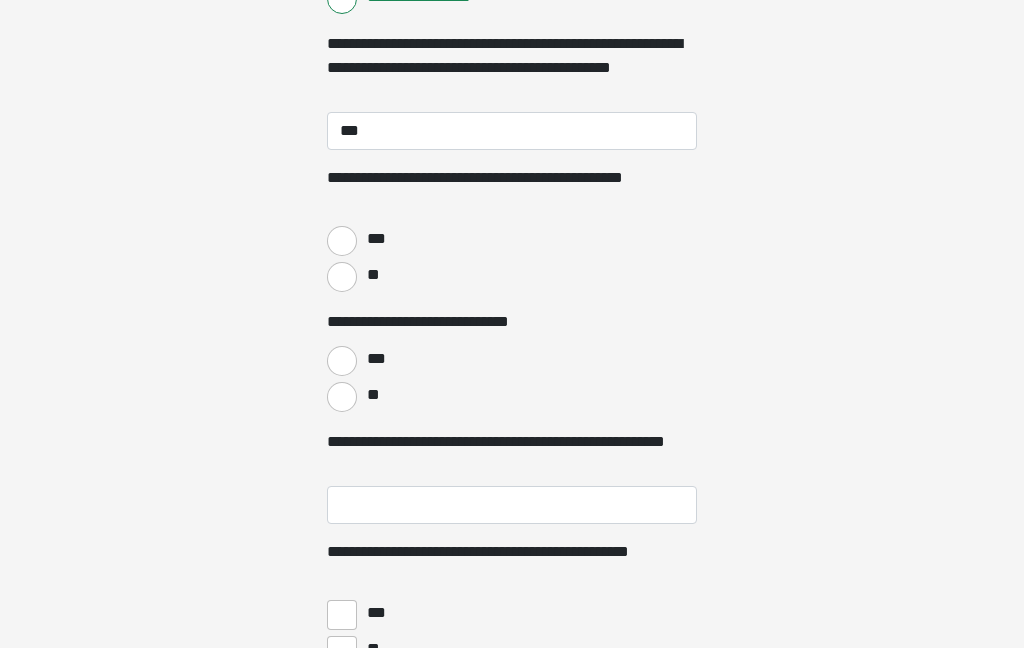 click on "***" at bounding box center [342, 241] 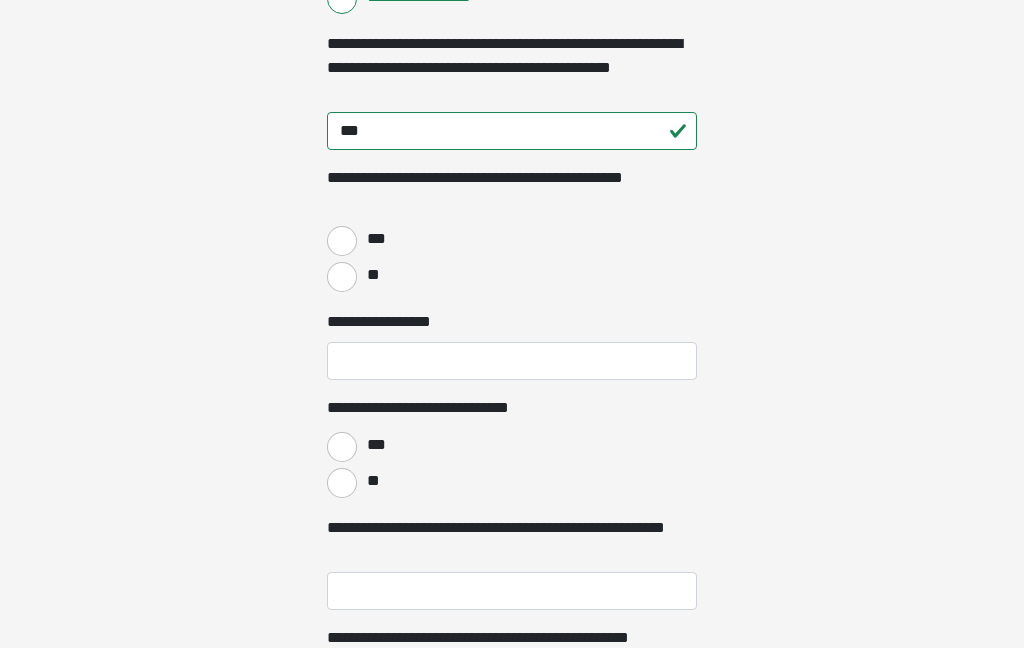click on "***" at bounding box center [342, 447] 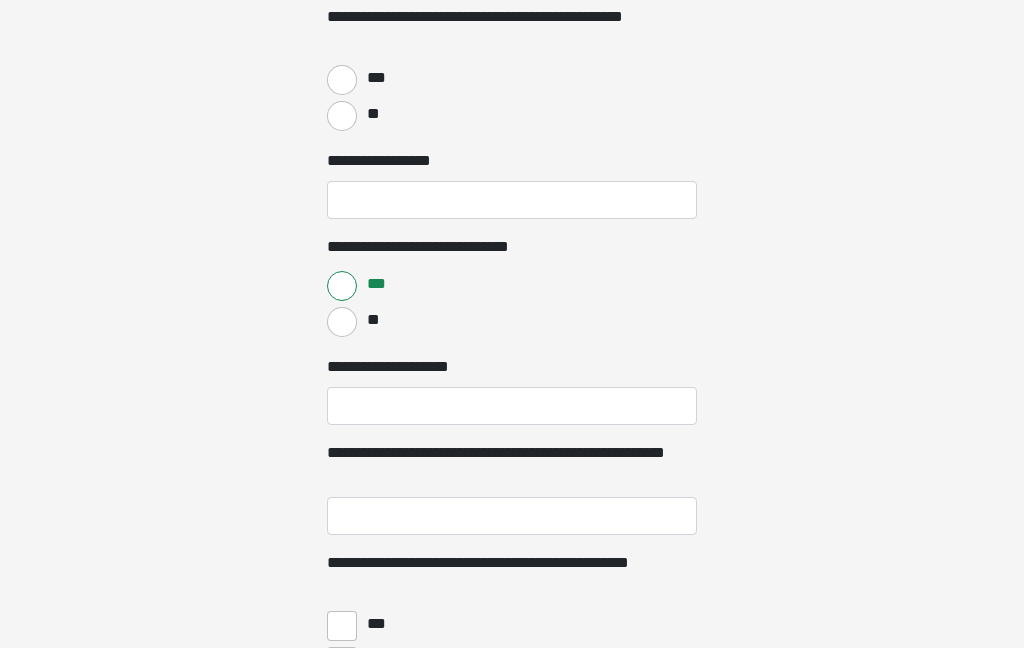 scroll, scrollTop: 3608, scrollLeft: 0, axis: vertical 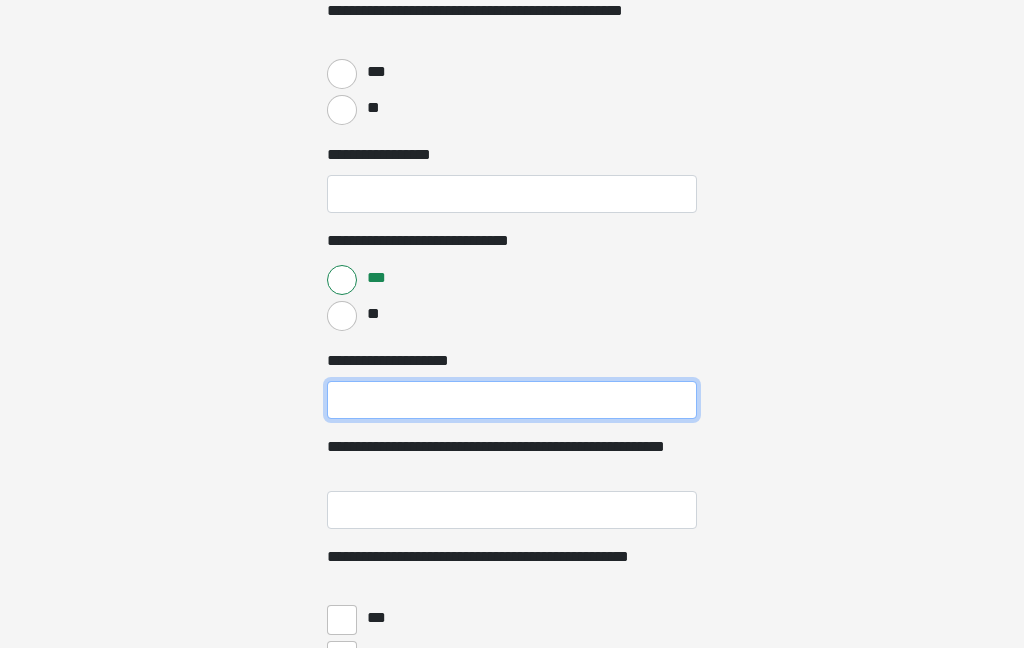 click on "**********" at bounding box center [512, 400] 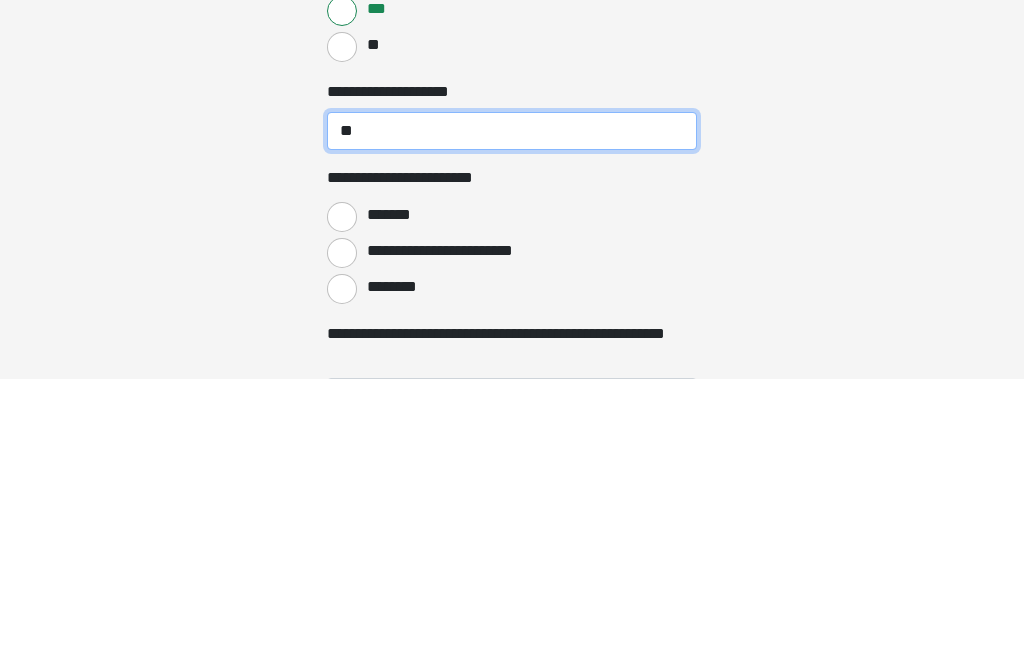 type on "**" 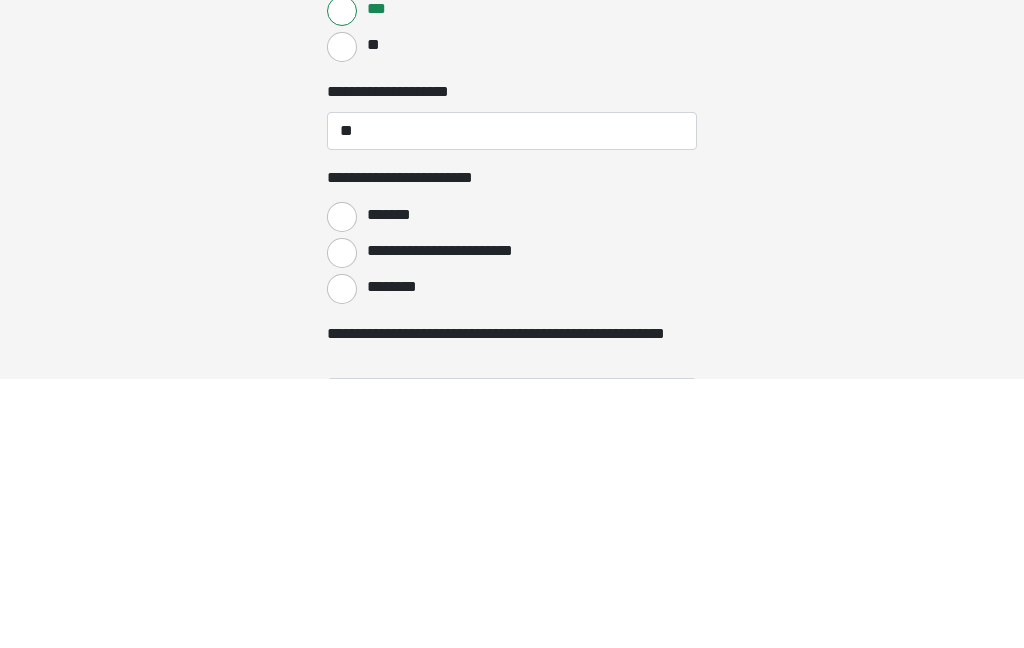 click on "*******" at bounding box center [342, 486] 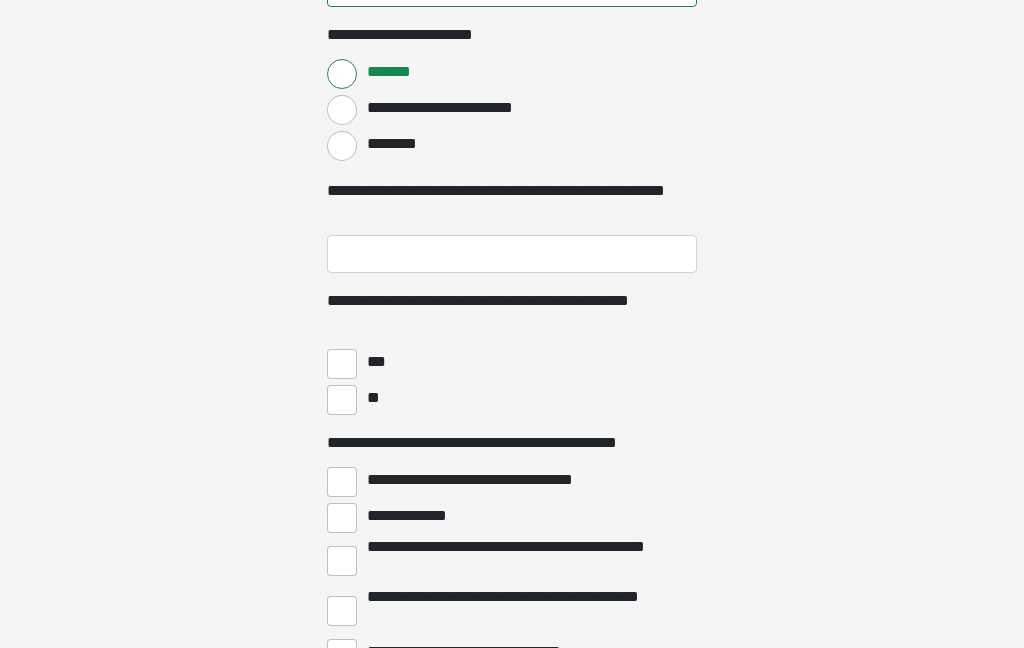scroll, scrollTop: 4020, scrollLeft: 0, axis: vertical 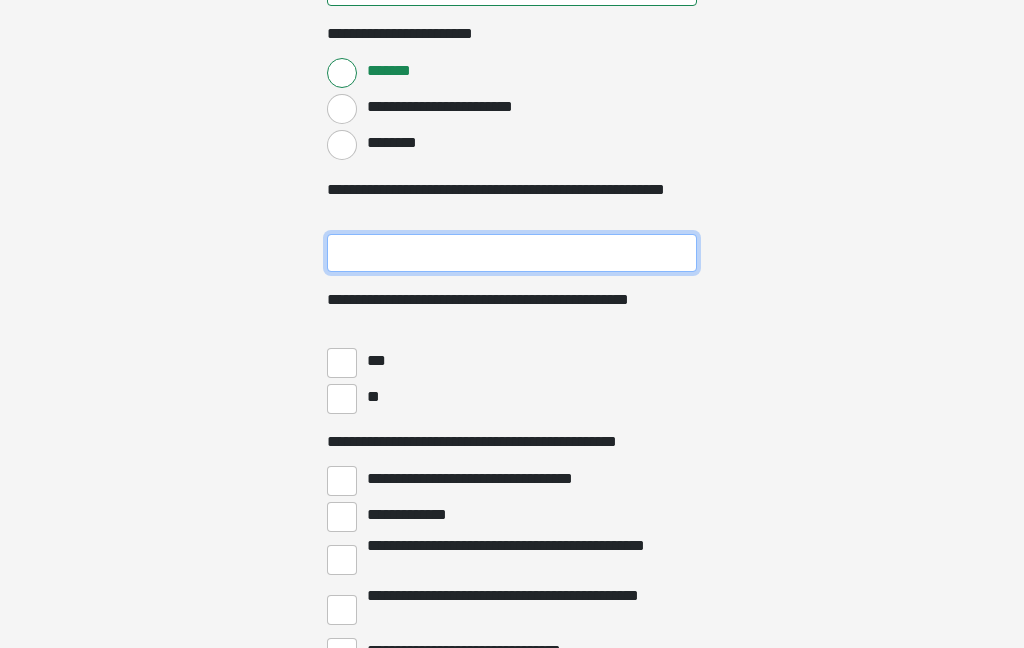 click on "**********" at bounding box center (512, 254) 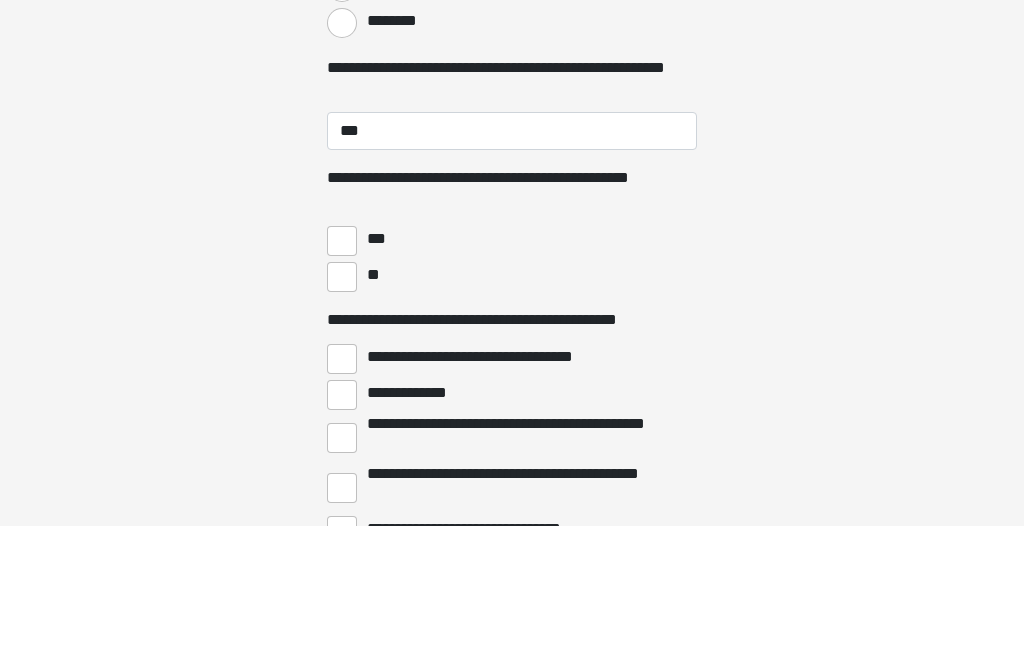 scroll, scrollTop: 4143, scrollLeft: 0, axis: vertical 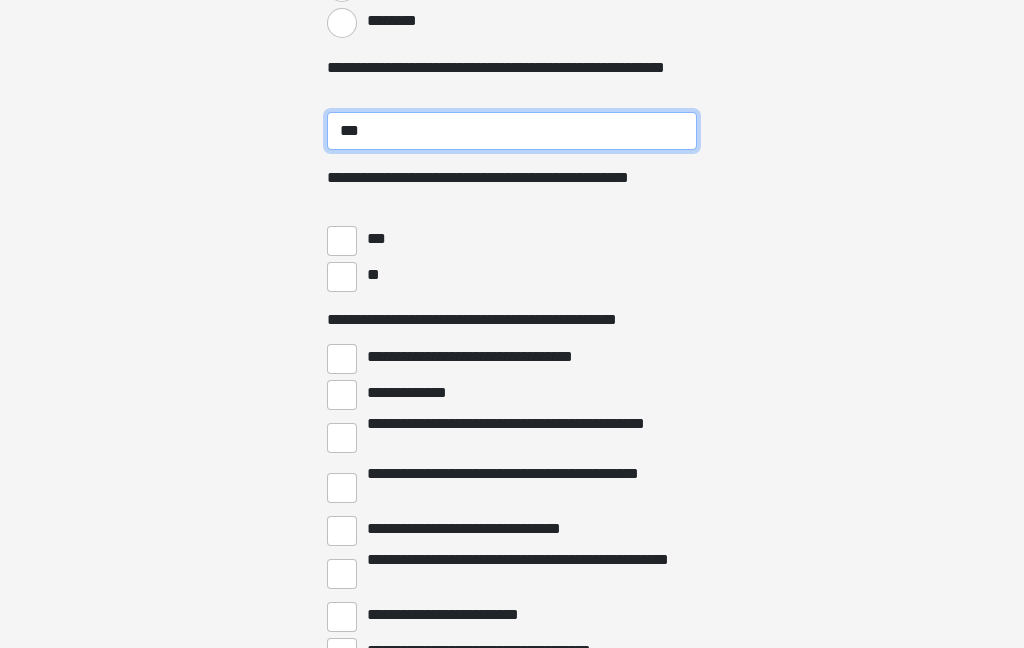 type on "***" 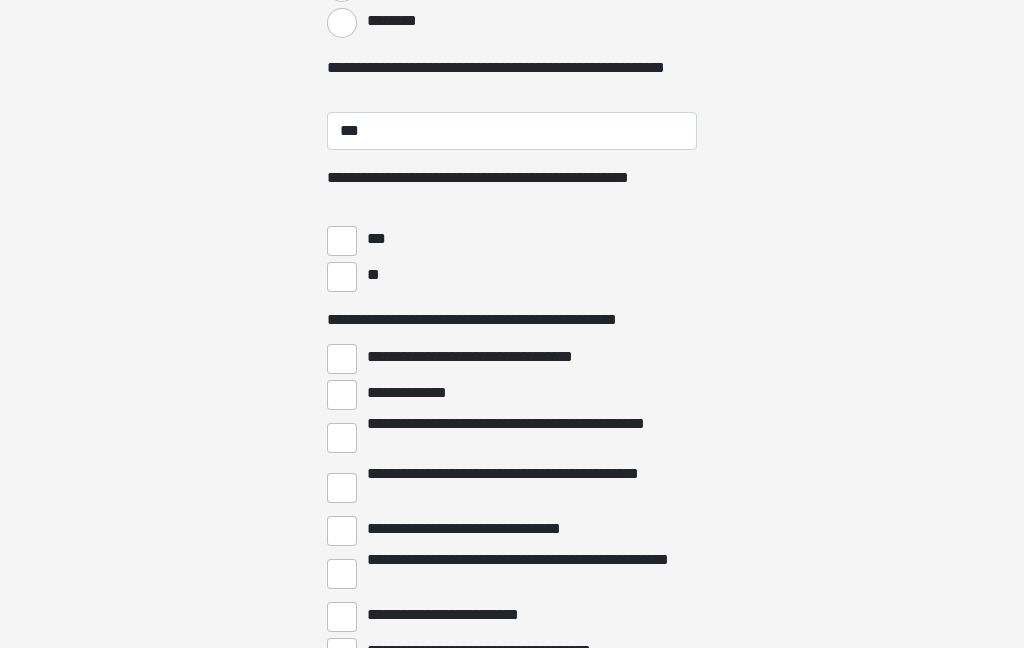 click on "**" at bounding box center [342, 277] 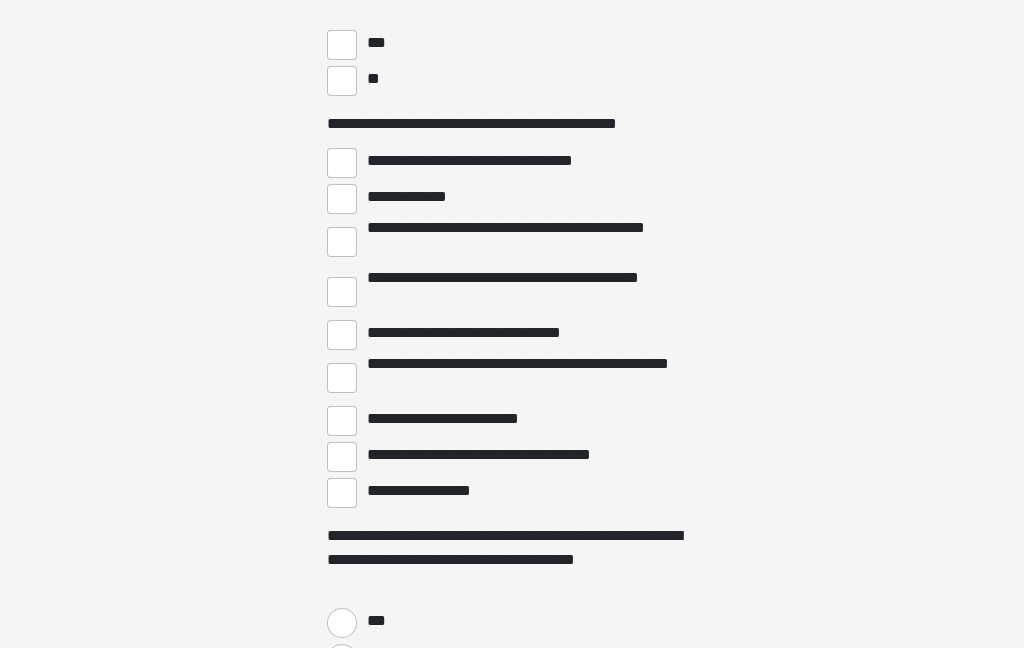 scroll, scrollTop: 4339, scrollLeft: 0, axis: vertical 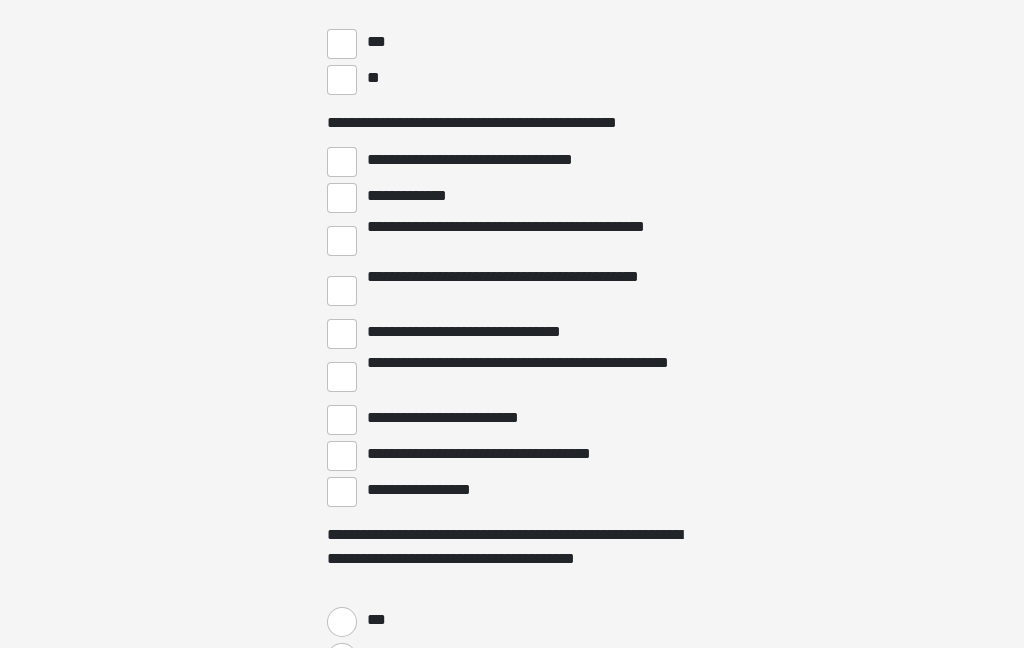 click on "**********" at bounding box center [342, 493] 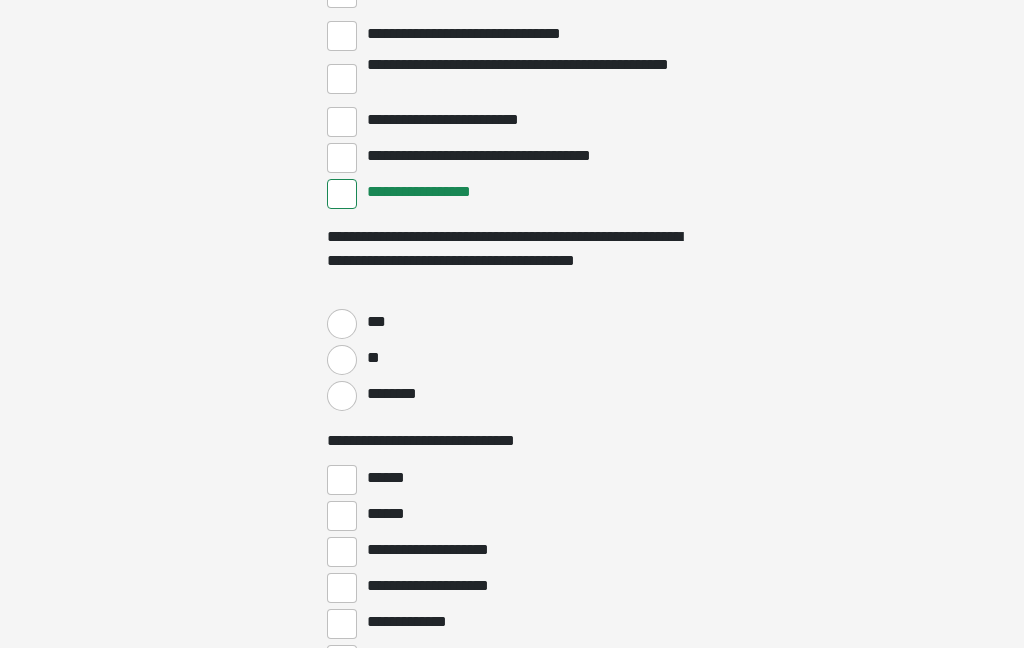 scroll, scrollTop: 4641, scrollLeft: 0, axis: vertical 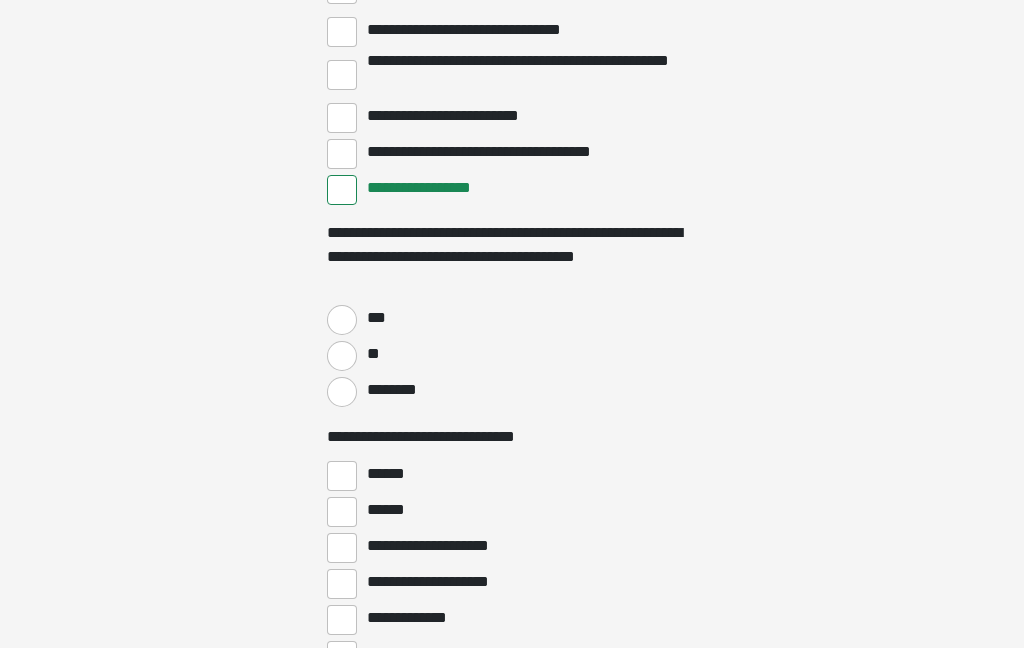 click on "**" at bounding box center [342, 357] 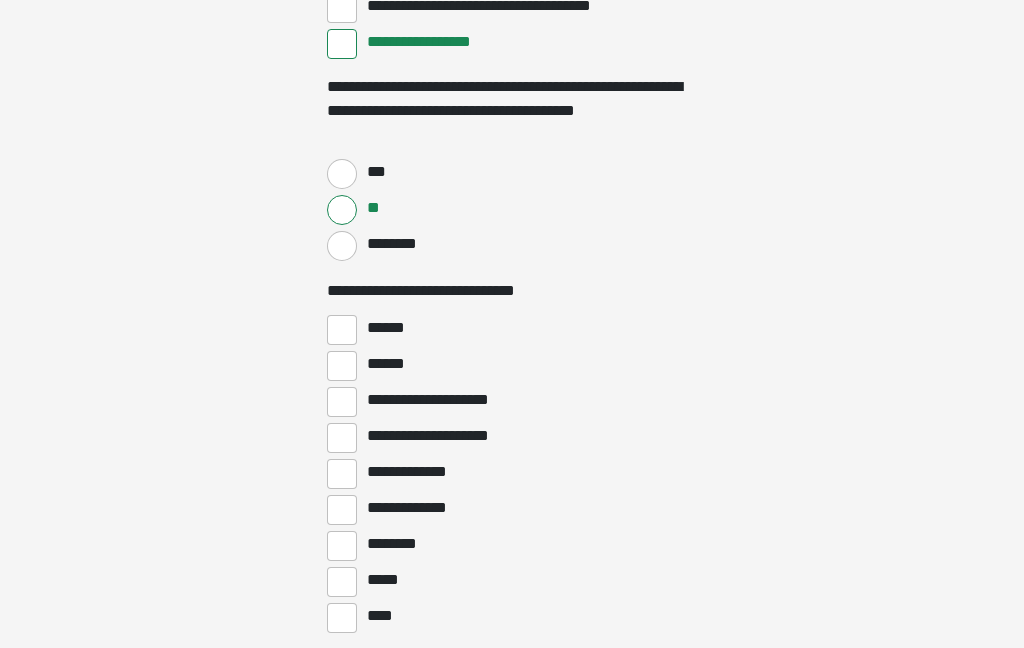 scroll, scrollTop: 4790, scrollLeft: 0, axis: vertical 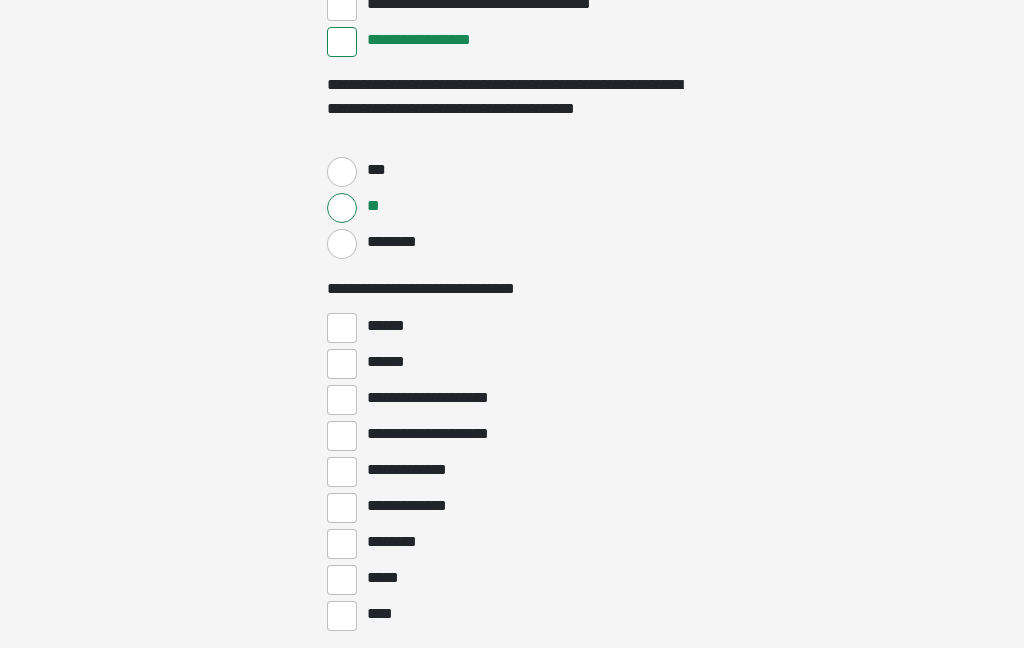 click on "******" at bounding box center (342, 364) 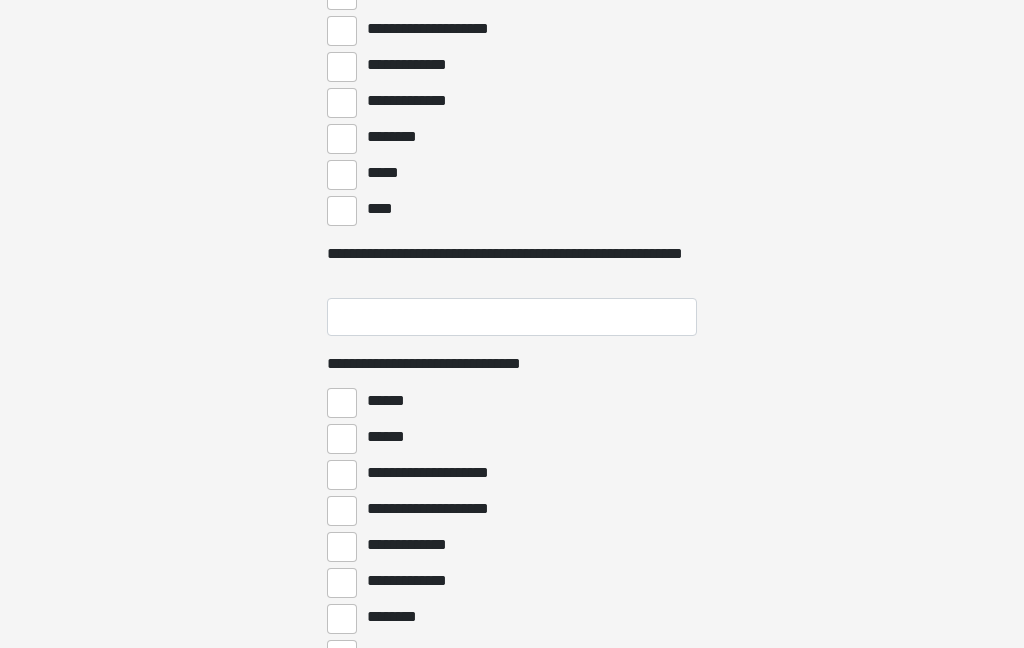 scroll, scrollTop: 5195, scrollLeft: 0, axis: vertical 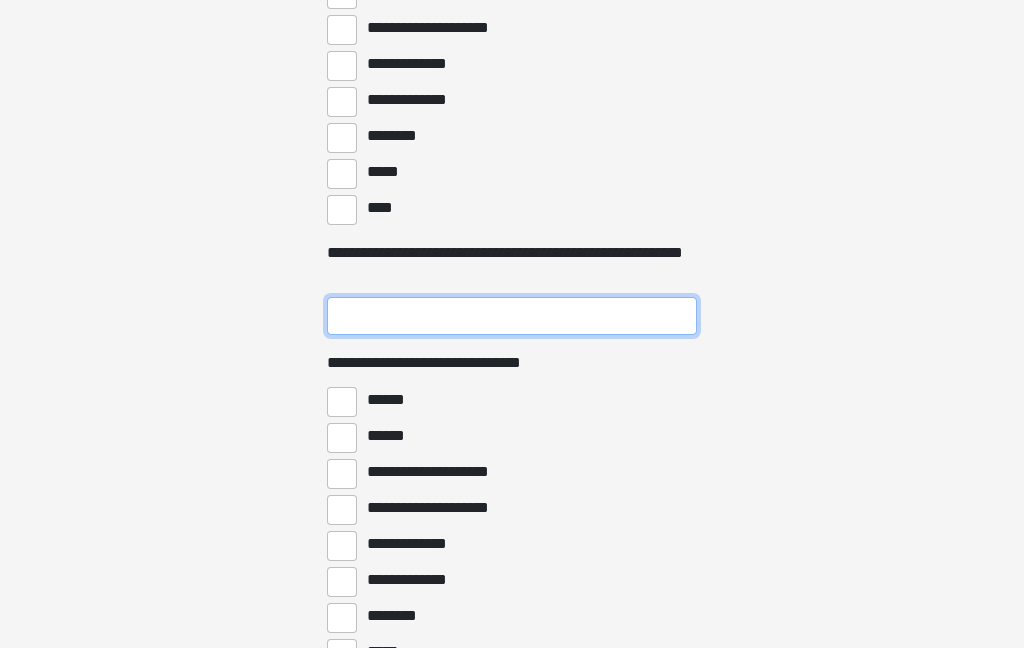 click on "**********" at bounding box center (512, 317) 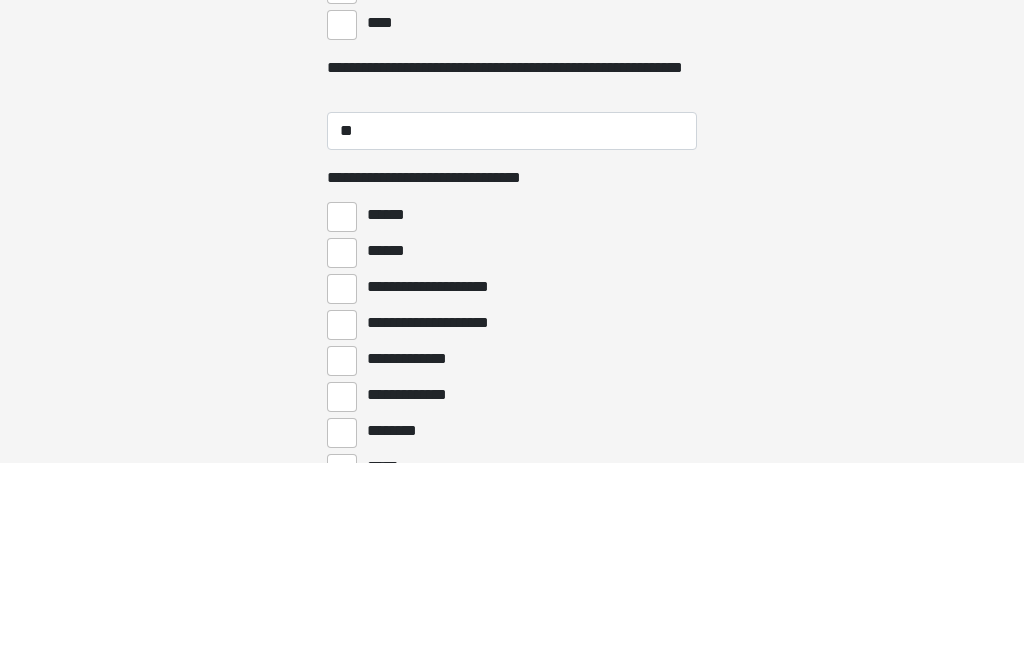 scroll, scrollTop: 5381, scrollLeft: 0, axis: vertical 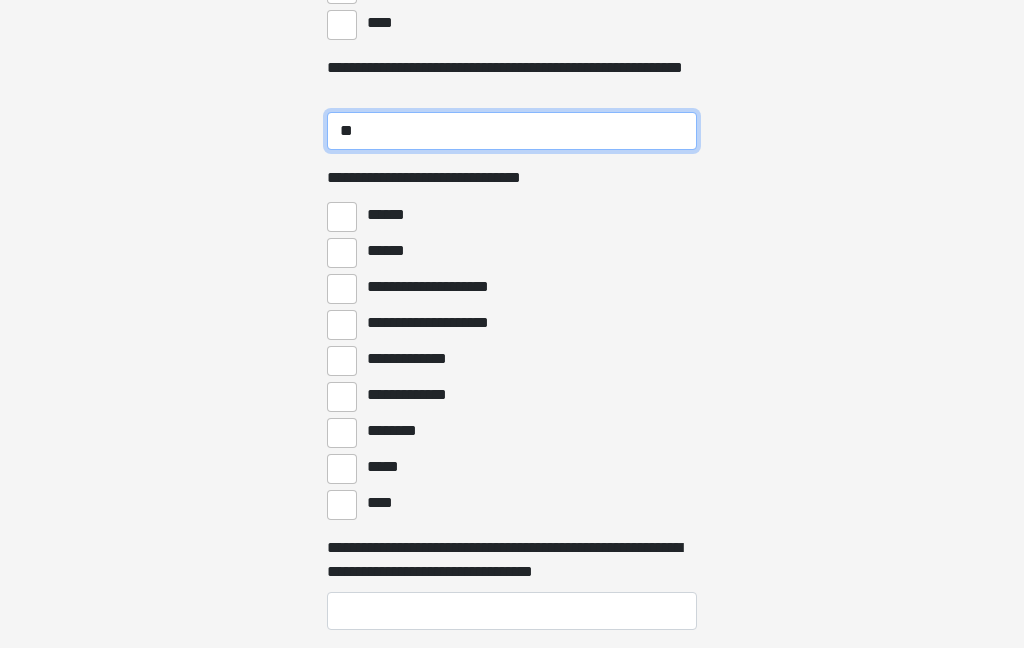 type on "**" 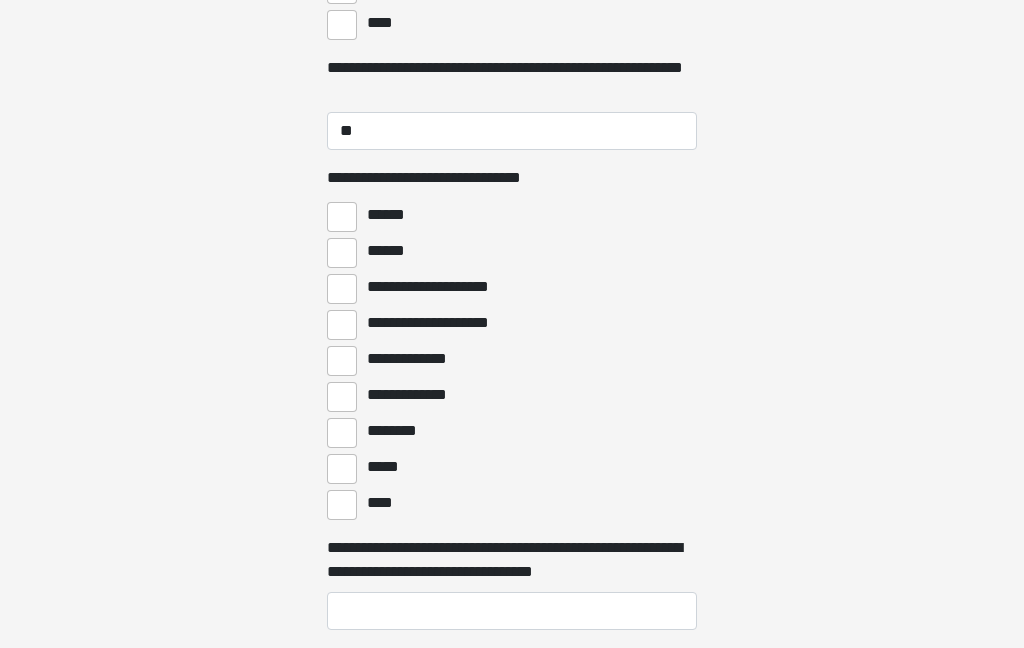 click on "******" at bounding box center [342, 253] 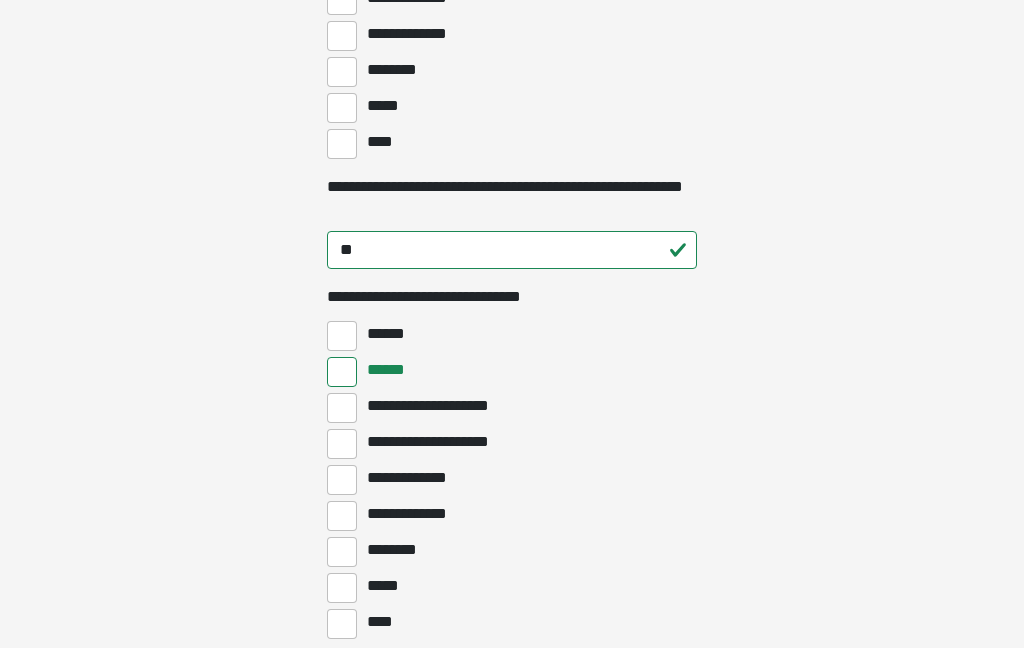 scroll, scrollTop: 5258, scrollLeft: 0, axis: vertical 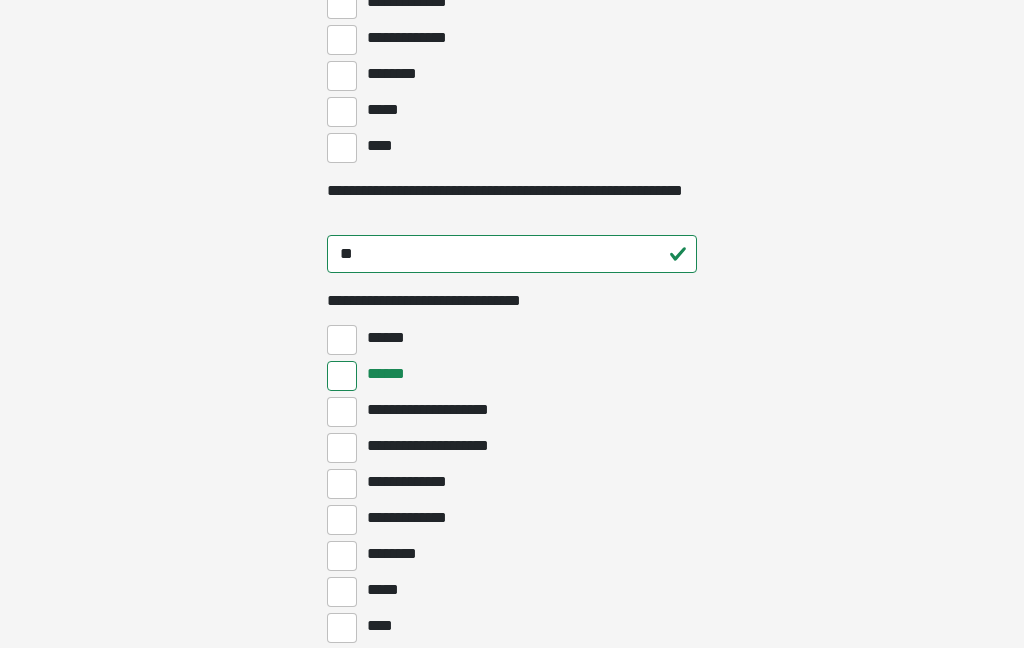 click on "******" at bounding box center [342, 376] 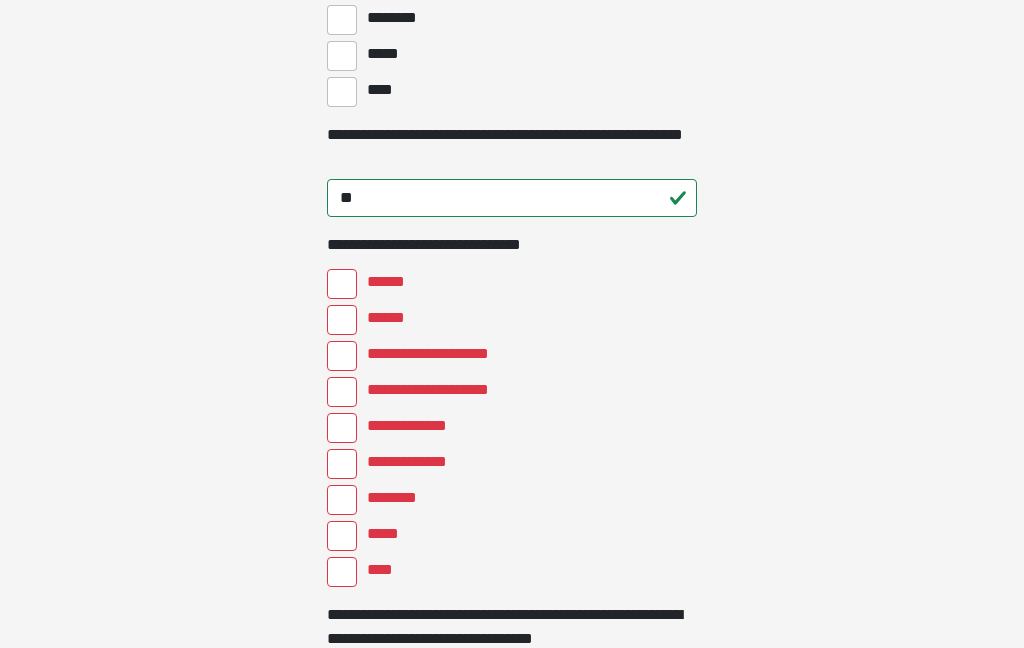 scroll, scrollTop: 5314, scrollLeft: 0, axis: vertical 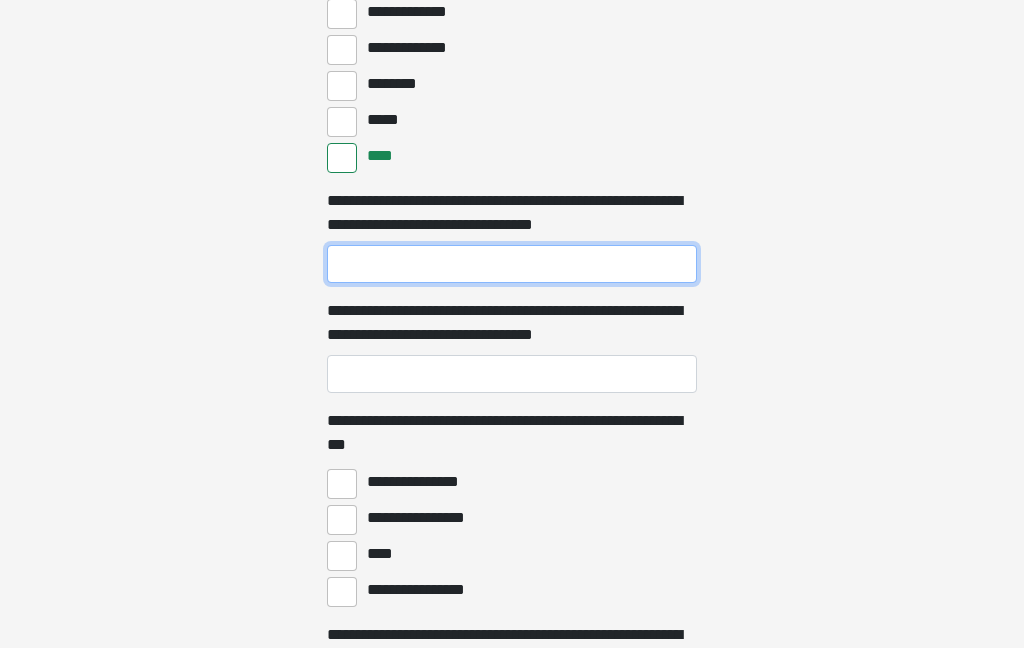 click on "**********" at bounding box center [512, 264] 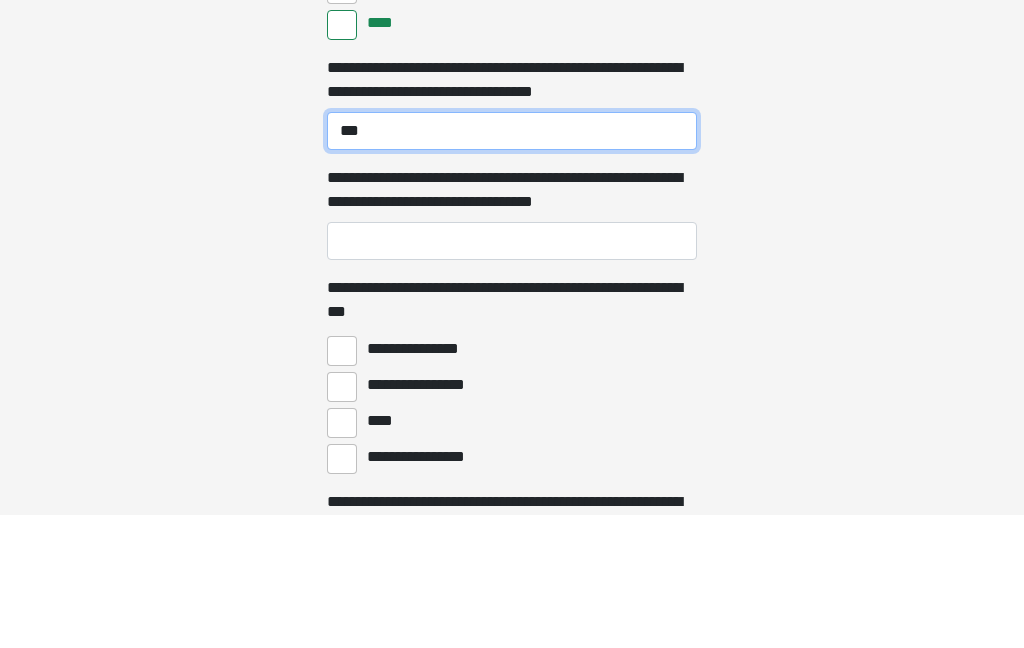 type on "***" 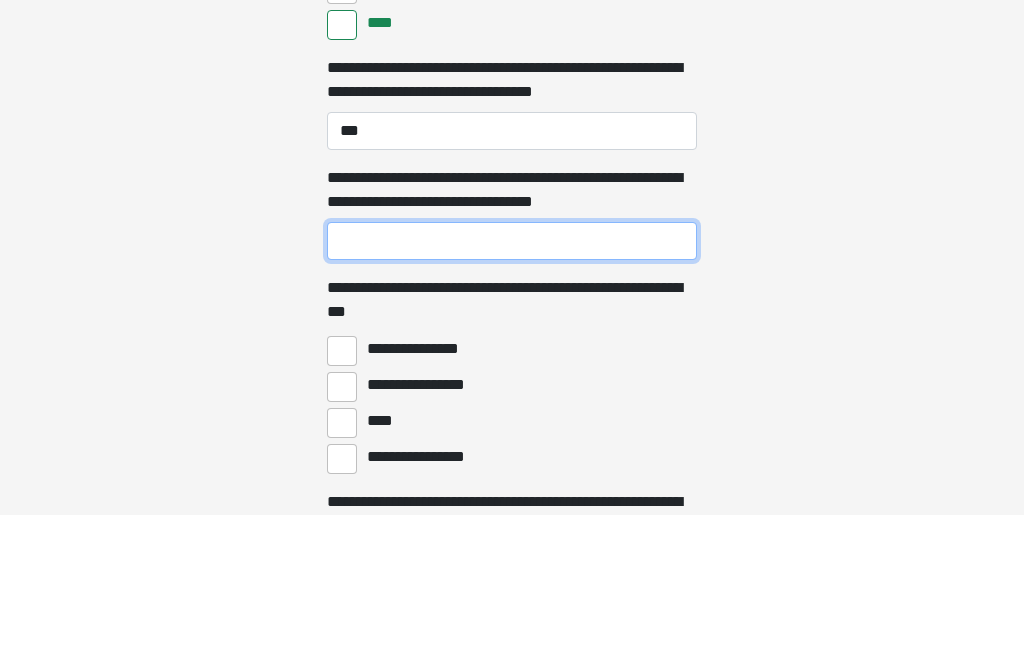 click on "**********" at bounding box center [512, 374] 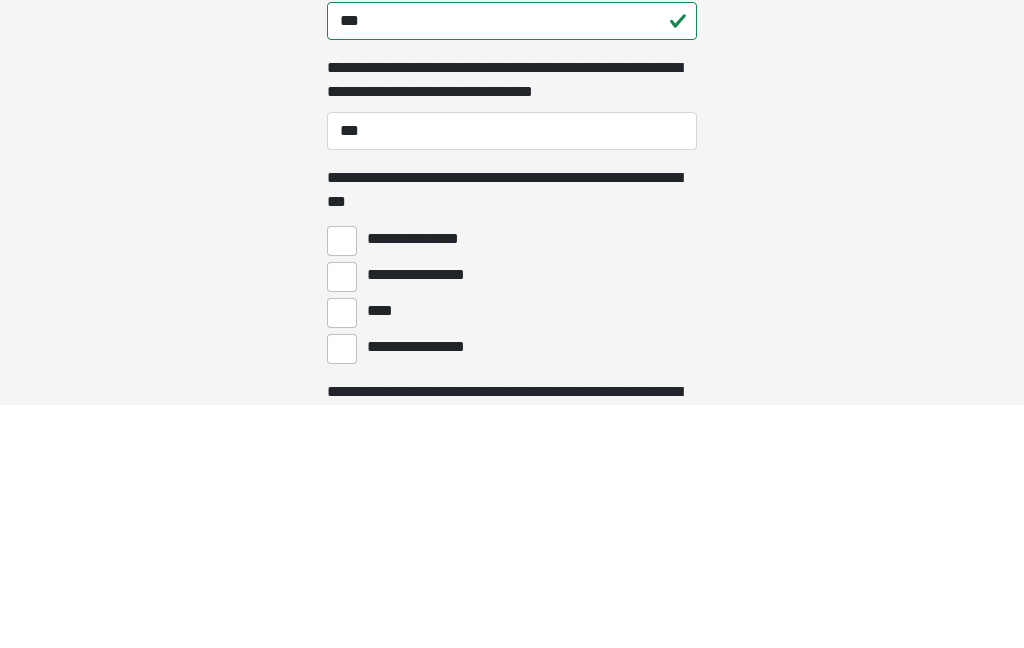 scroll, scrollTop: 5940, scrollLeft: 0, axis: vertical 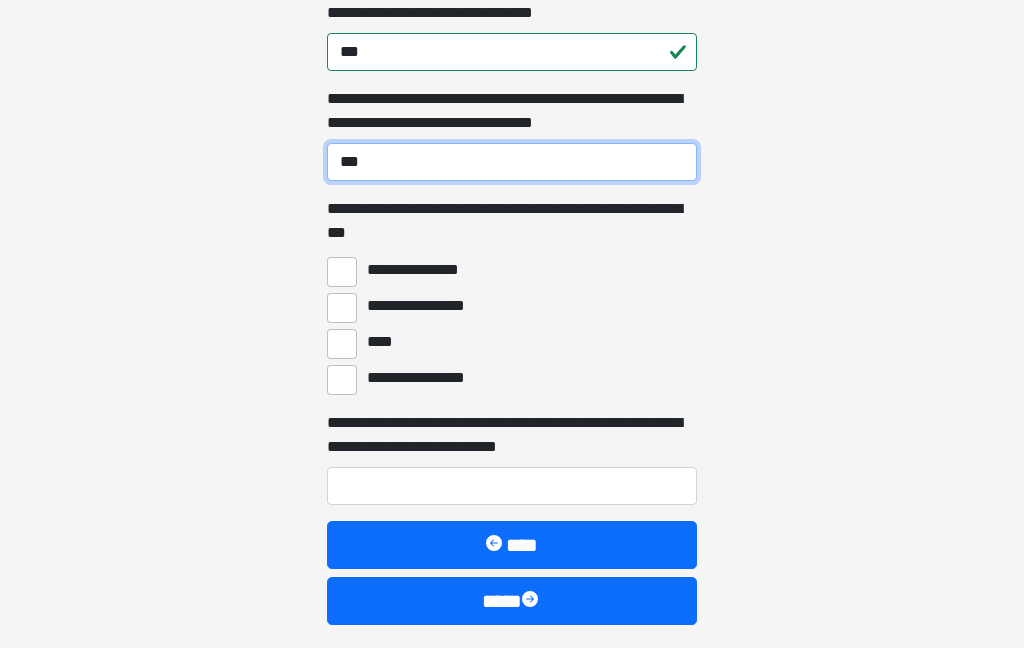type on "***" 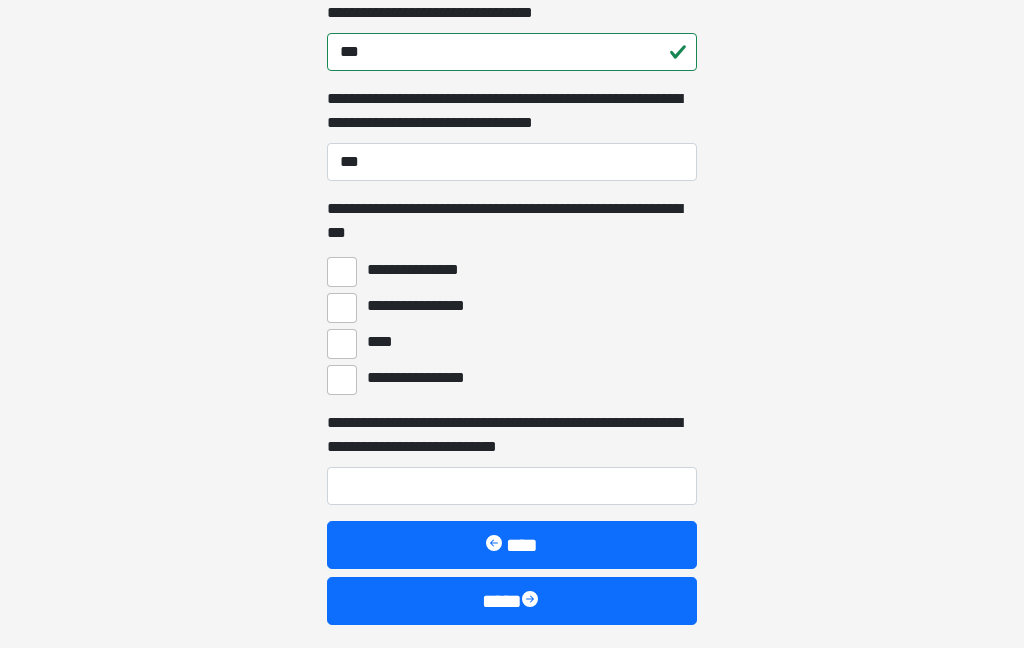 click on "****" at bounding box center (342, 344) 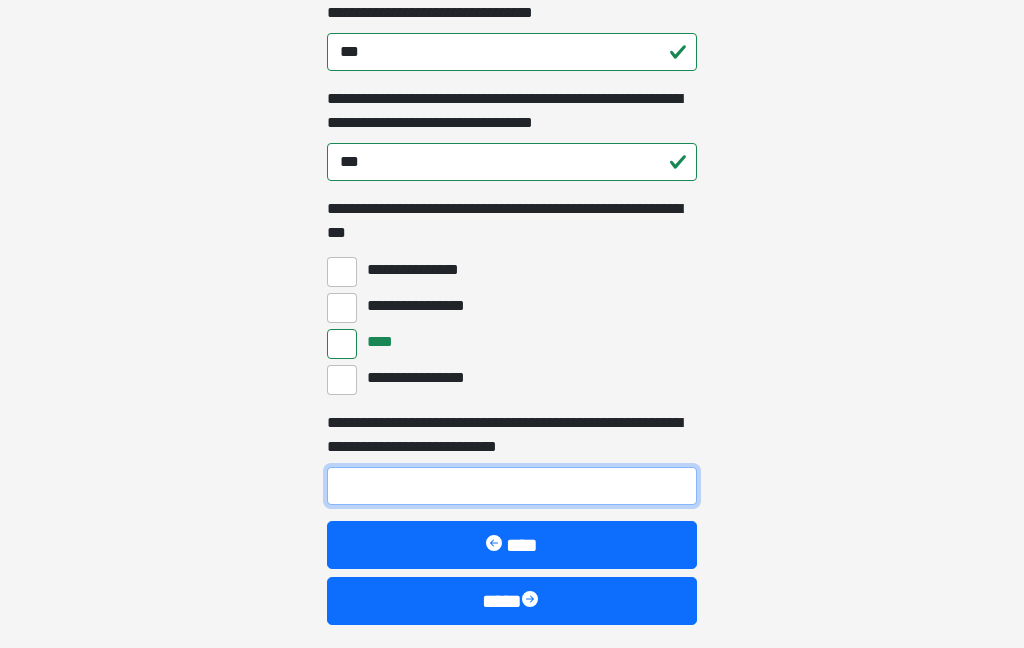 click on "**********" at bounding box center (512, 486) 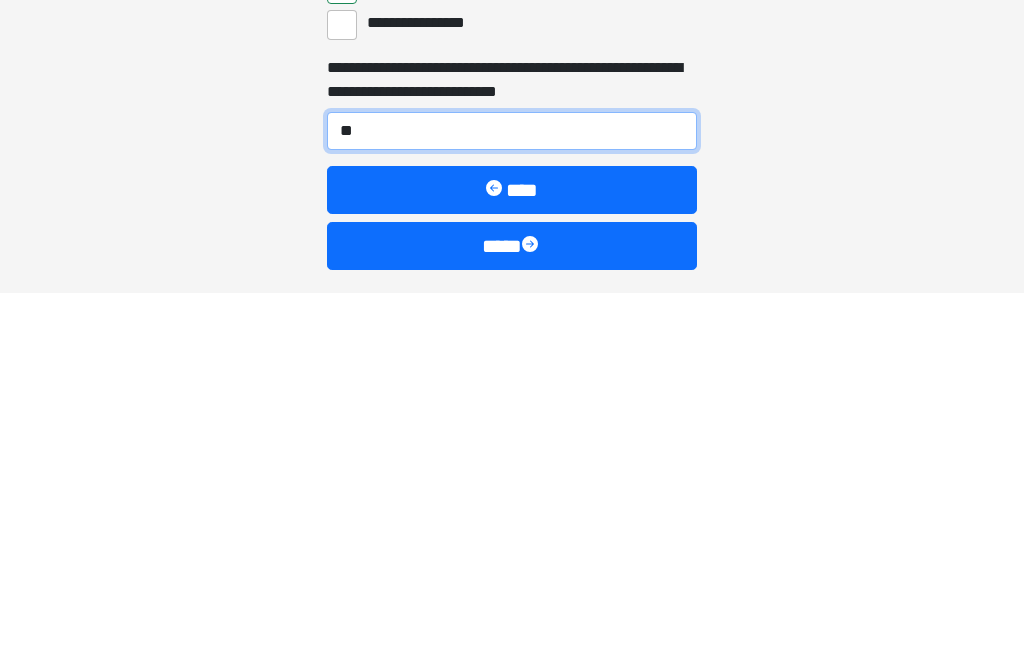 type on "**" 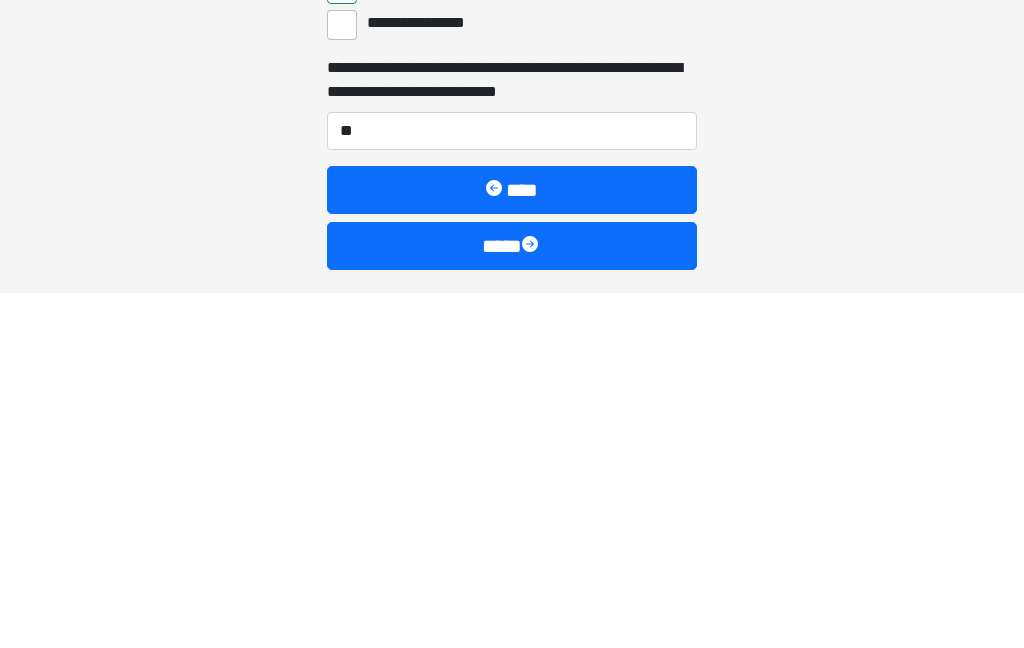 click at bounding box center (532, 601) 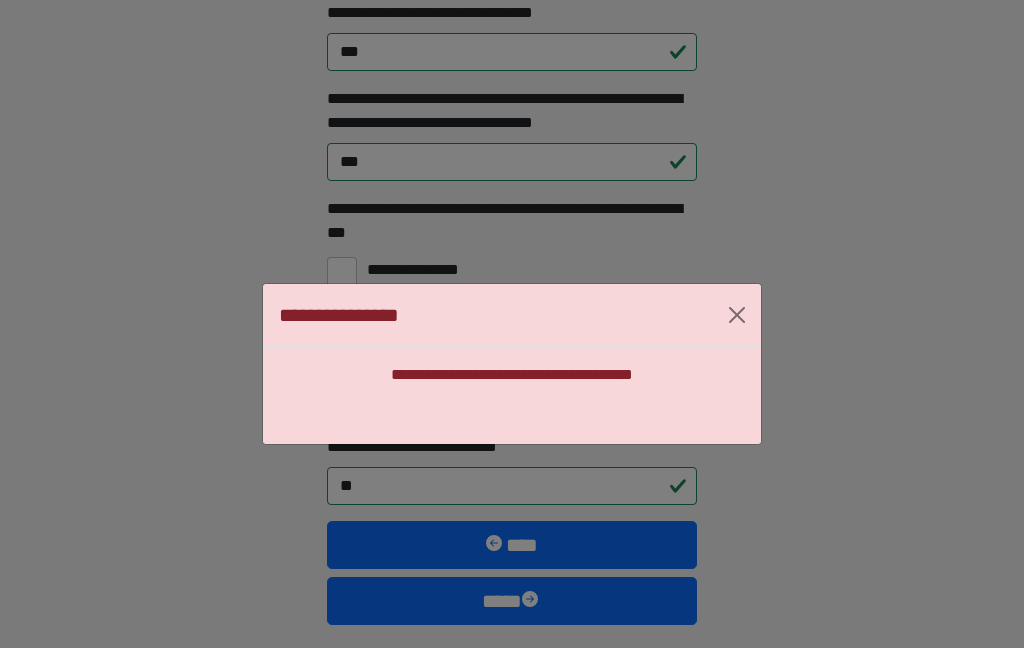 click on "**********" at bounding box center (512, 364) 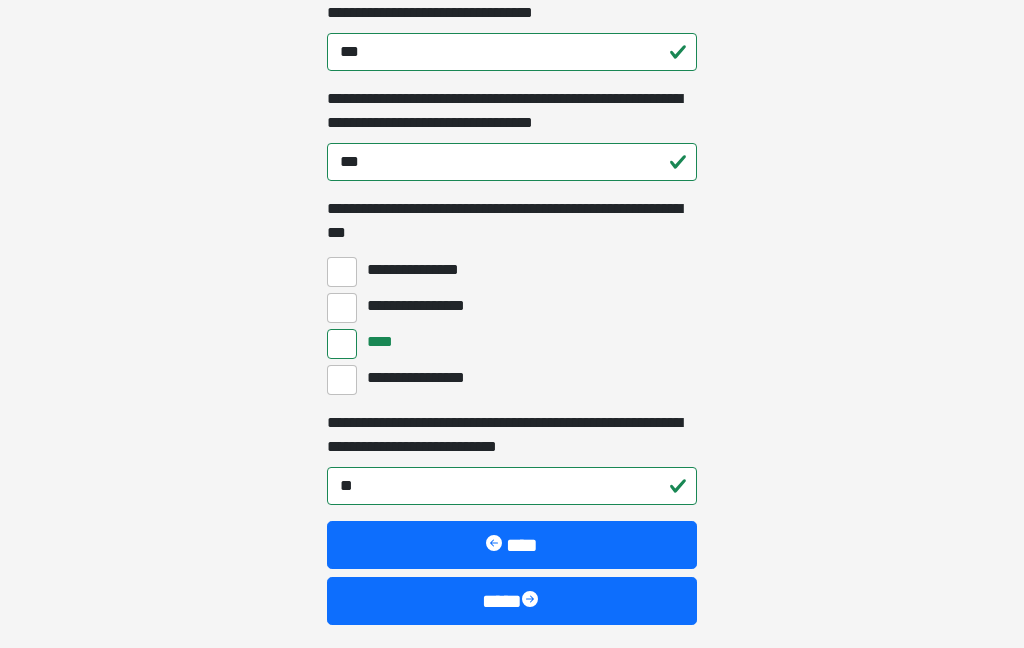 click on "****" at bounding box center [512, 545] 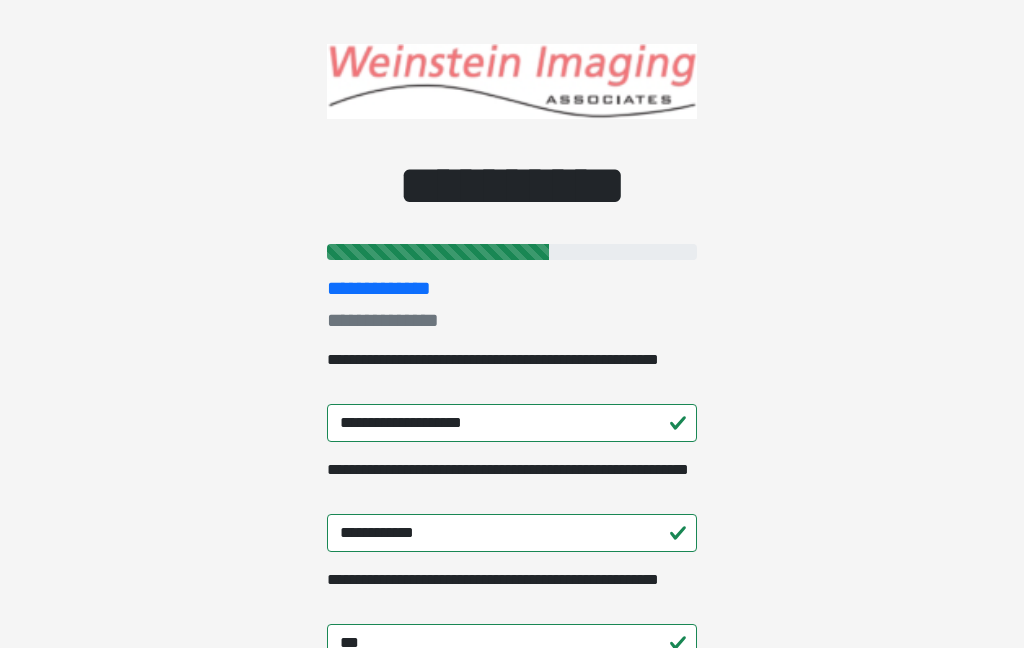 scroll, scrollTop: 0, scrollLeft: 0, axis: both 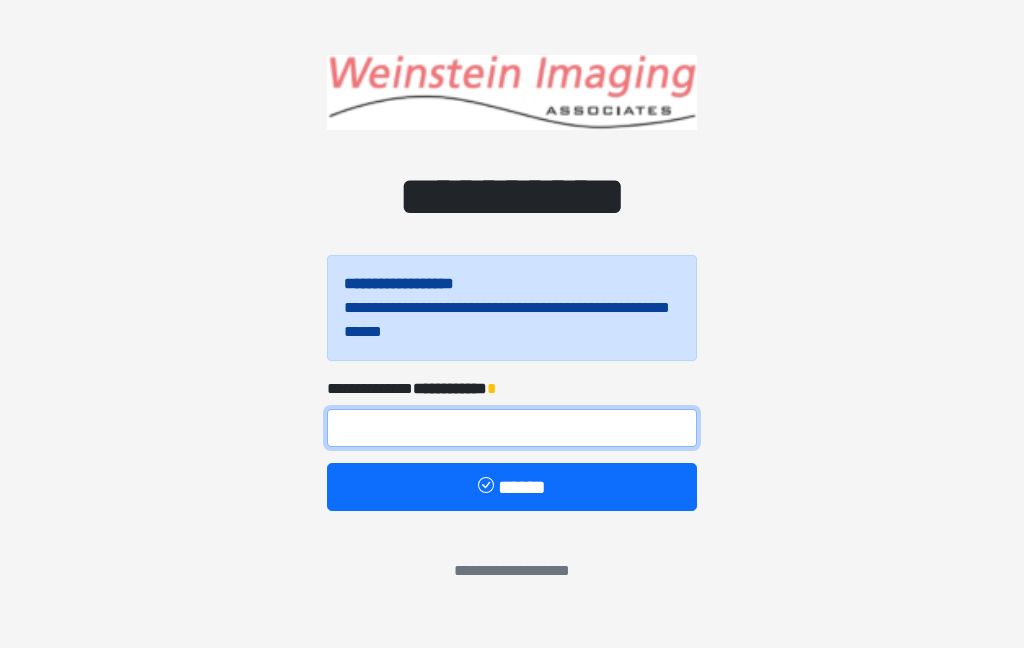 click at bounding box center [512, 428] 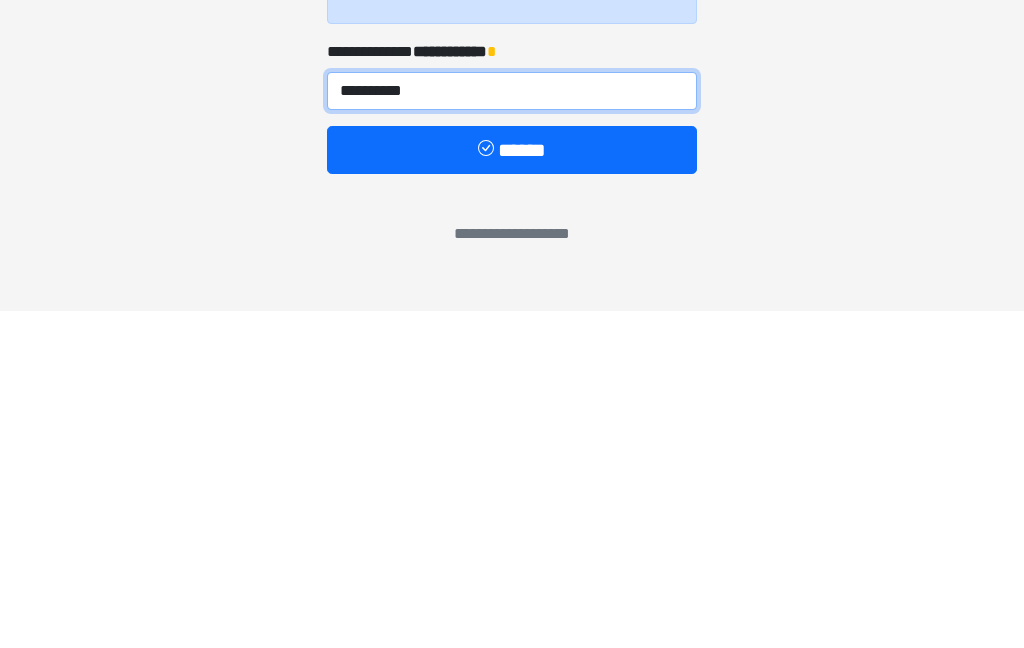 type on "**********" 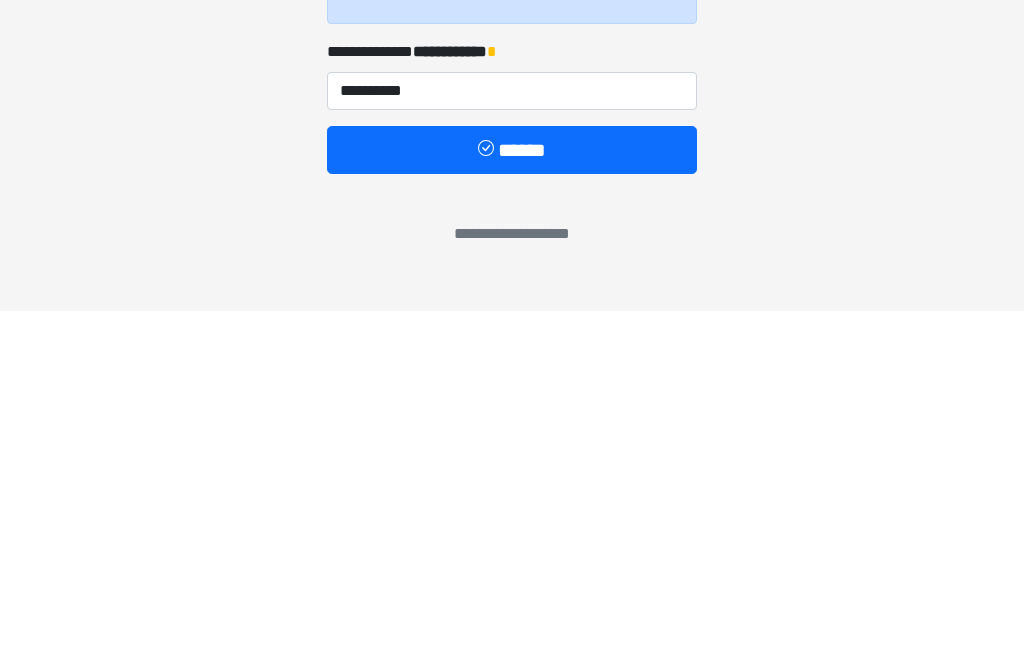 click on "******" at bounding box center (512, 487) 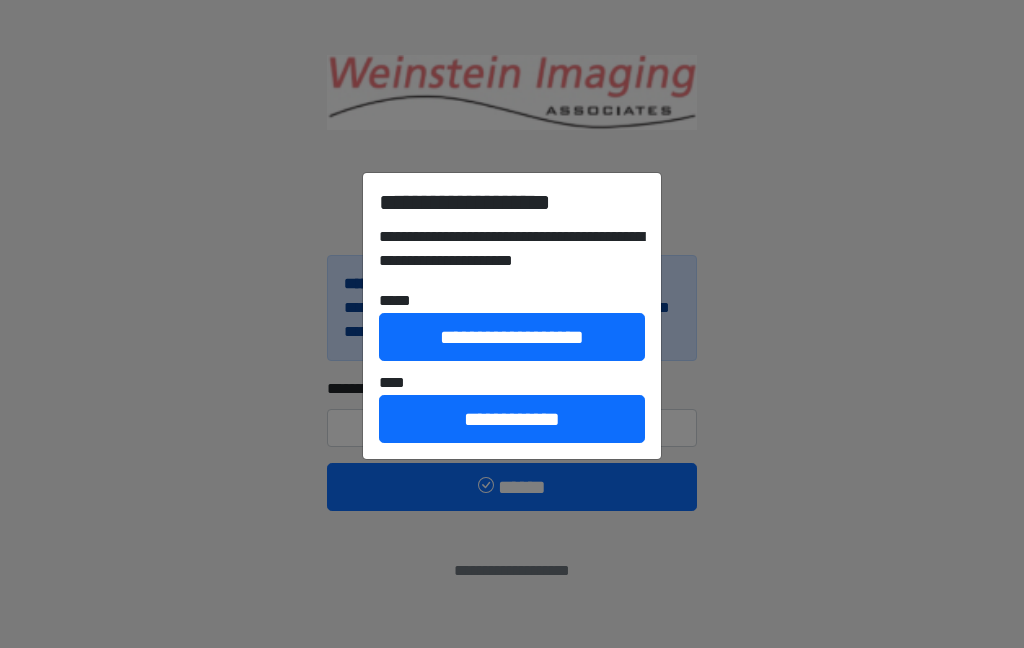 click on "**********" at bounding box center [512, 419] 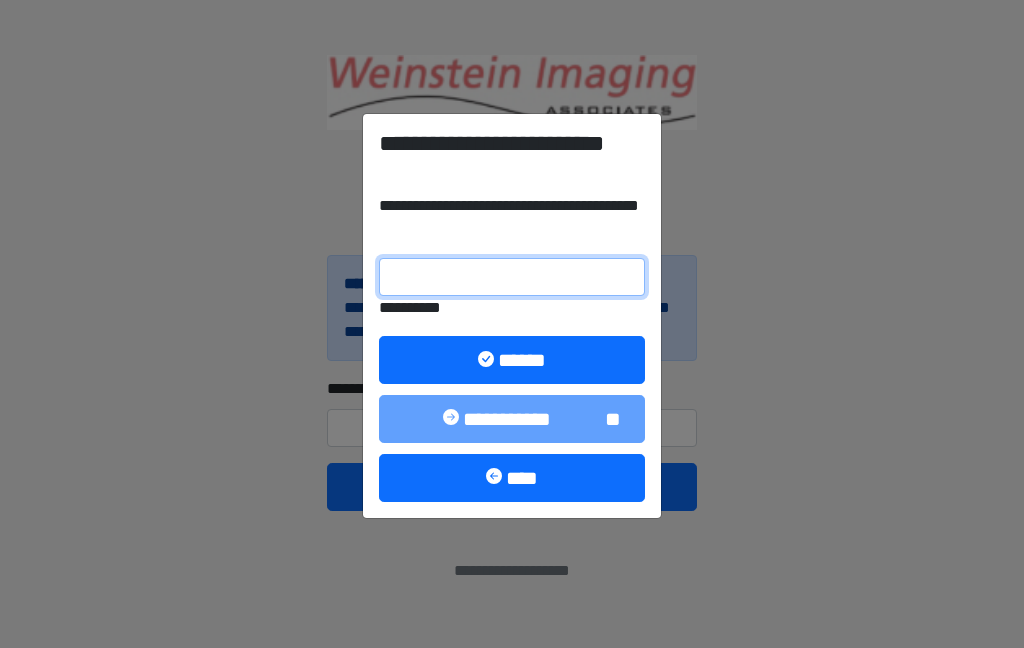 click on "**********" at bounding box center (512, 277) 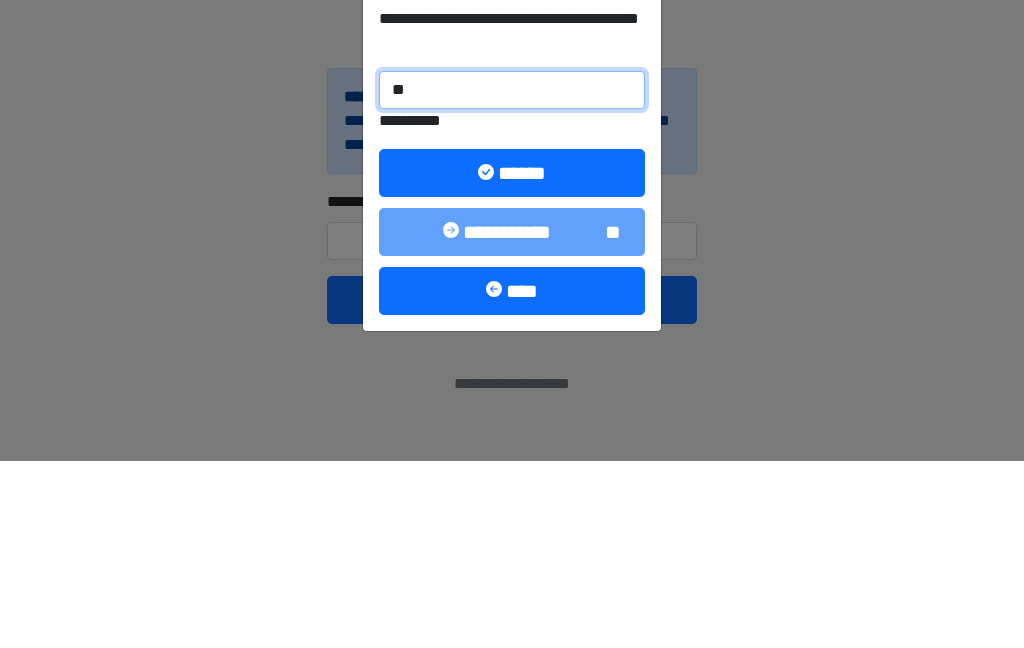 type on "*" 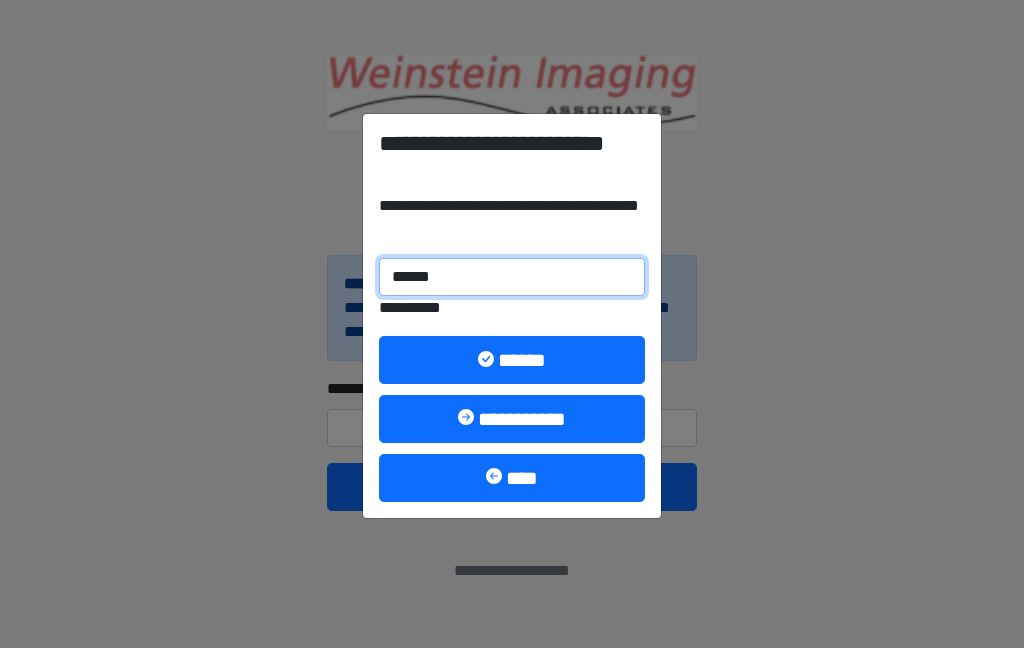 type on "******" 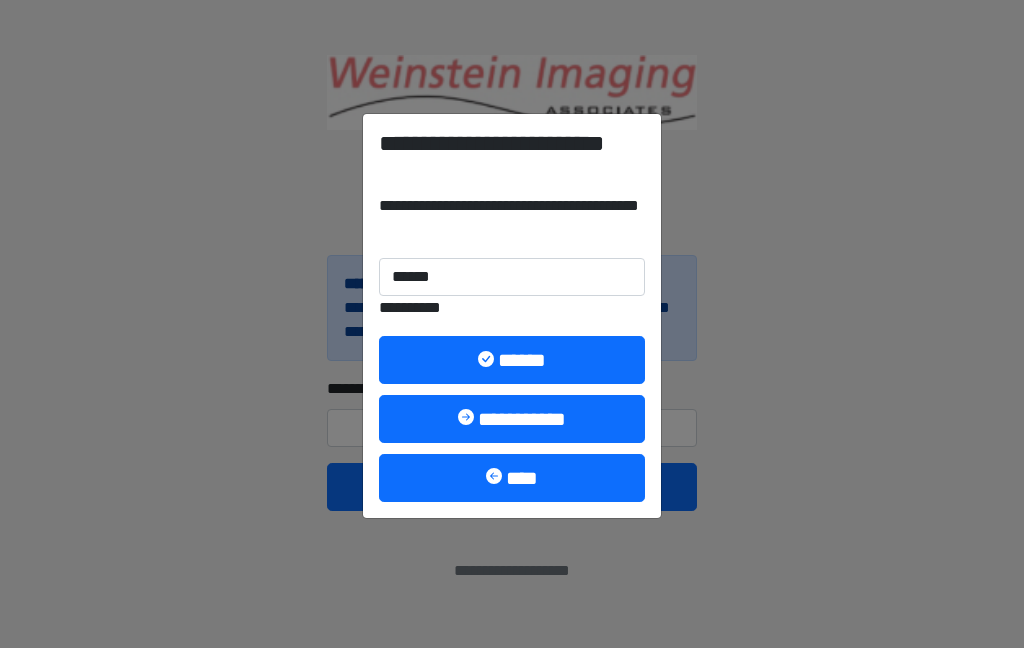 click on "******" at bounding box center (512, 360) 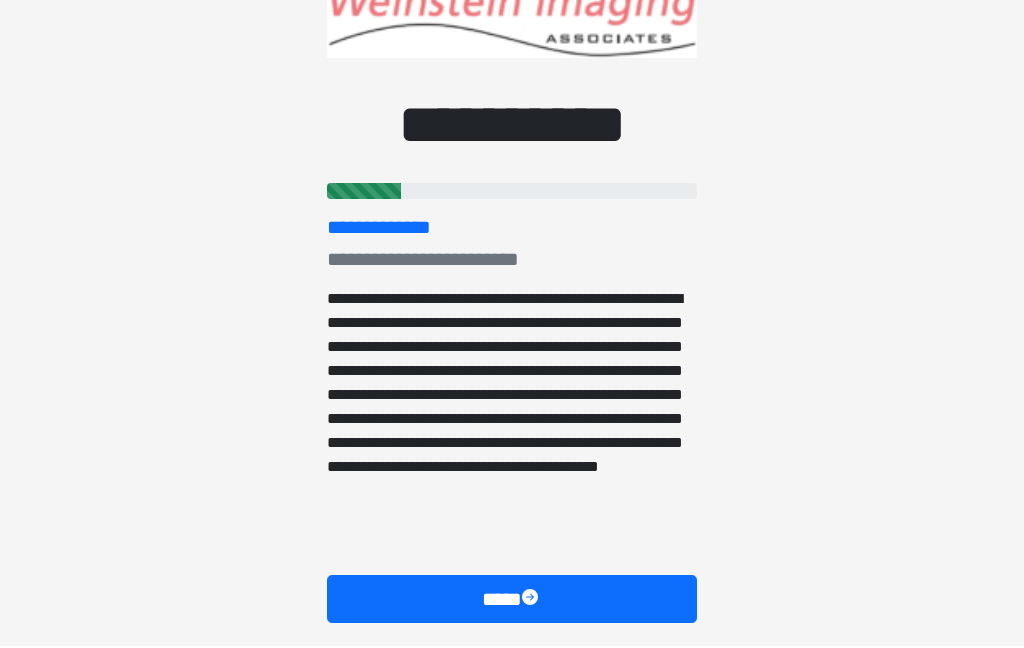 scroll, scrollTop: 0, scrollLeft: 0, axis: both 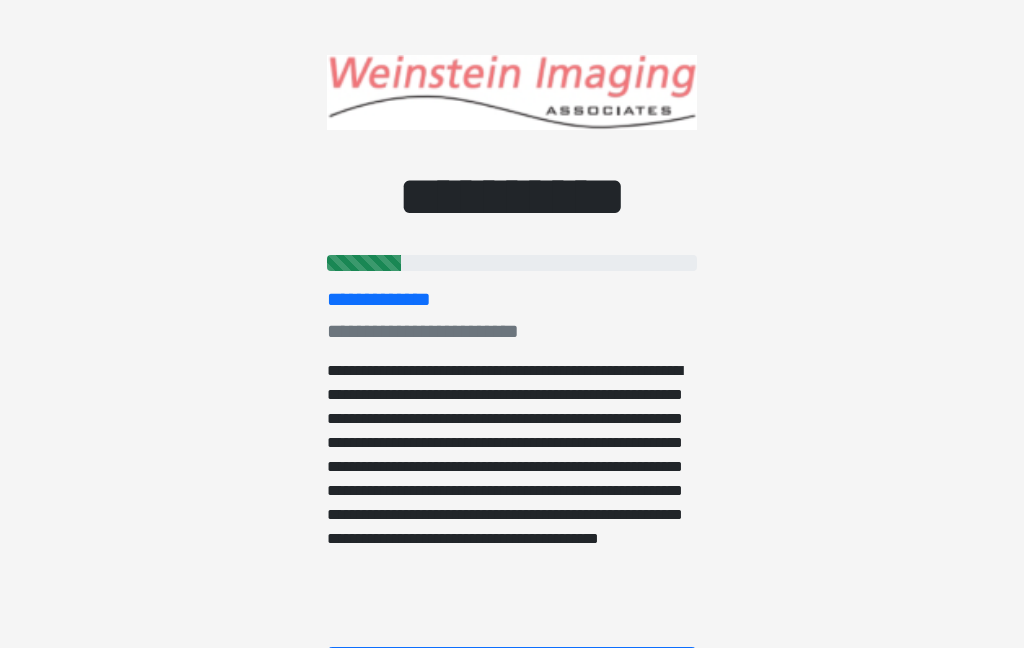 click on "****" at bounding box center (512, 671) 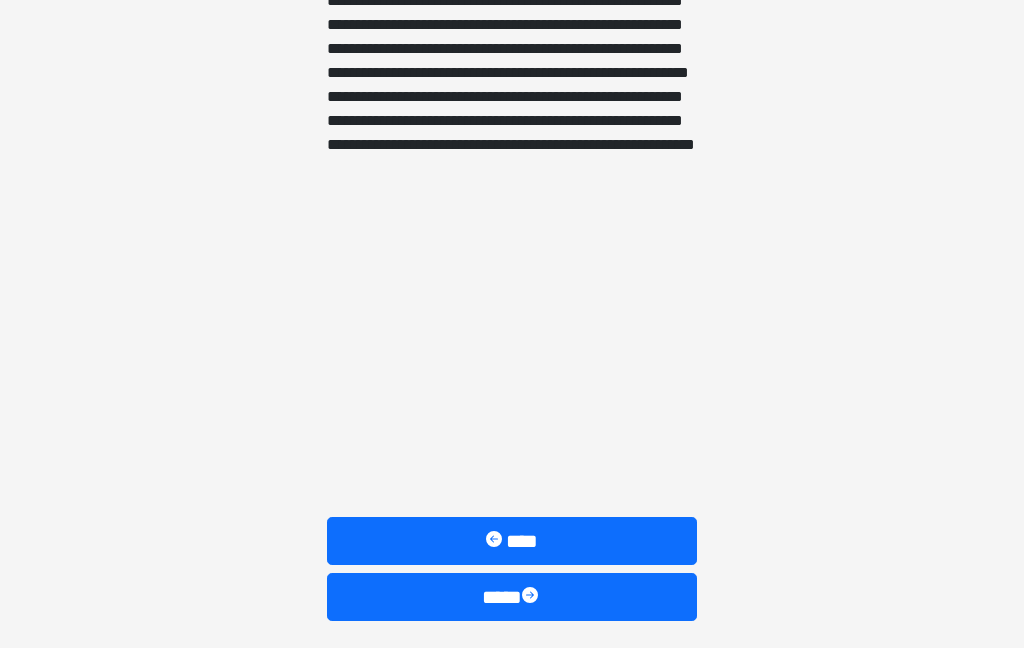 scroll, scrollTop: 1750, scrollLeft: 0, axis: vertical 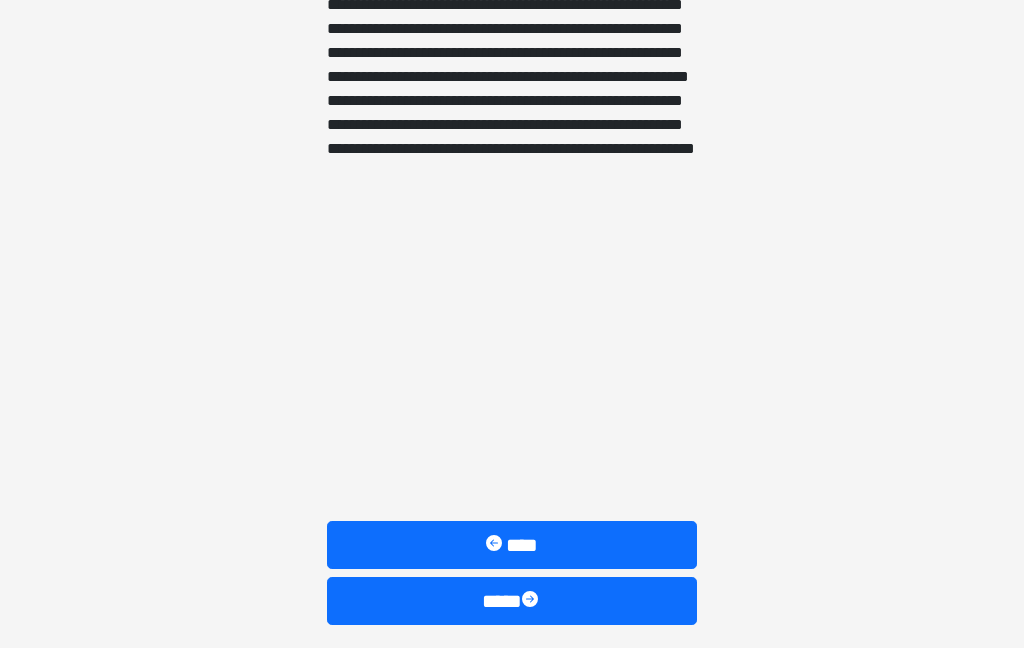 click at bounding box center (532, 601) 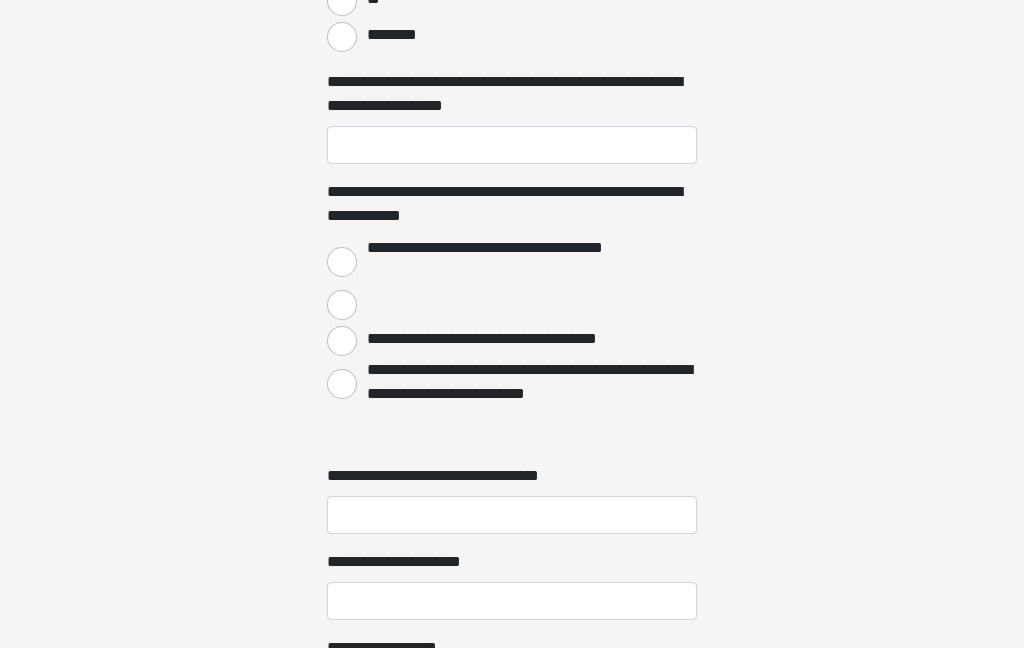 scroll, scrollTop: 0, scrollLeft: 0, axis: both 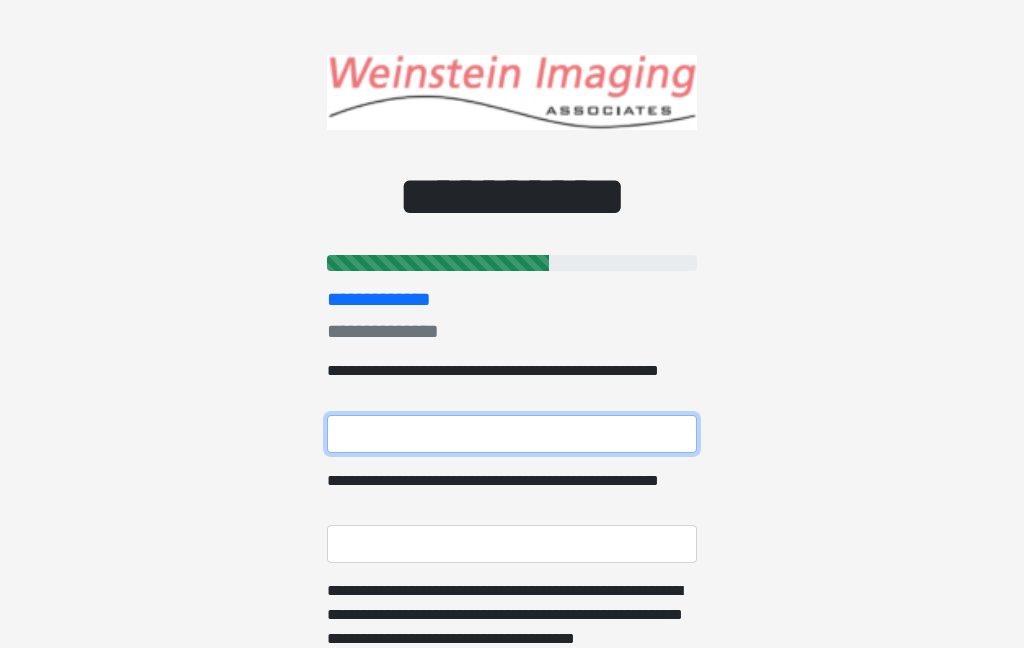 click on "**********" at bounding box center (512, 434) 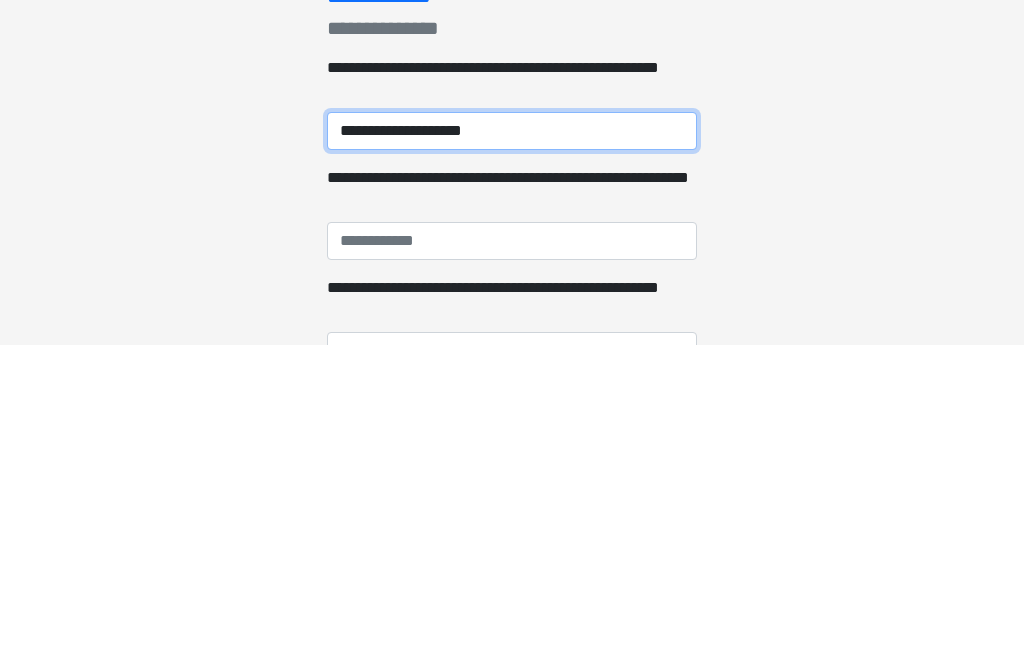 type on "**********" 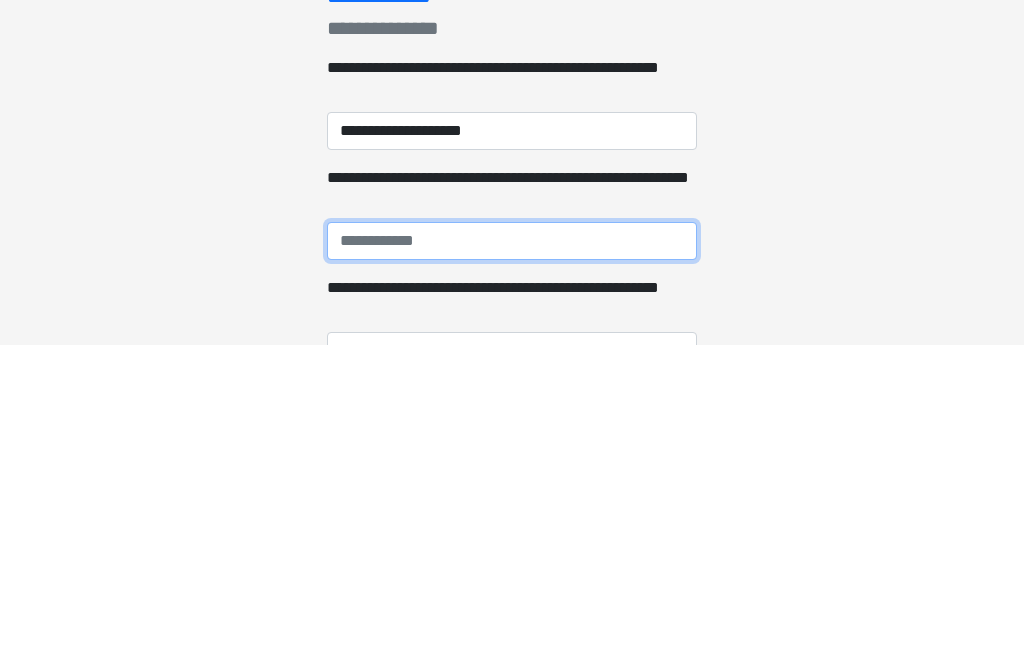 click on "**********" at bounding box center [512, 544] 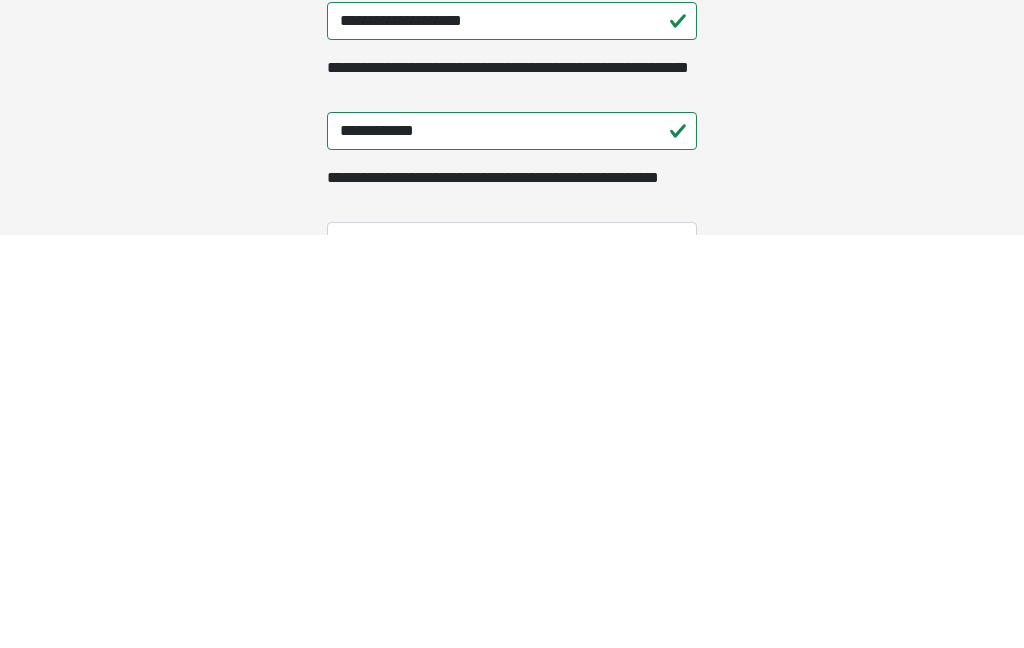 scroll, scrollTop: 413, scrollLeft: 0, axis: vertical 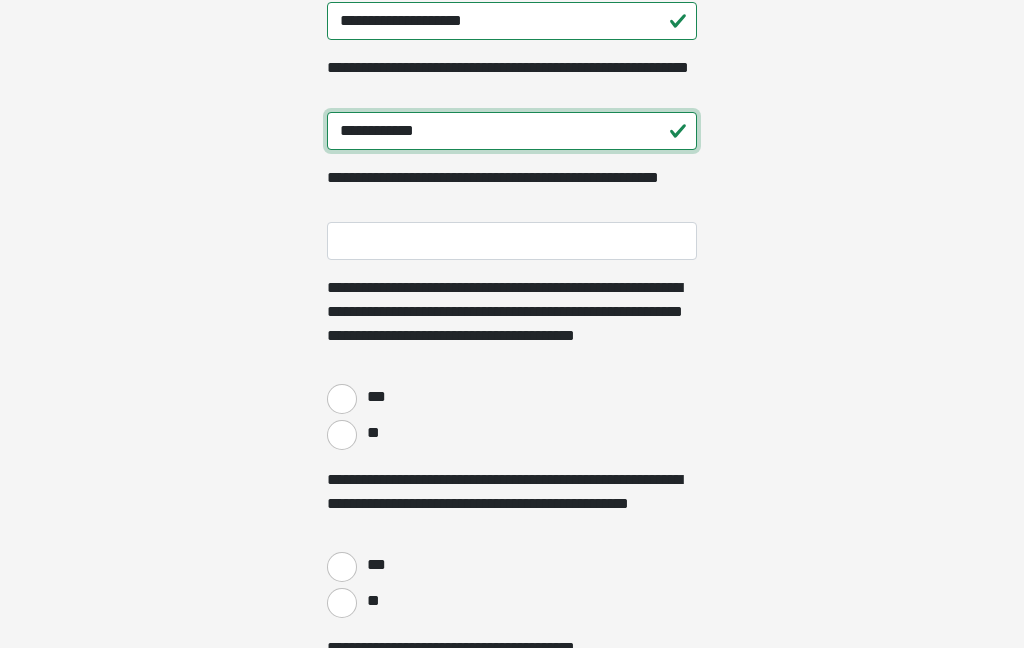 type on "**********" 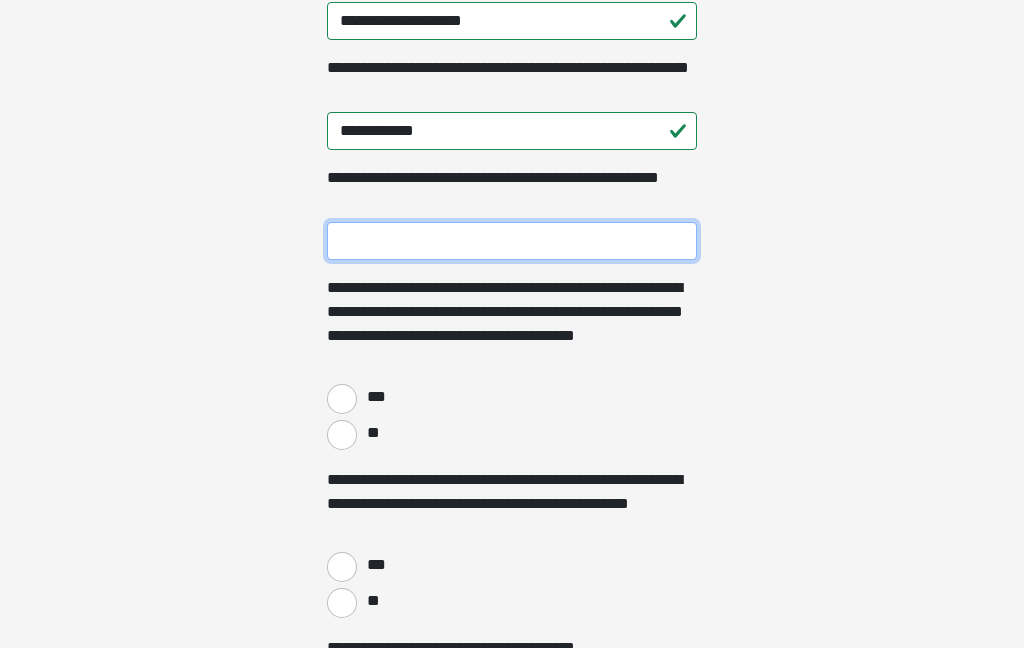 click on "**********" at bounding box center [512, 241] 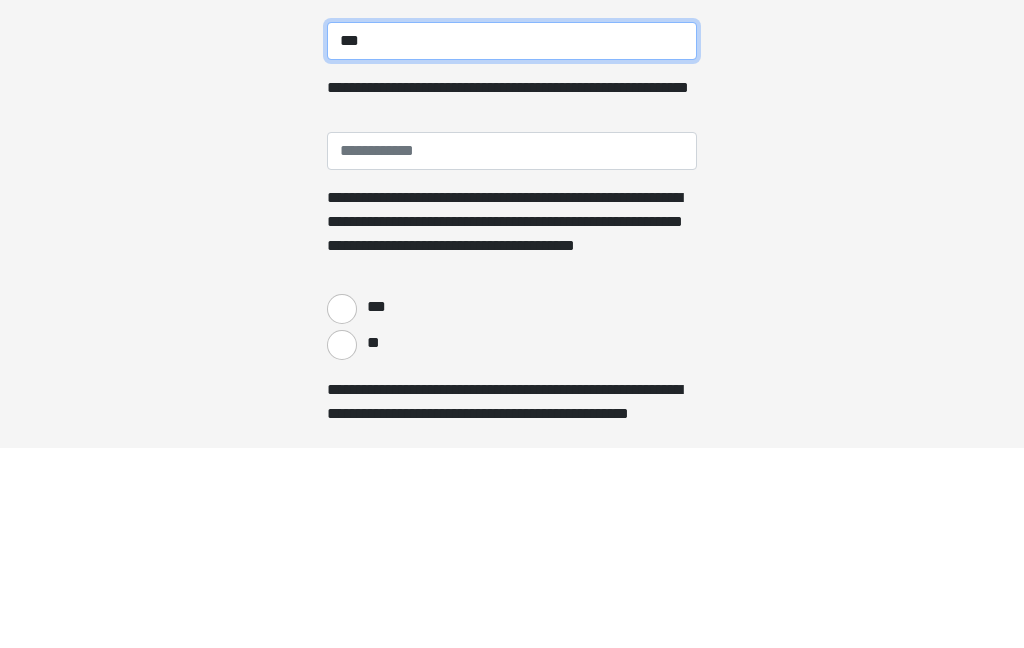 type on "***" 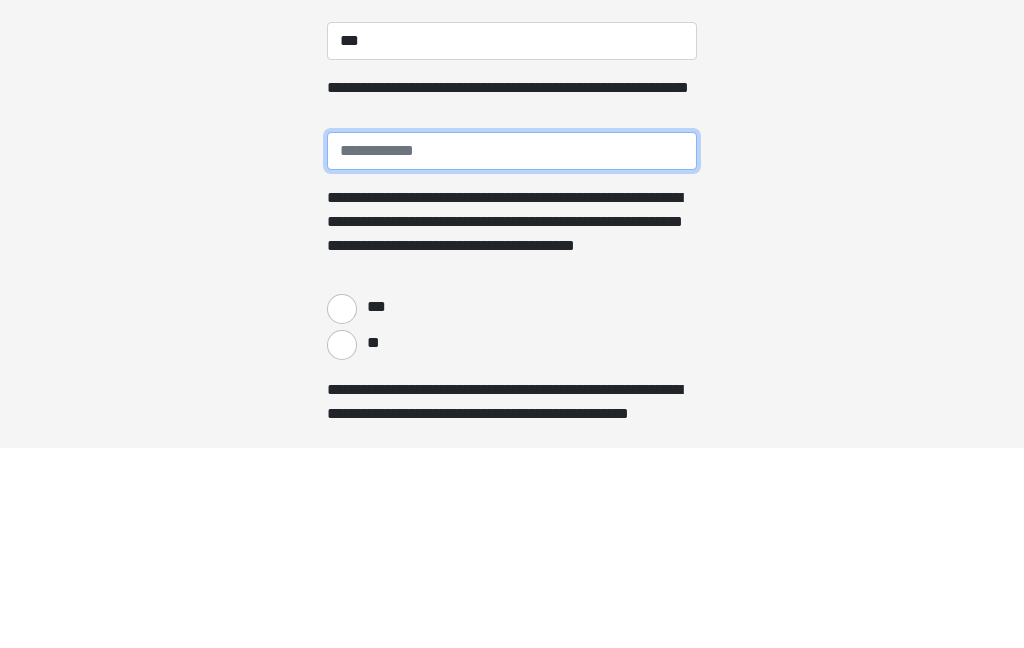 click on "**********" at bounding box center (512, 351) 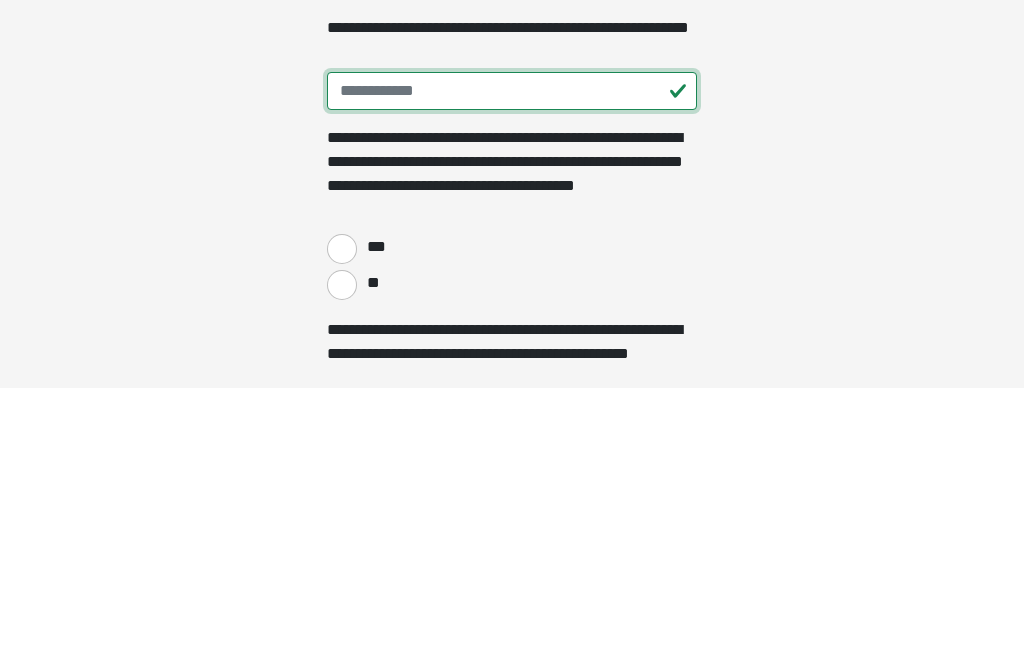 type 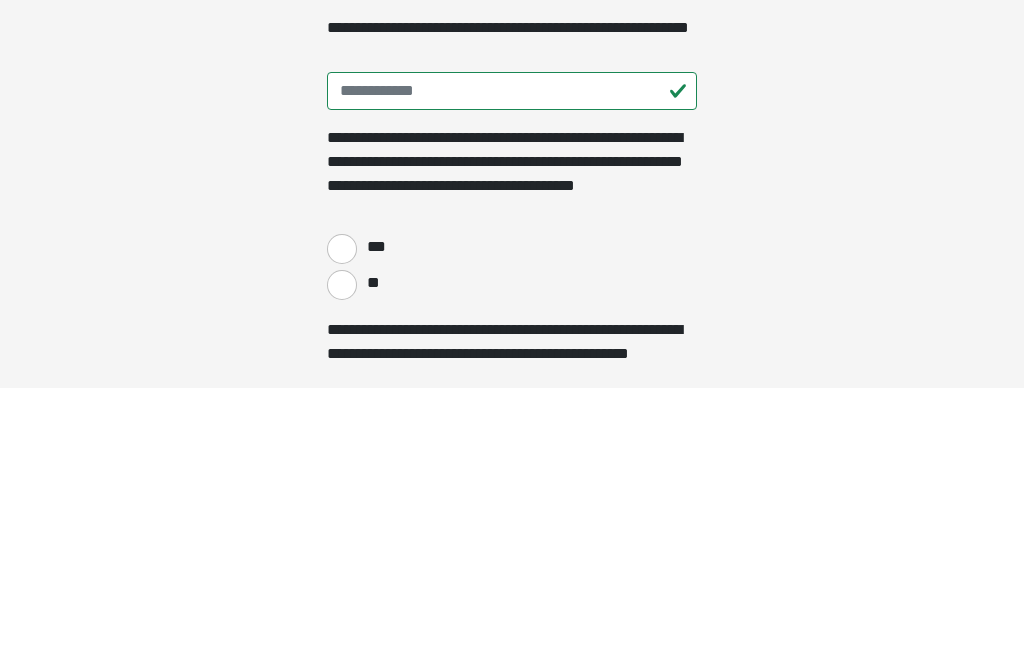 scroll, scrollTop: 673, scrollLeft: 0, axis: vertical 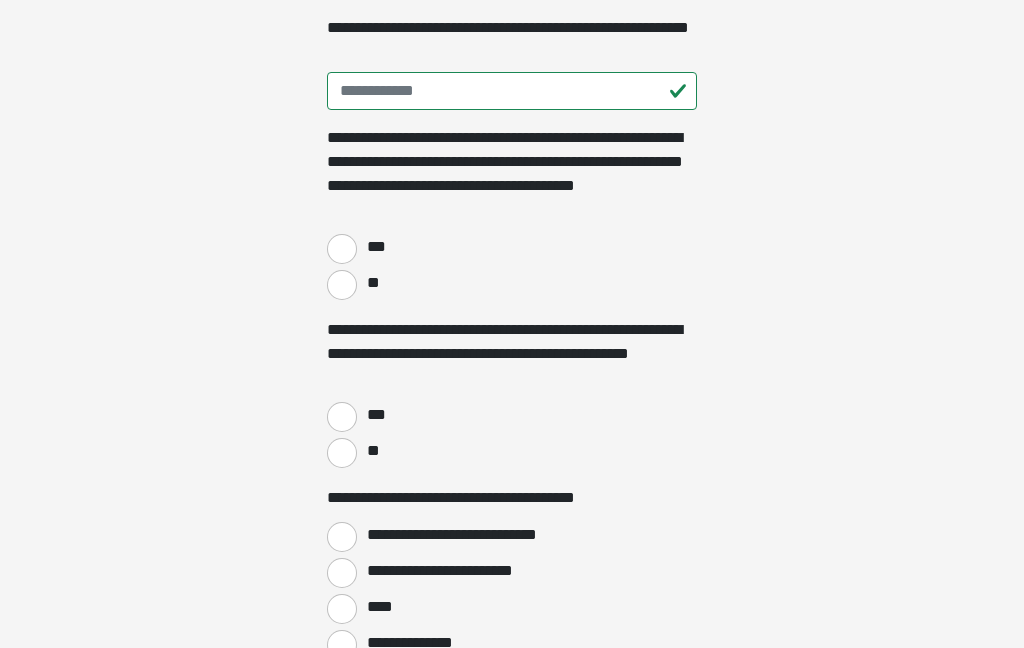click on "***" at bounding box center [342, 249] 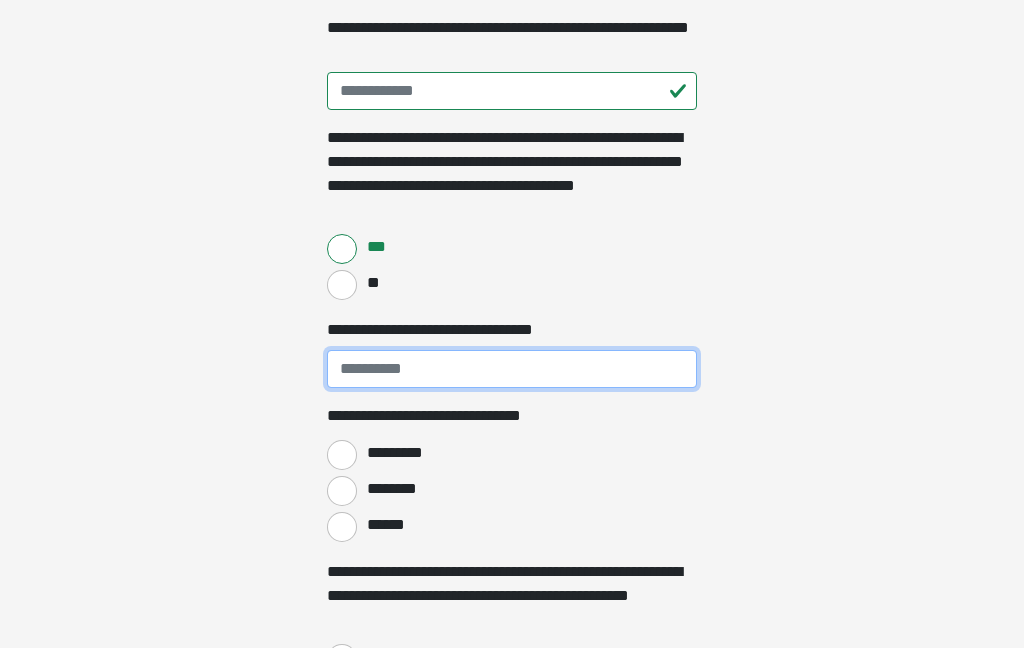 click on "**********" at bounding box center [512, 369] 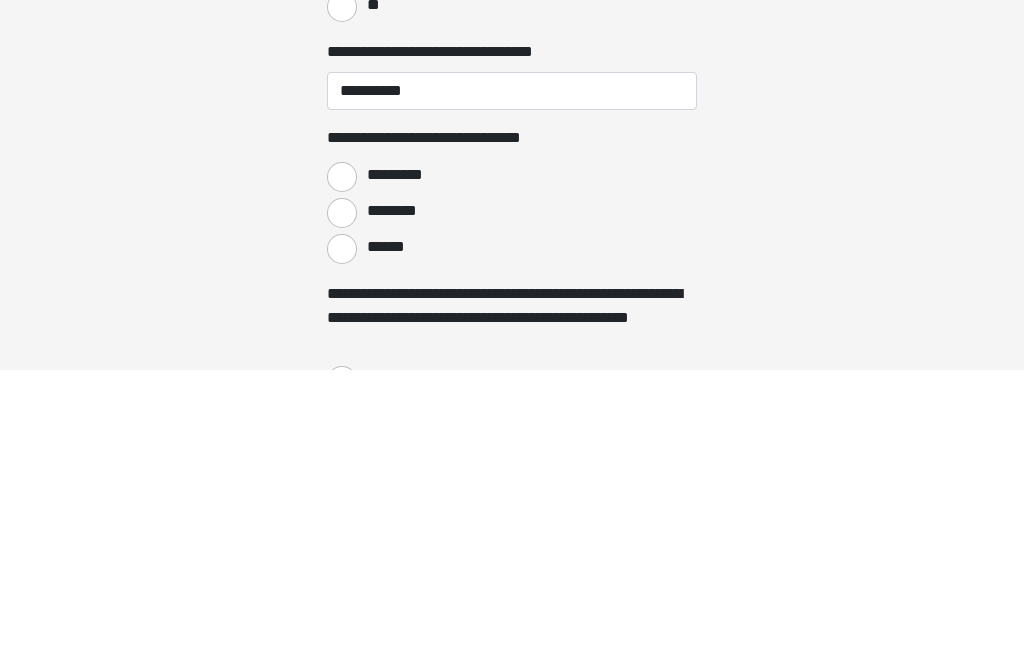 scroll, scrollTop: 951, scrollLeft: 0, axis: vertical 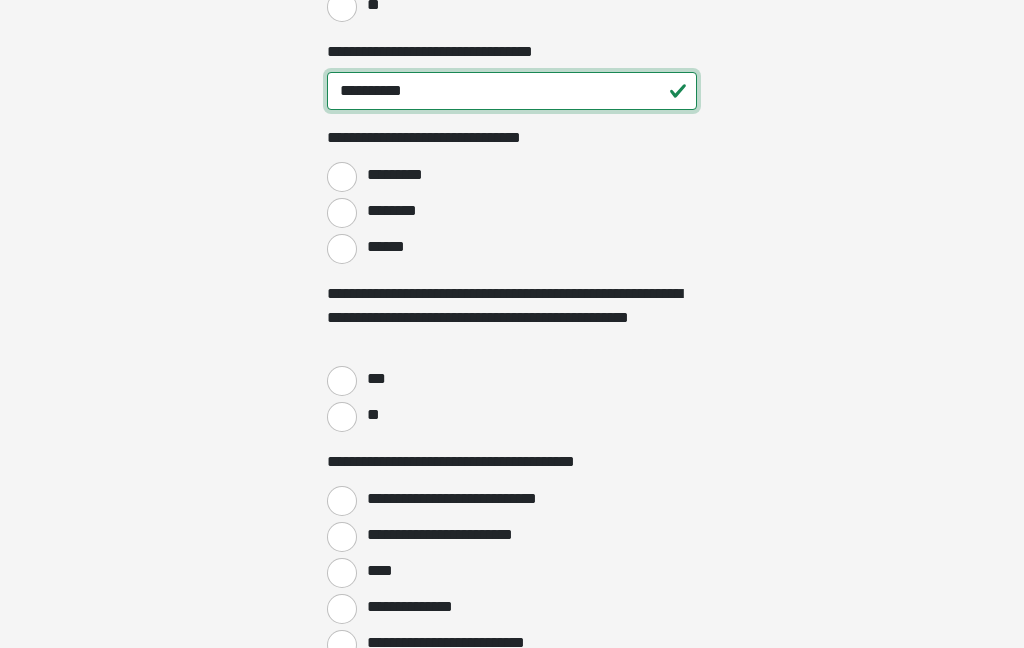 type on "**********" 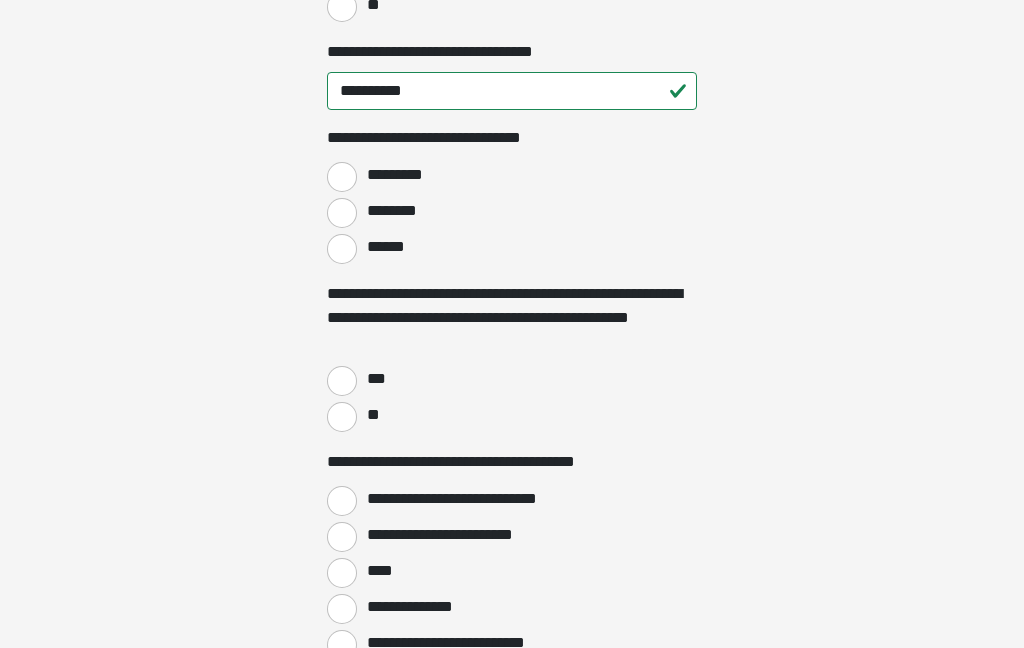 click on "*********" at bounding box center (342, 177) 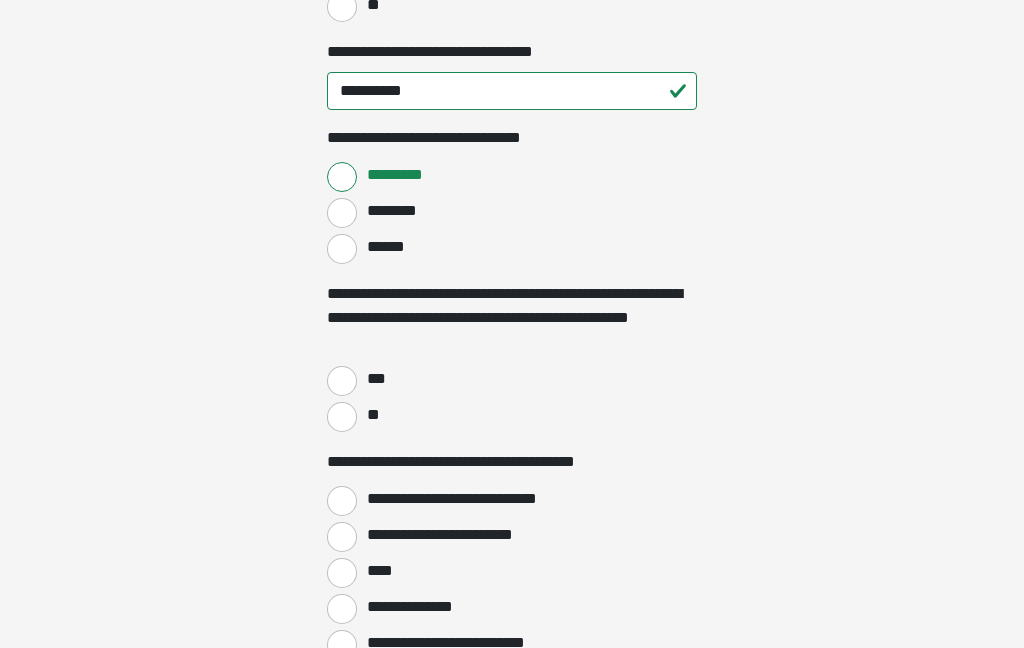 click on "***" at bounding box center (342, 381) 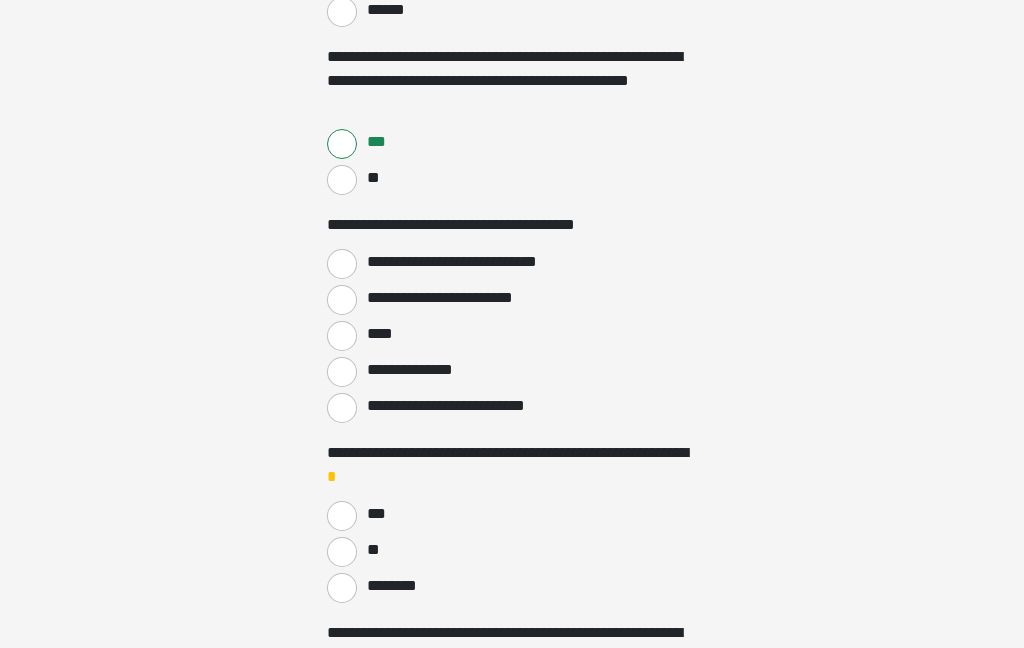 scroll, scrollTop: 1190, scrollLeft: 0, axis: vertical 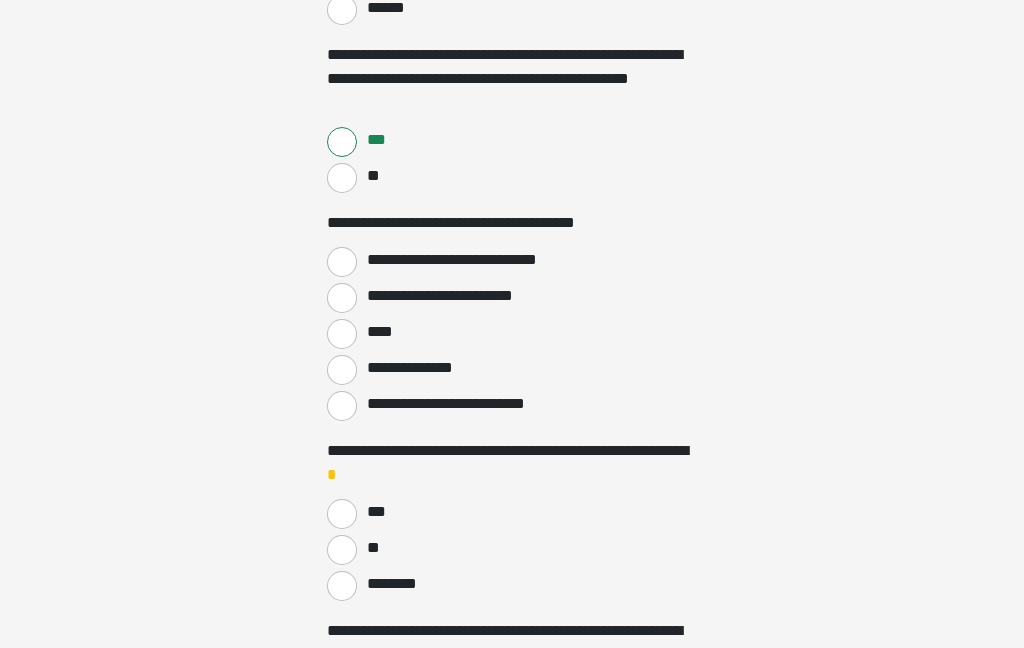 click on "**********" at bounding box center [342, 262] 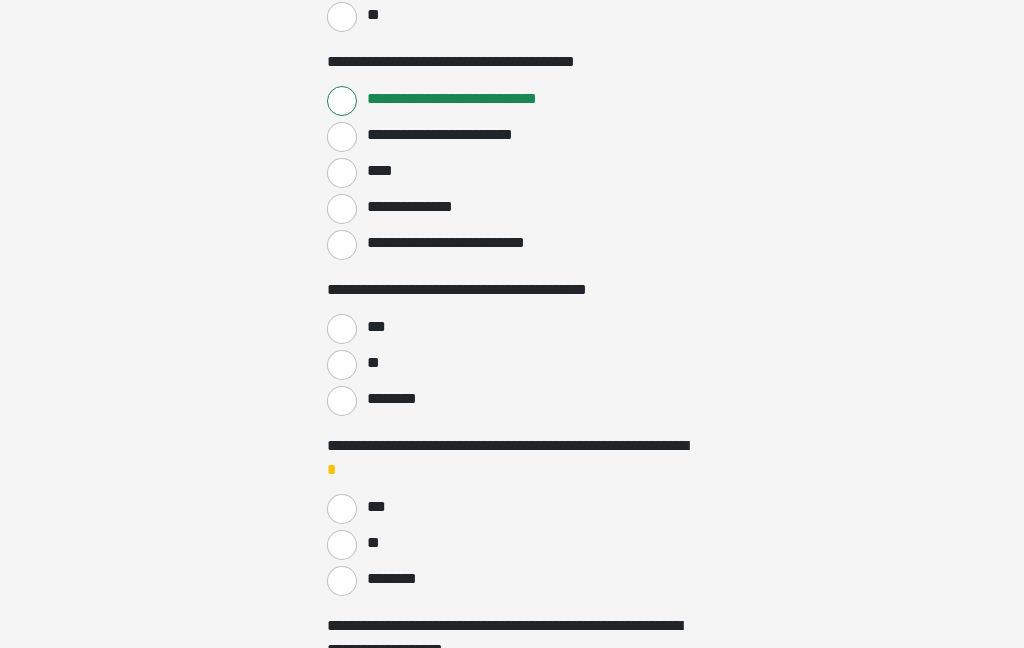 scroll, scrollTop: 1367, scrollLeft: 0, axis: vertical 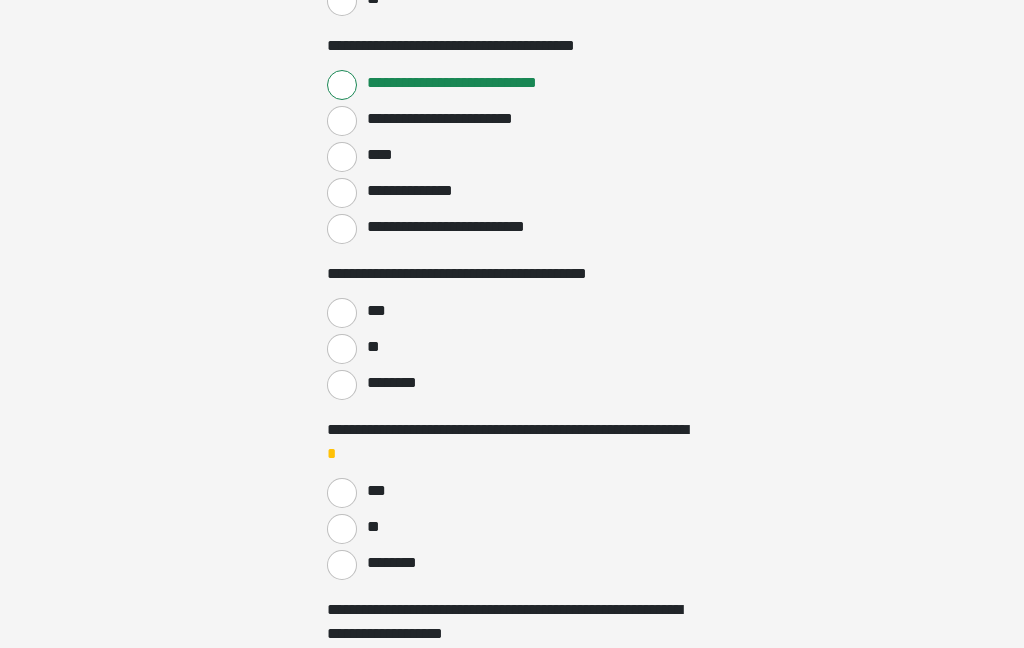 click on "********" at bounding box center (342, 385) 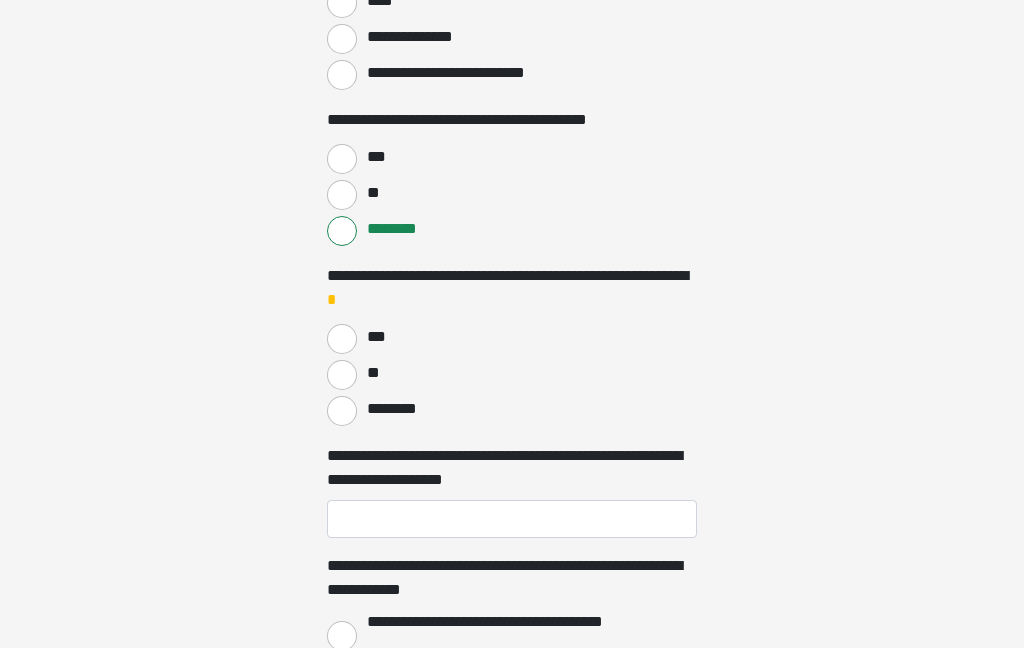 scroll, scrollTop: 1535, scrollLeft: 0, axis: vertical 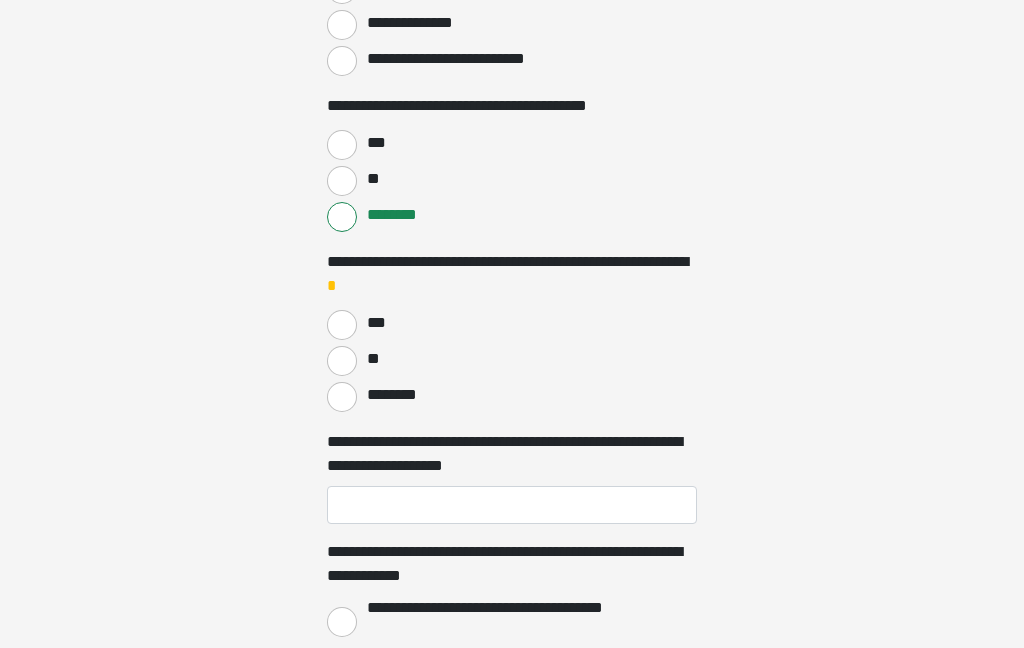 click on "********" at bounding box center (342, 397) 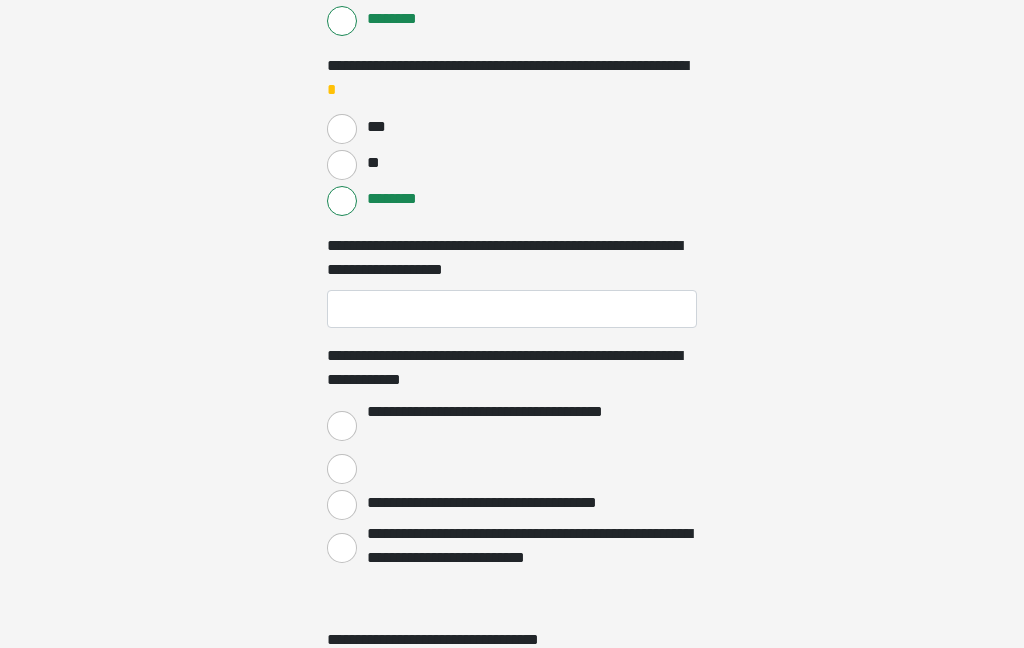 scroll, scrollTop: 1738, scrollLeft: 0, axis: vertical 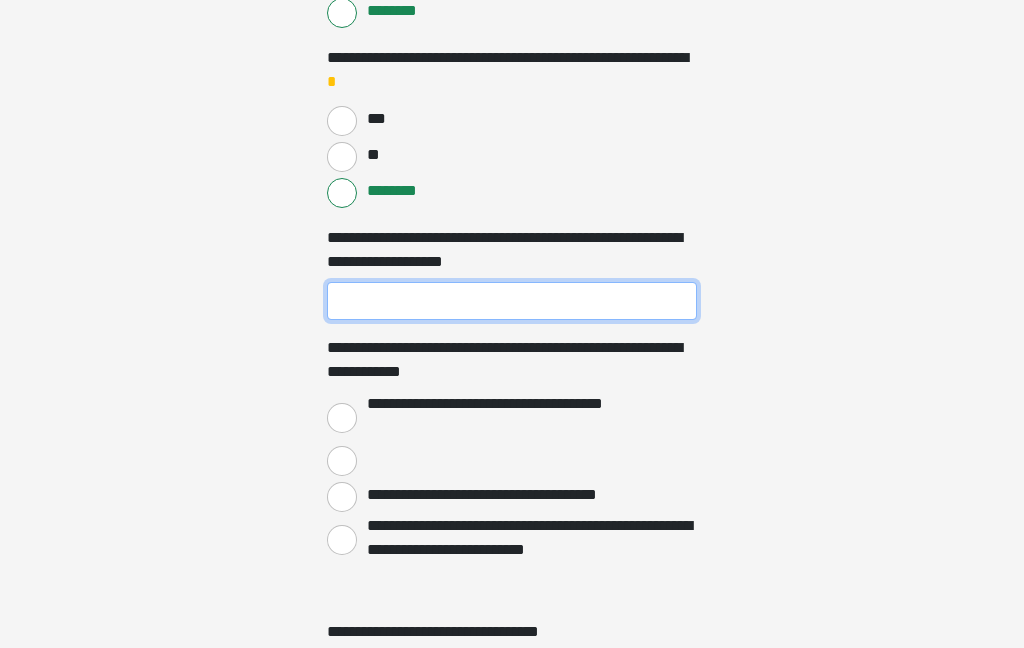 click on "**********" at bounding box center [512, 302] 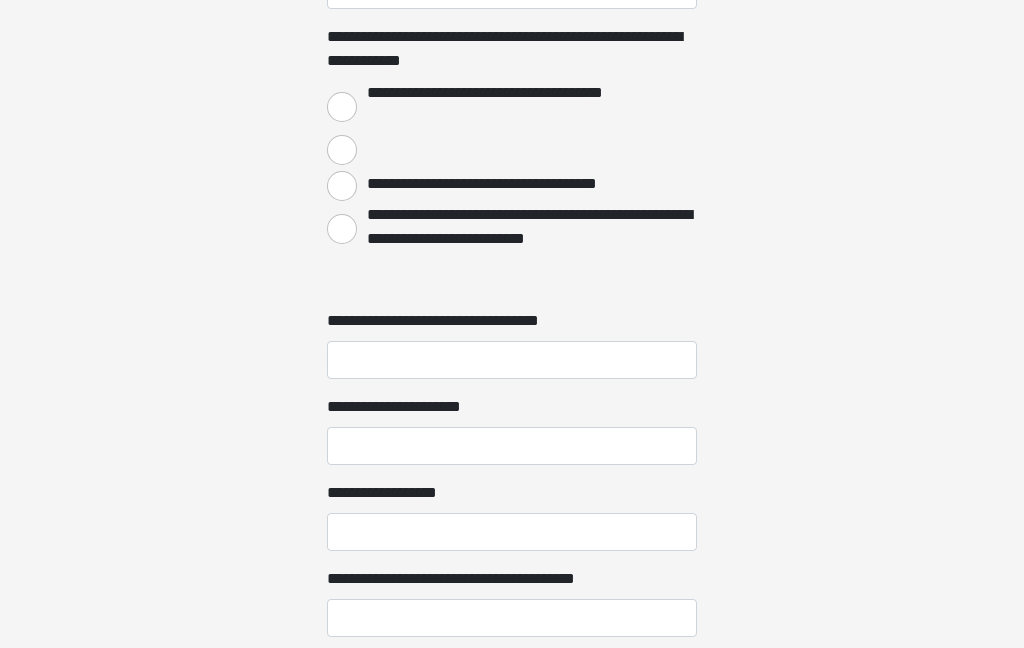 scroll, scrollTop: 2051, scrollLeft: 0, axis: vertical 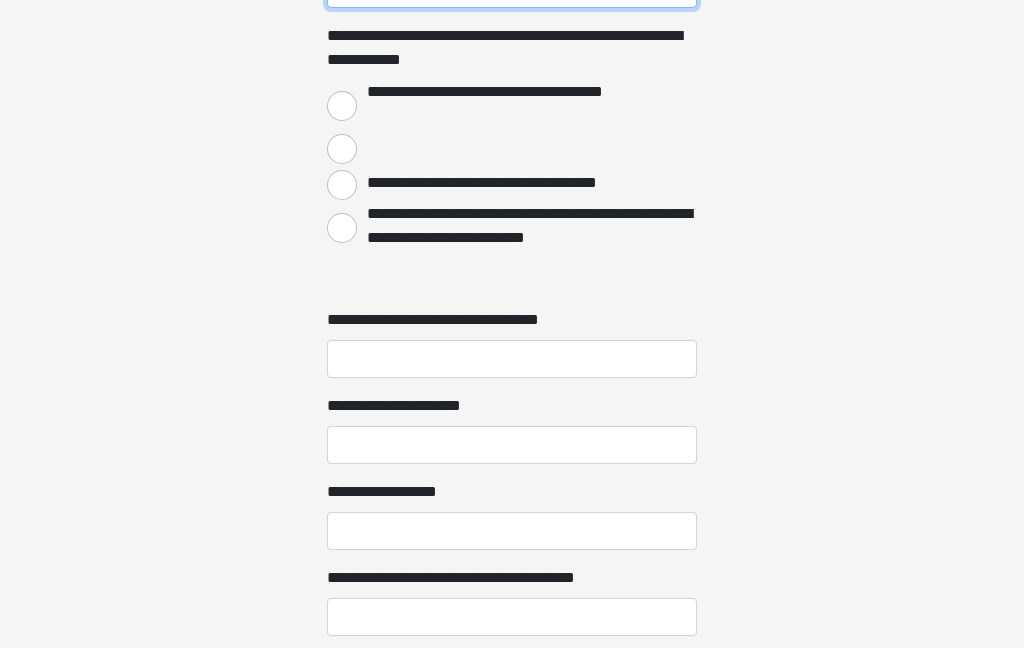 type on "***" 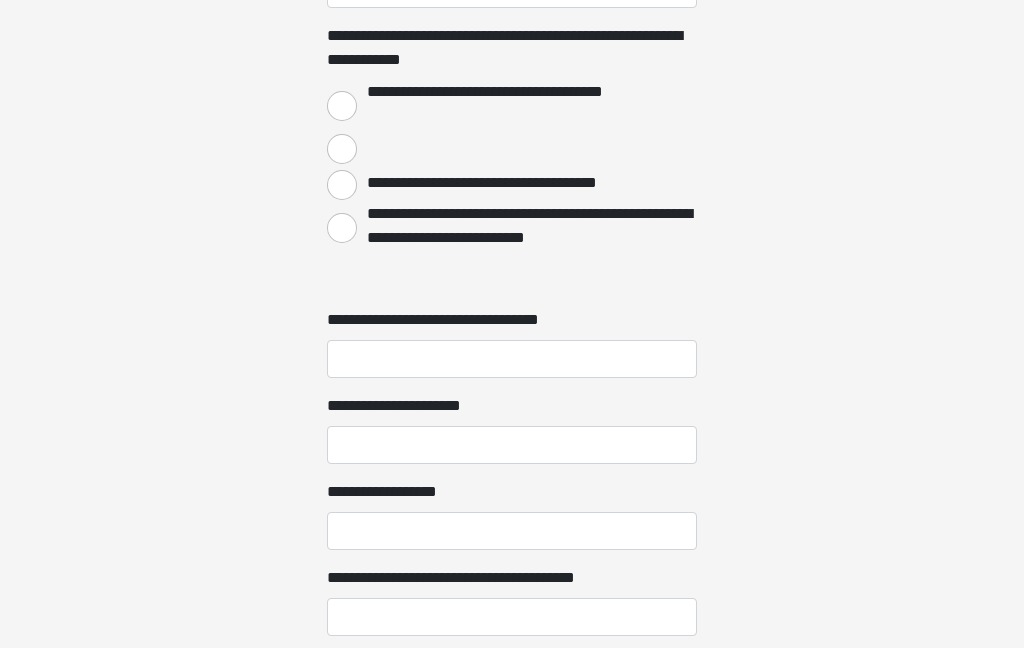 click on "**********" at bounding box center [512, 1017] 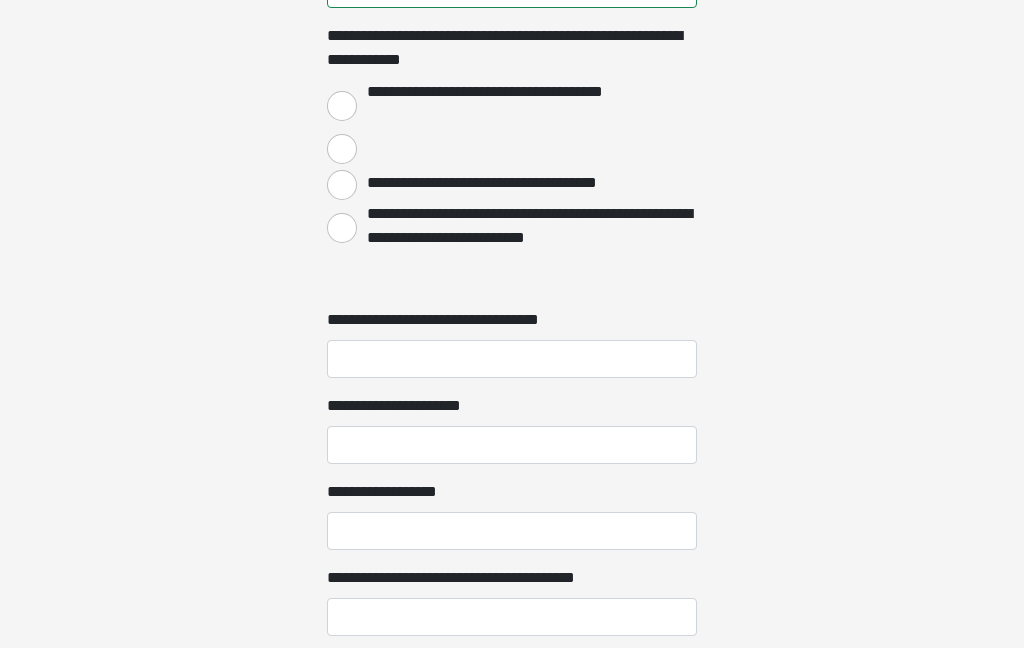 click on "**********" at bounding box center [342, 106] 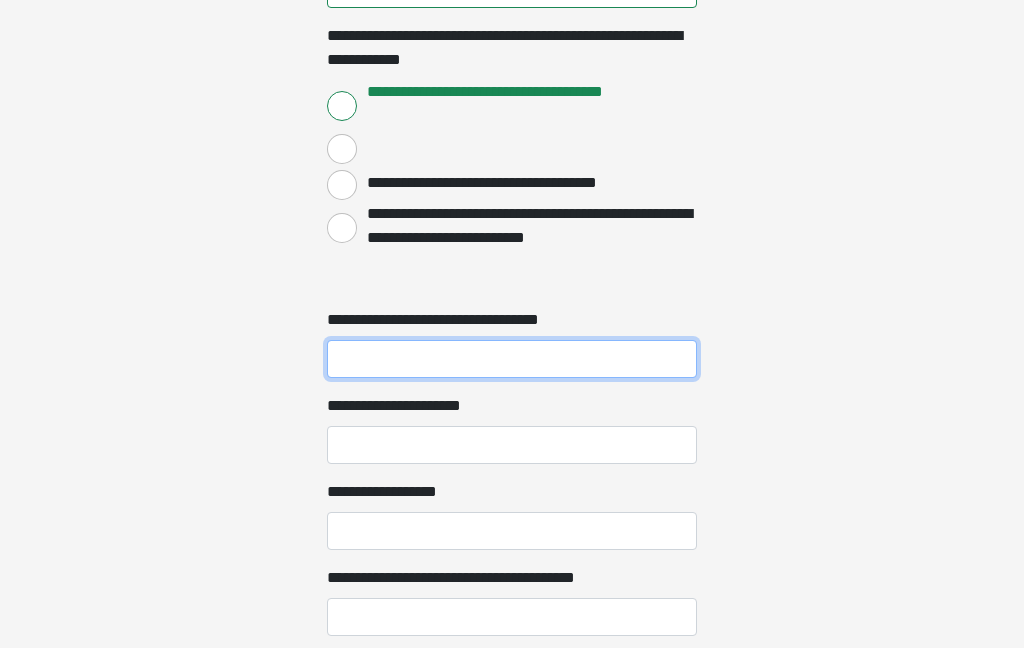 click on "**********" at bounding box center [512, 359] 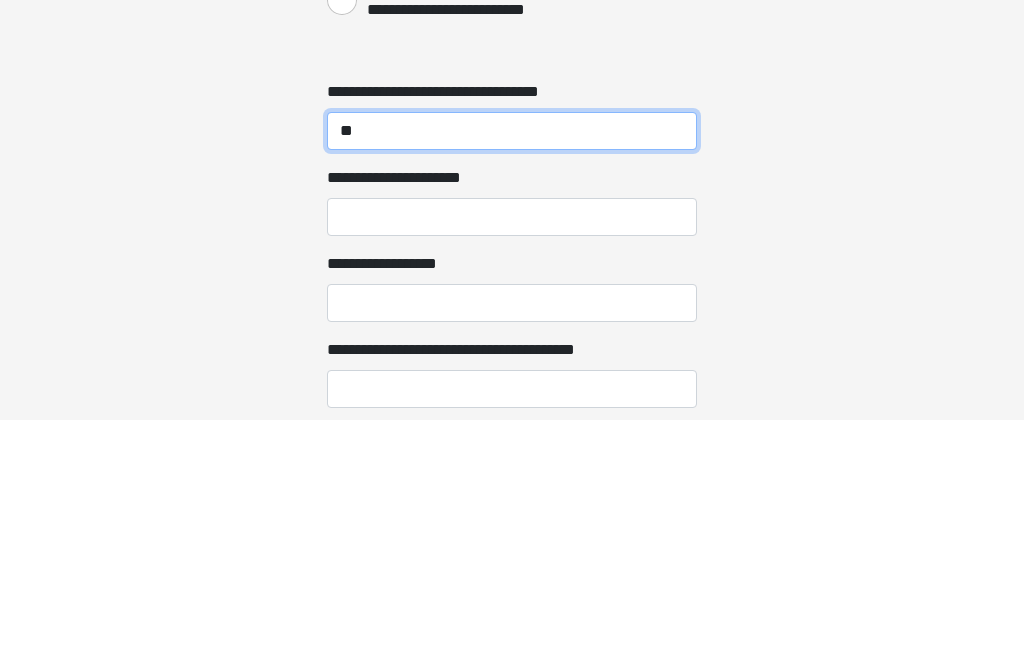 type on "**" 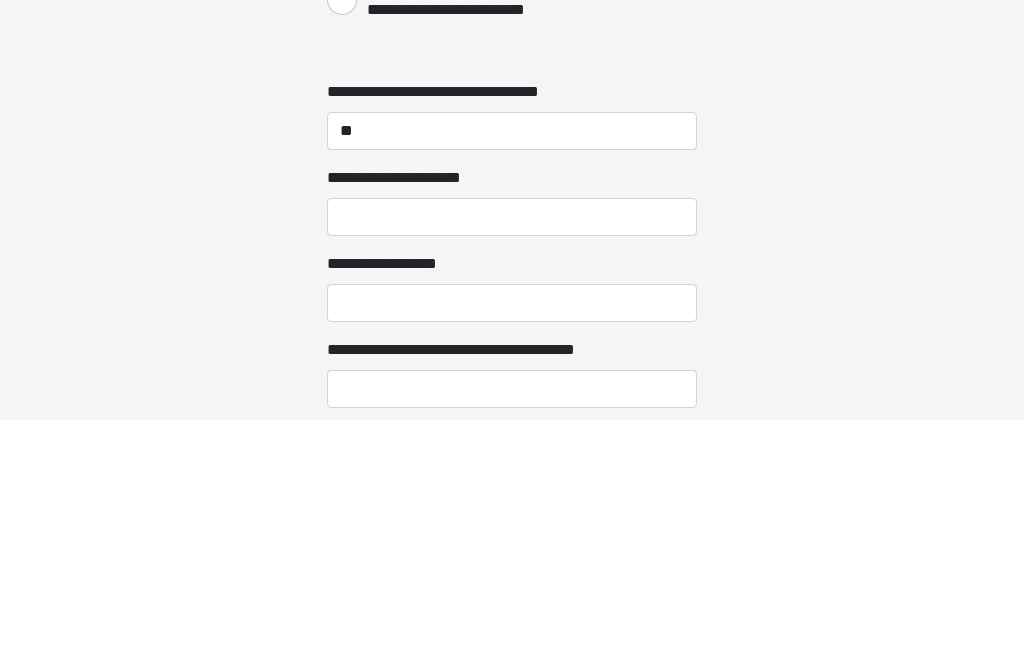 click on "**********" at bounding box center (512, 445) 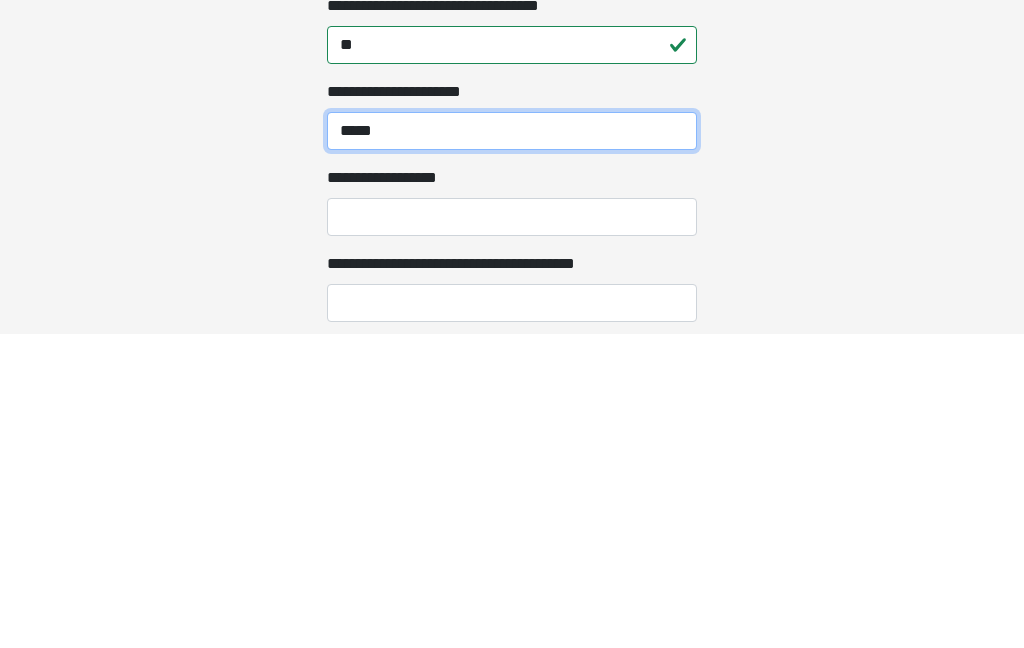 type on "*****" 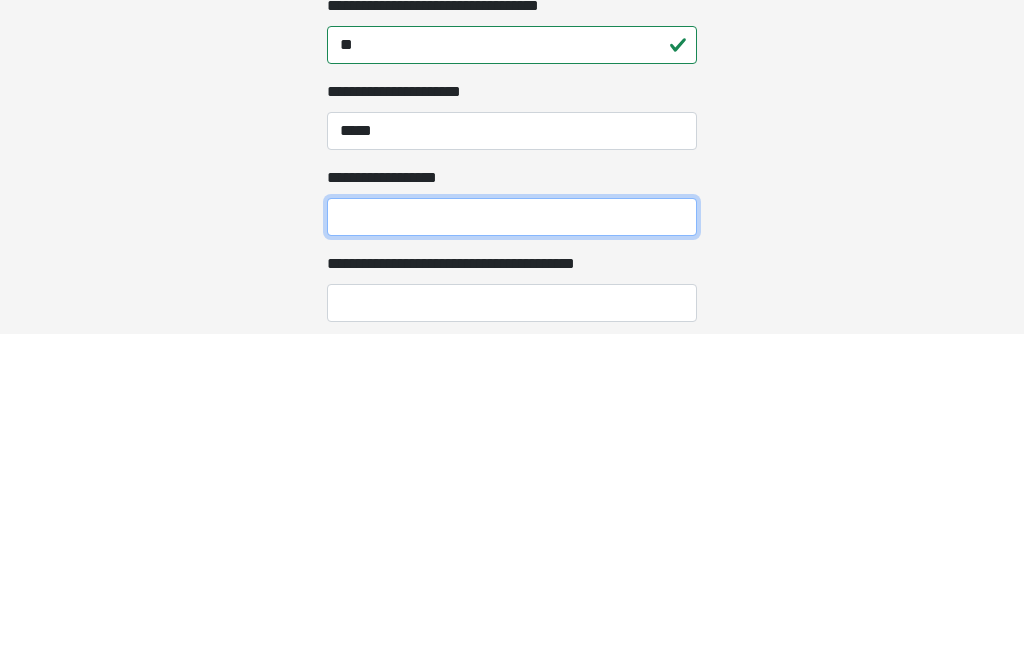 click on "**********" at bounding box center (512, 531) 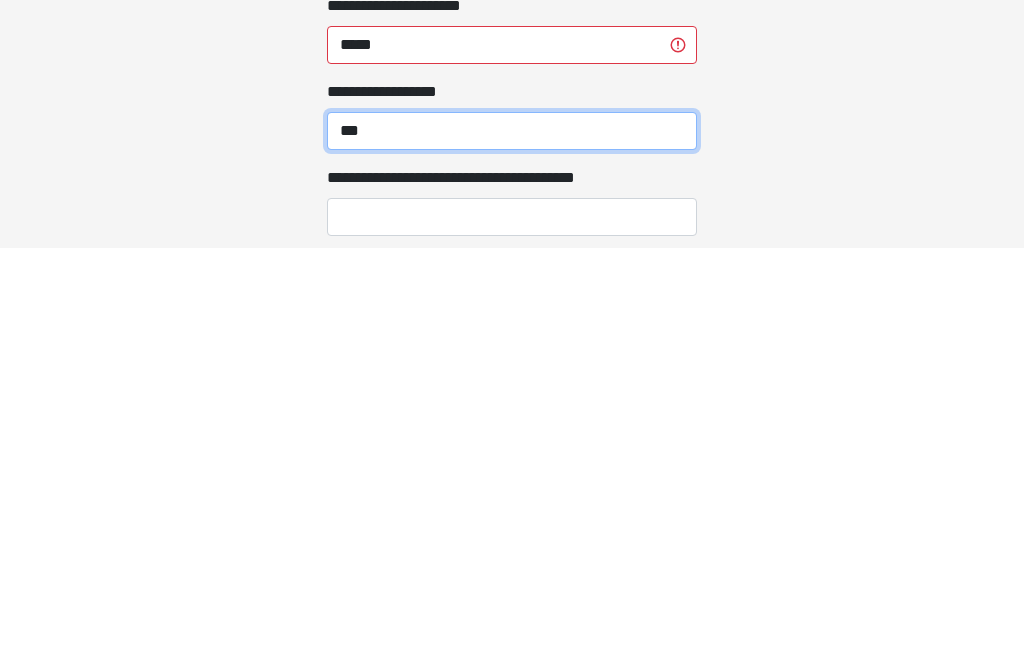 type on "***" 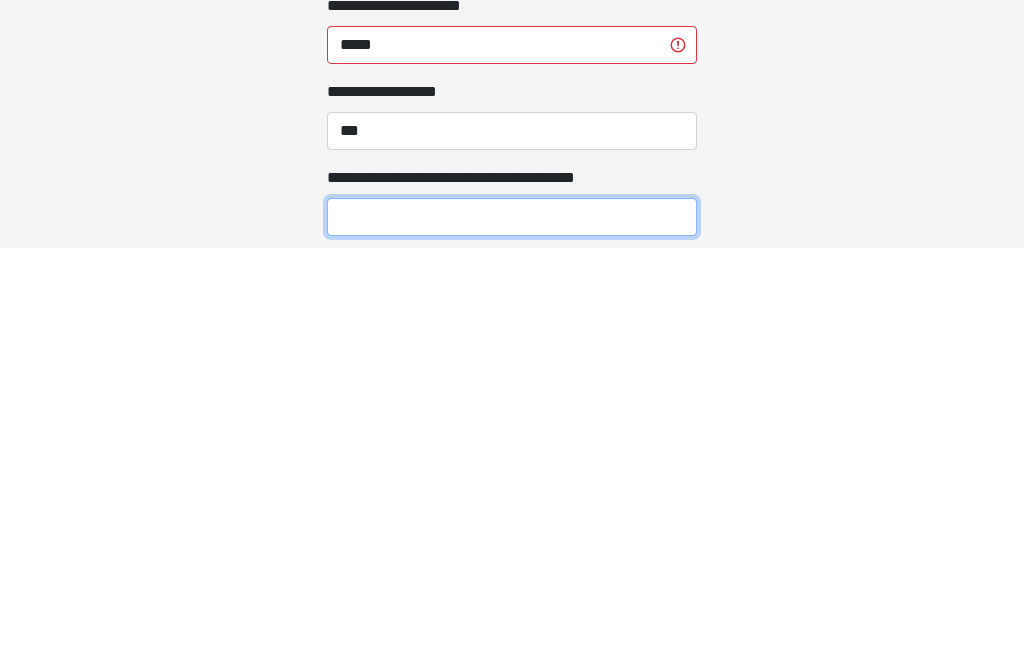 click on "**********" at bounding box center (512, 617) 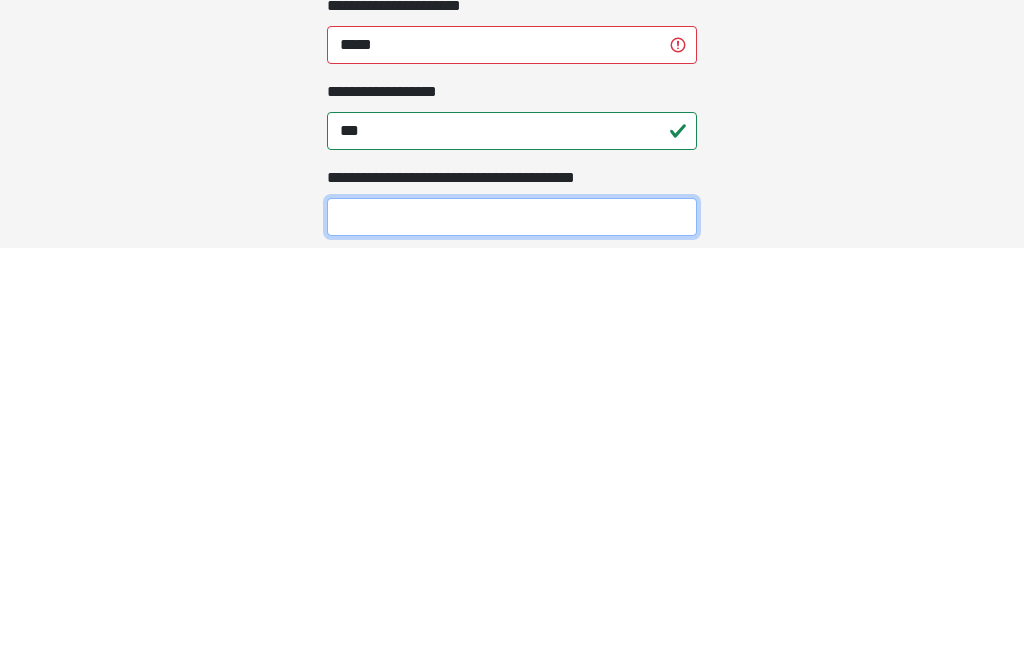 scroll, scrollTop: 2070, scrollLeft: 0, axis: vertical 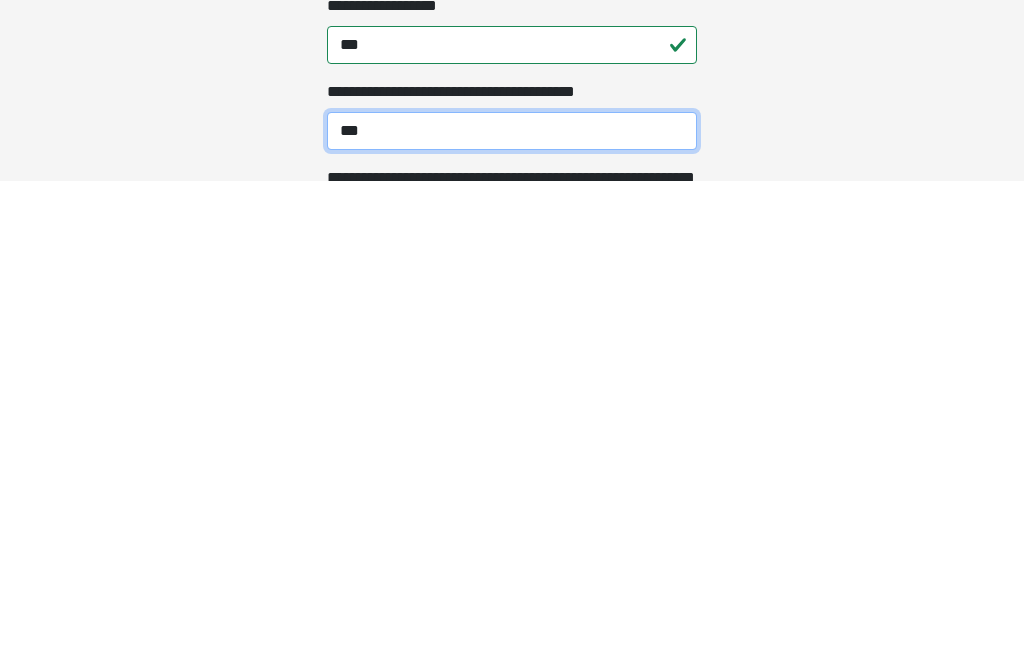 type on "***" 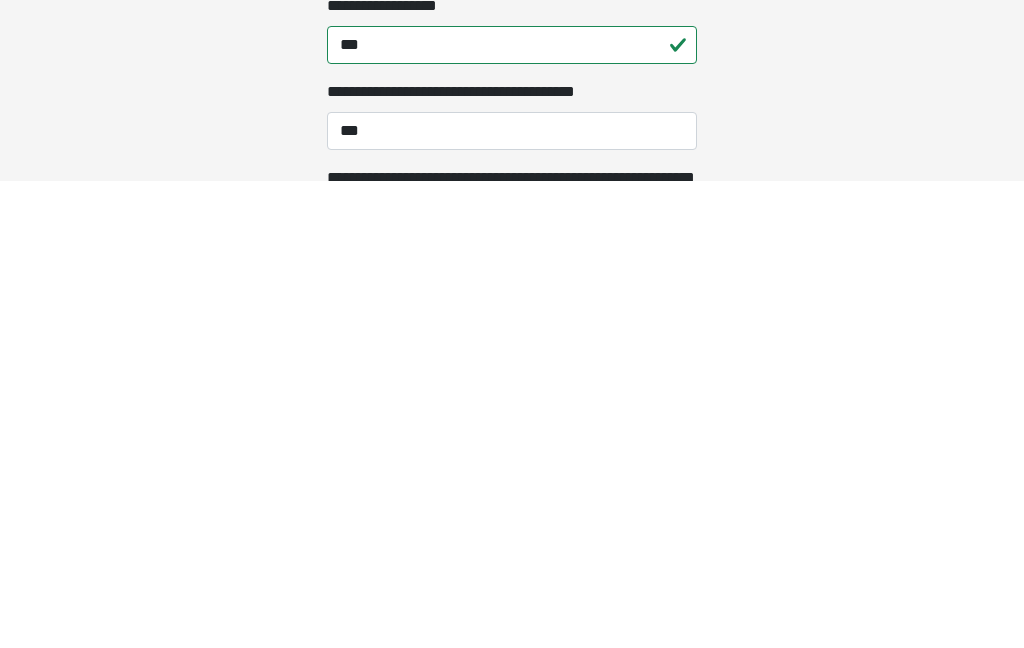 click on "**********" at bounding box center (512, 708) 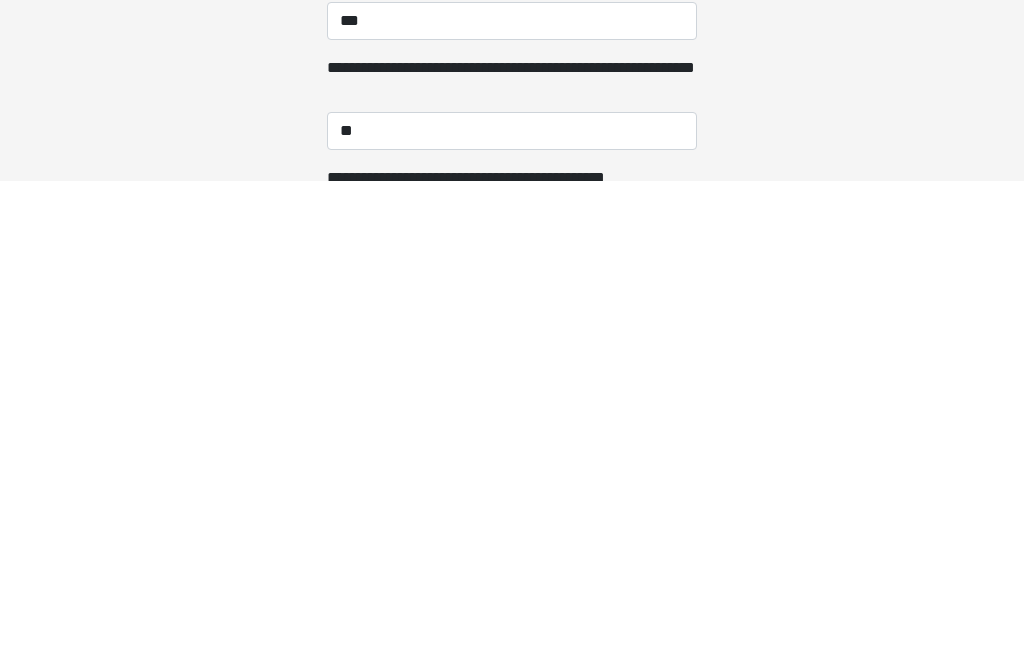 scroll, scrollTop: 2647, scrollLeft: 0, axis: vertical 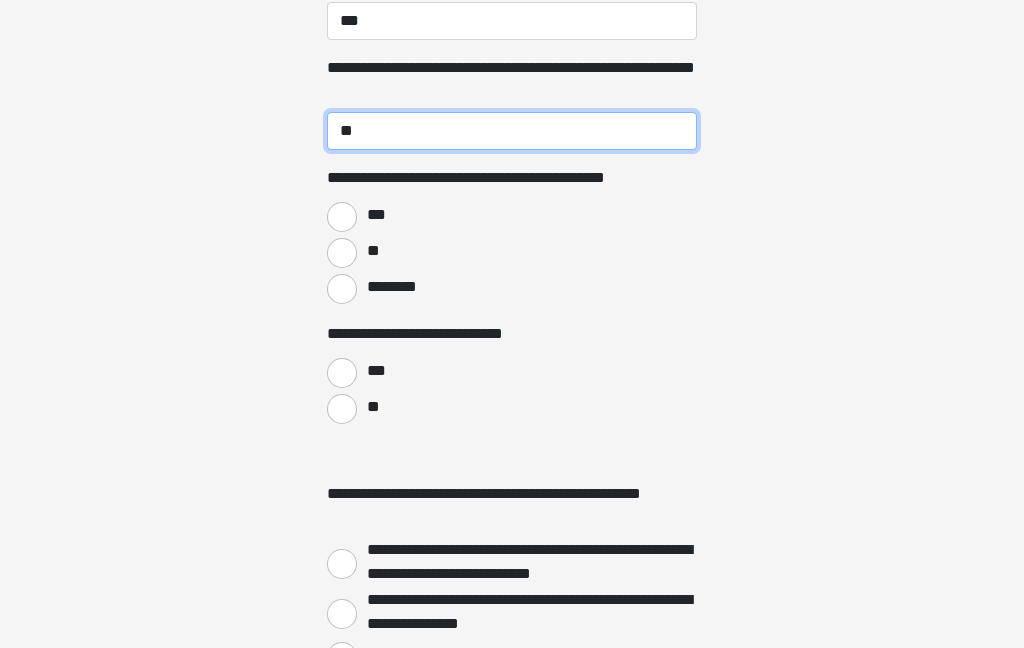 type on "**" 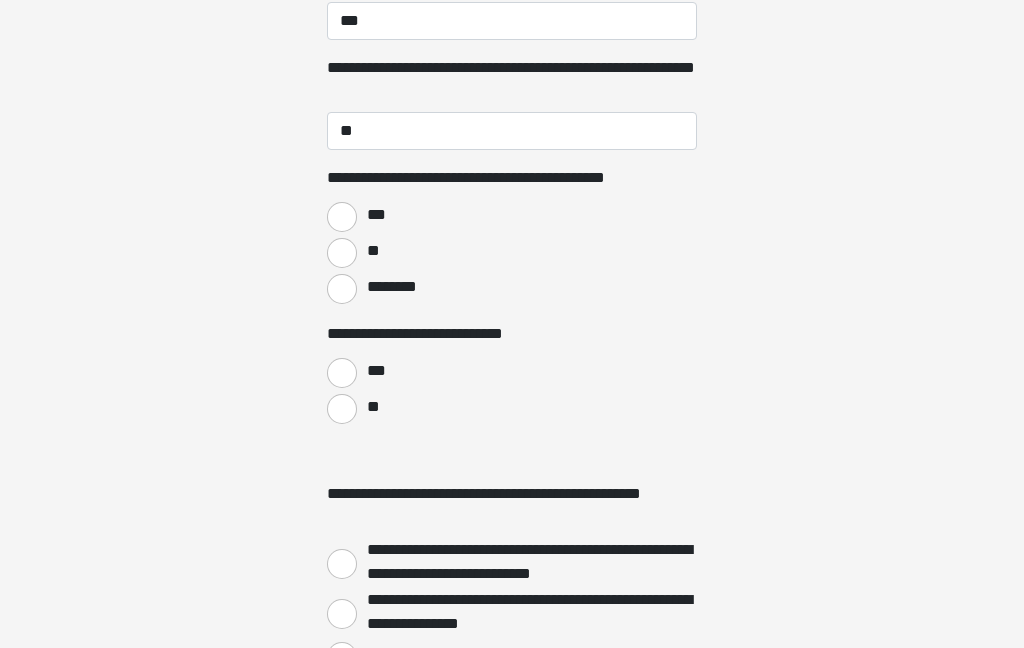 click on "**" at bounding box center [342, 253] 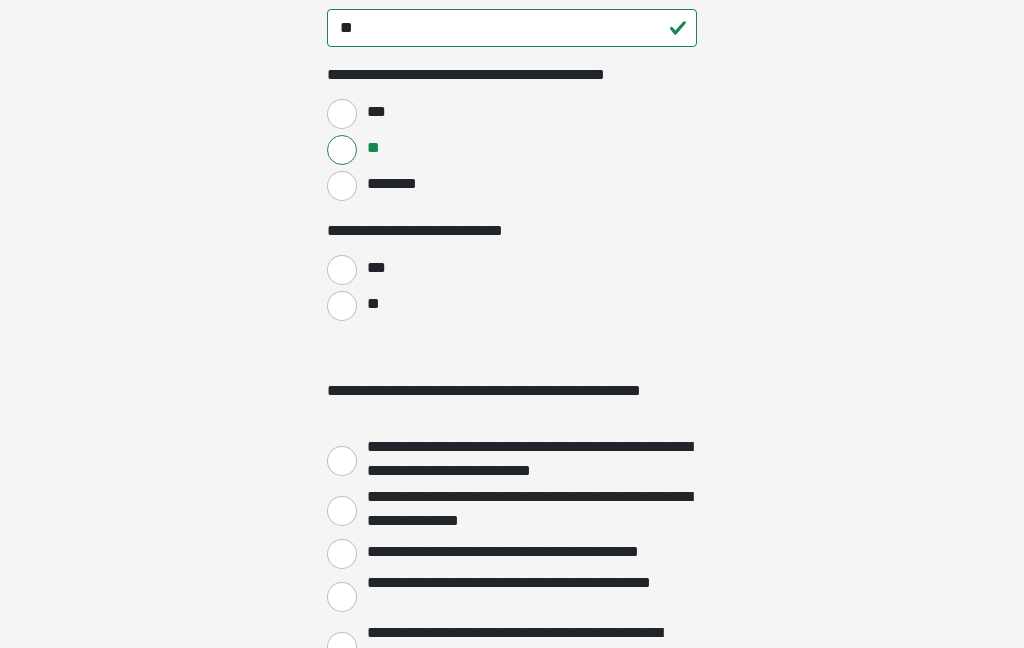 click on "**" at bounding box center (342, 307) 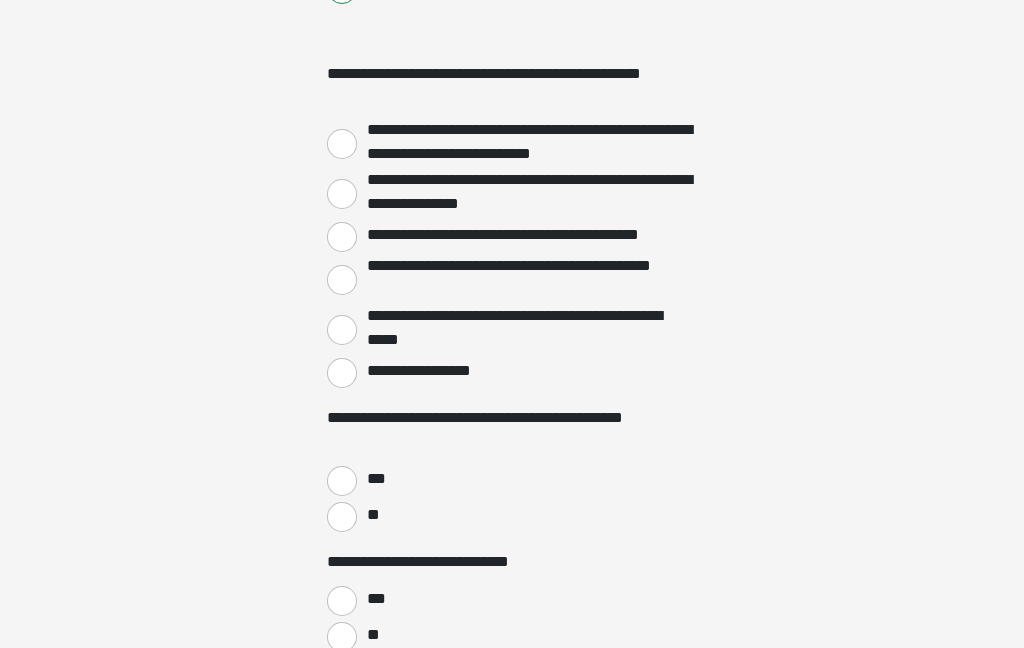 scroll, scrollTop: 3071, scrollLeft: 0, axis: vertical 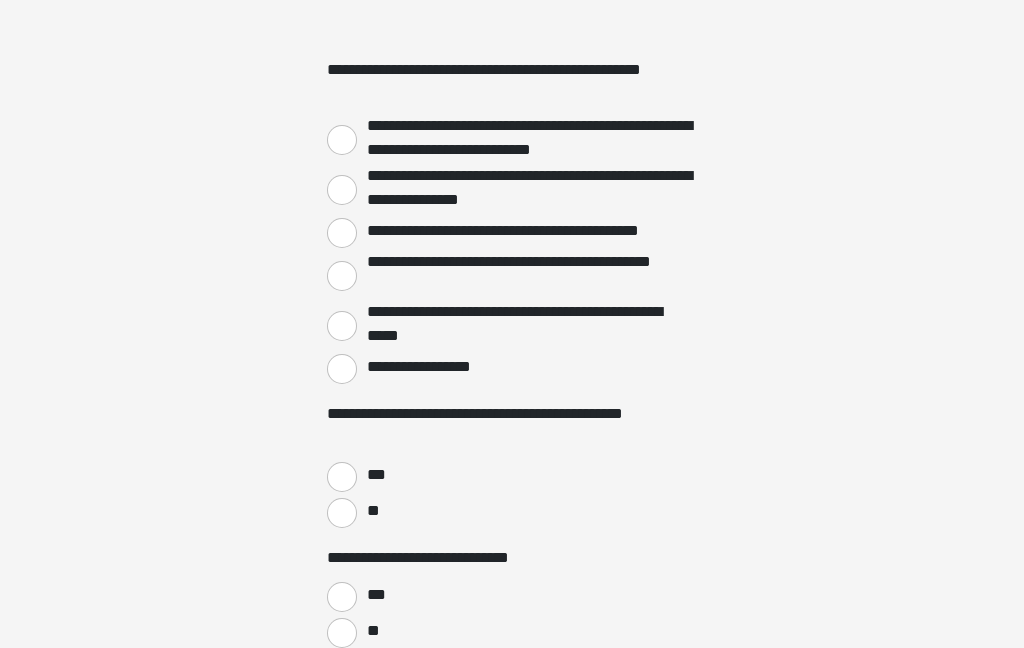 click on "**********" at bounding box center [342, 369] 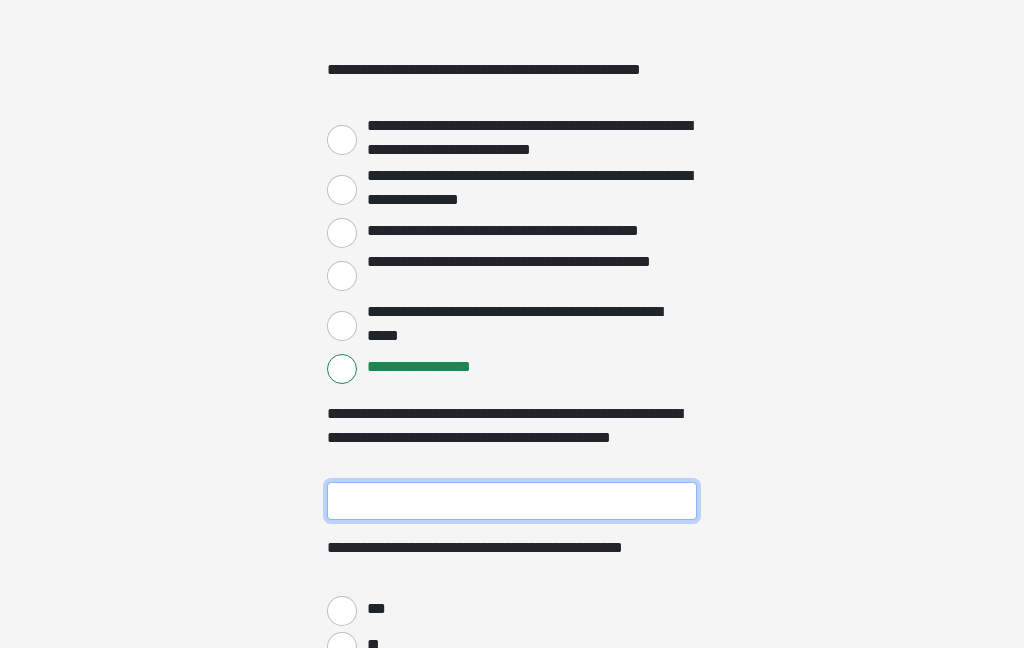 click on "**********" at bounding box center [512, 501] 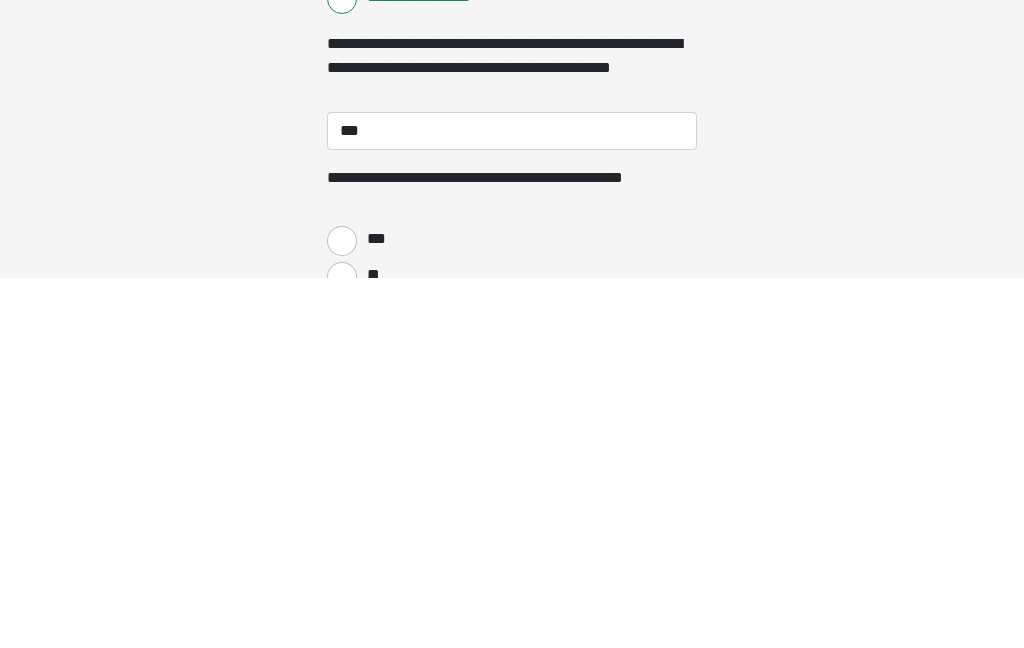 scroll, scrollTop: 3441, scrollLeft: 0, axis: vertical 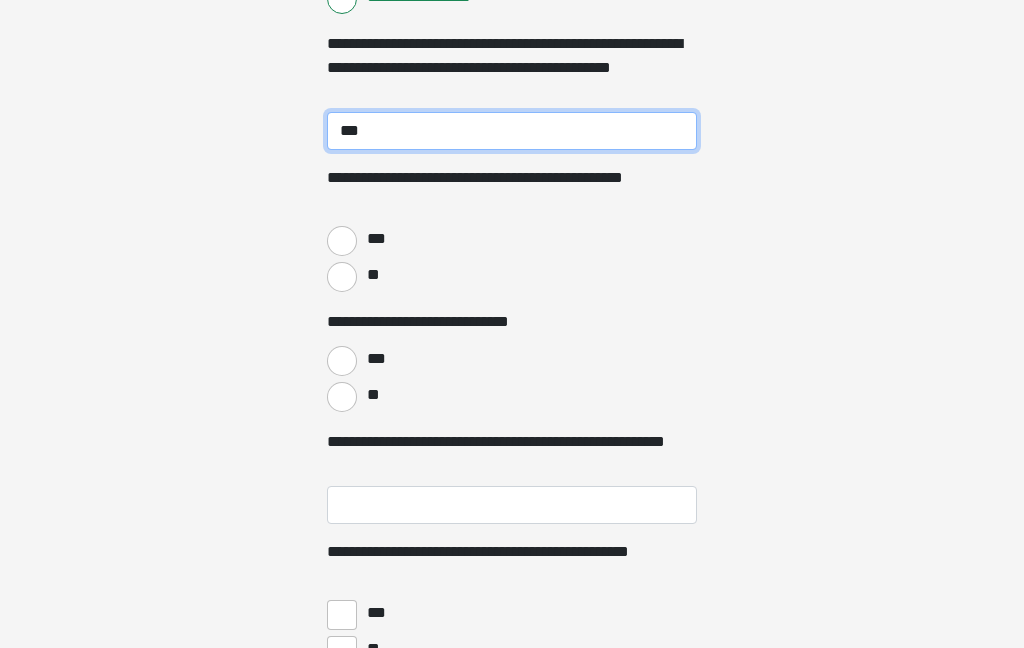 type on "***" 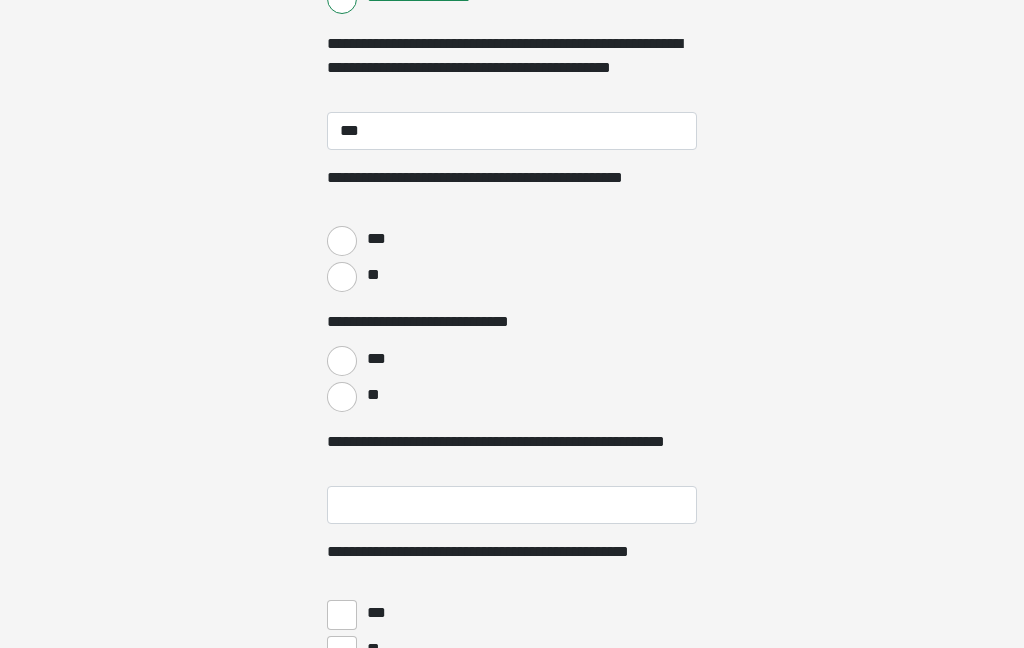 click on "***" at bounding box center (342, 241) 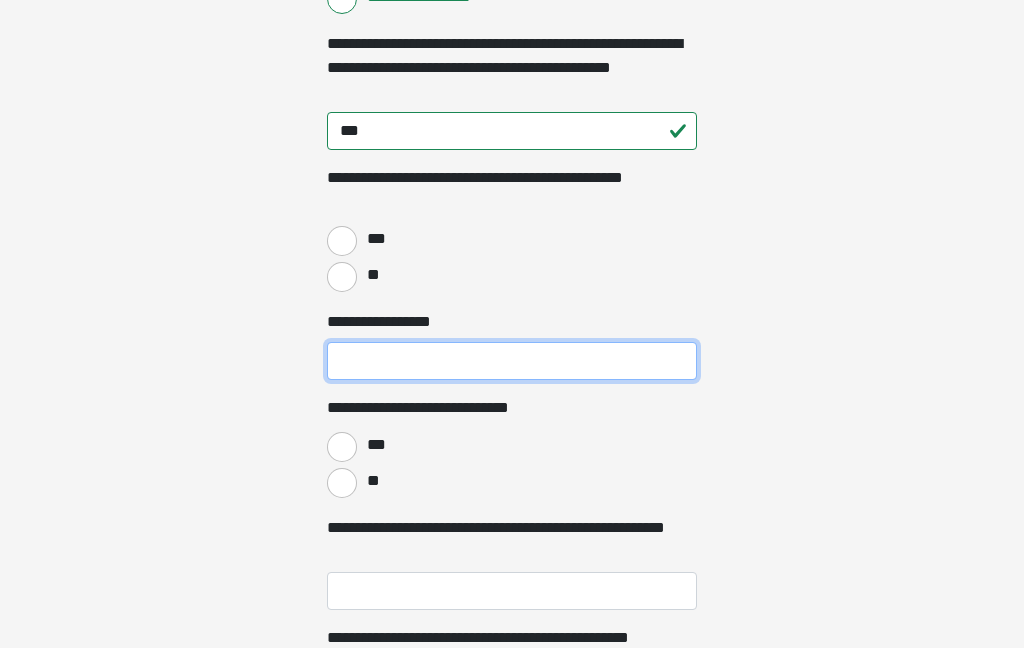 click on "**********" at bounding box center (512, 361) 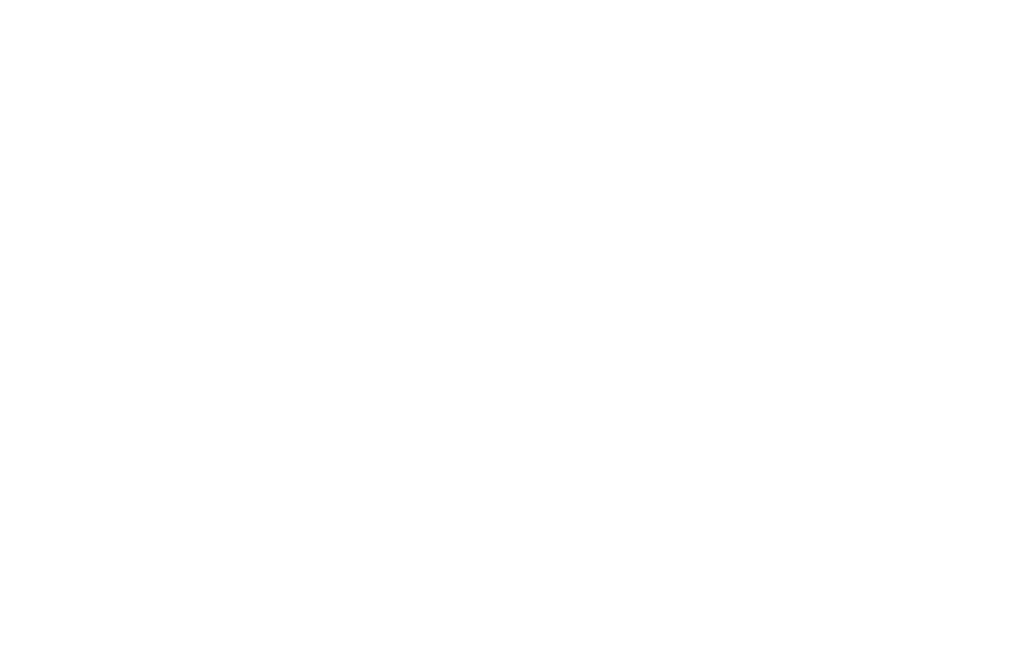 scroll, scrollTop: 2238, scrollLeft: 0, axis: vertical 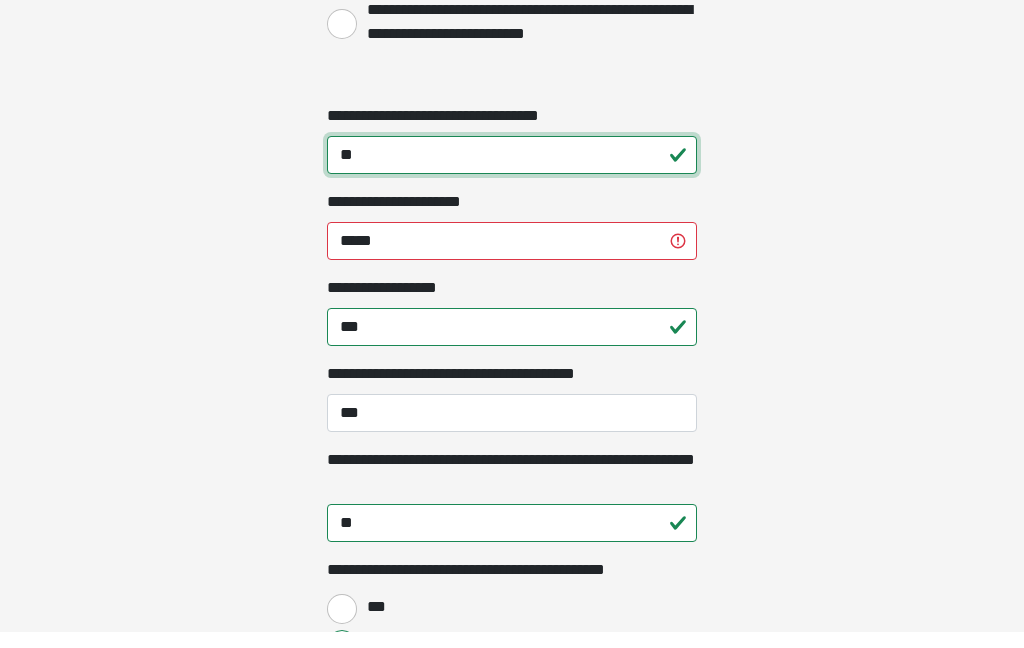 click on "**" at bounding box center [512, 172] 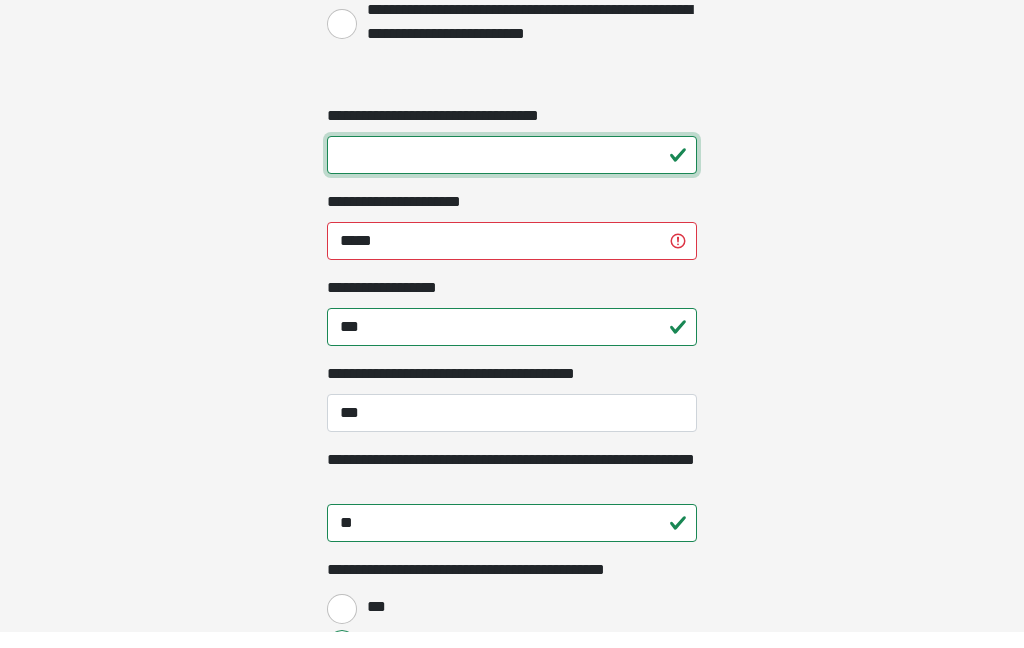 type 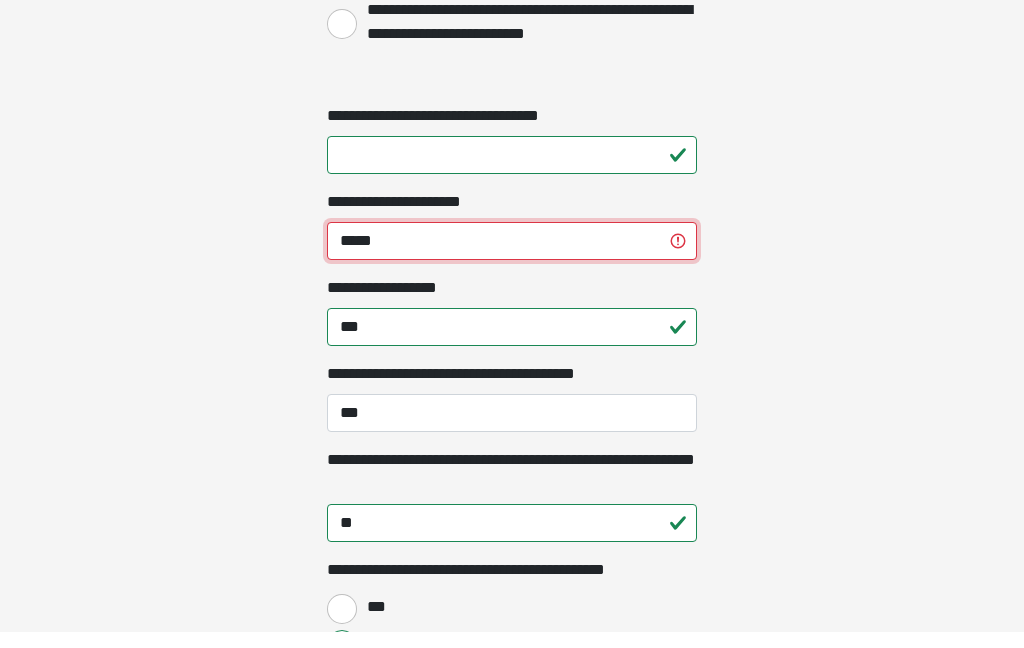 click on "*****" at bounding box center (512, 258) 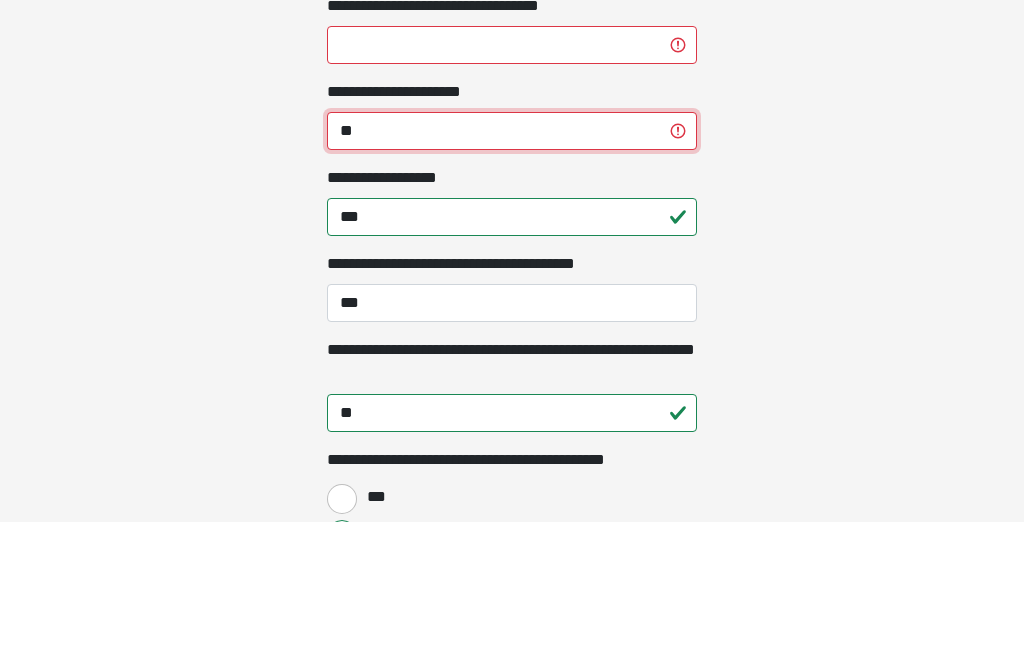 type on "*" 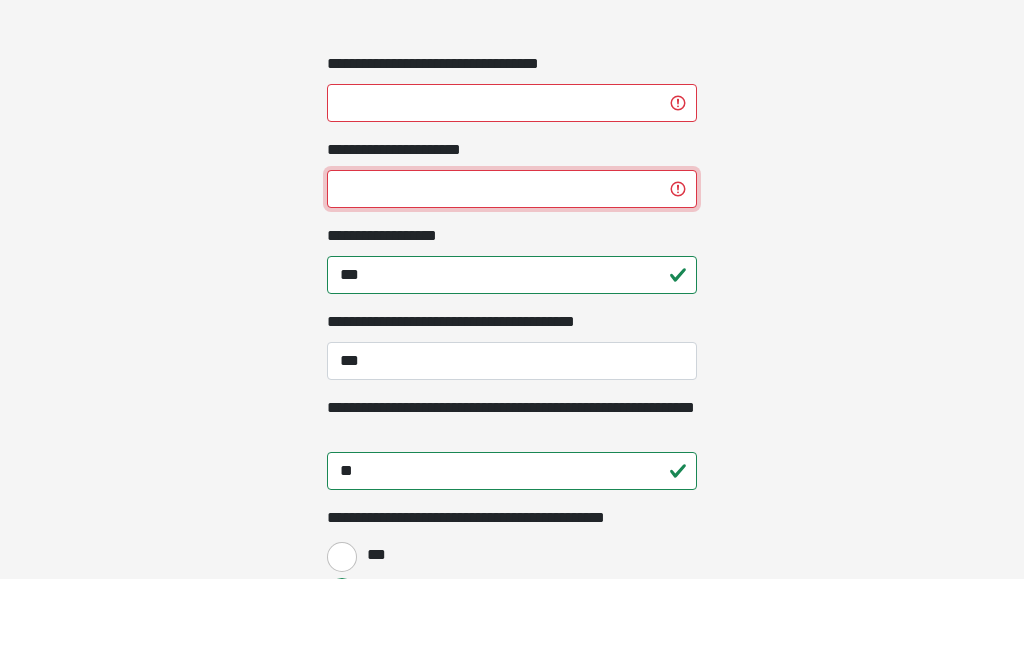 type 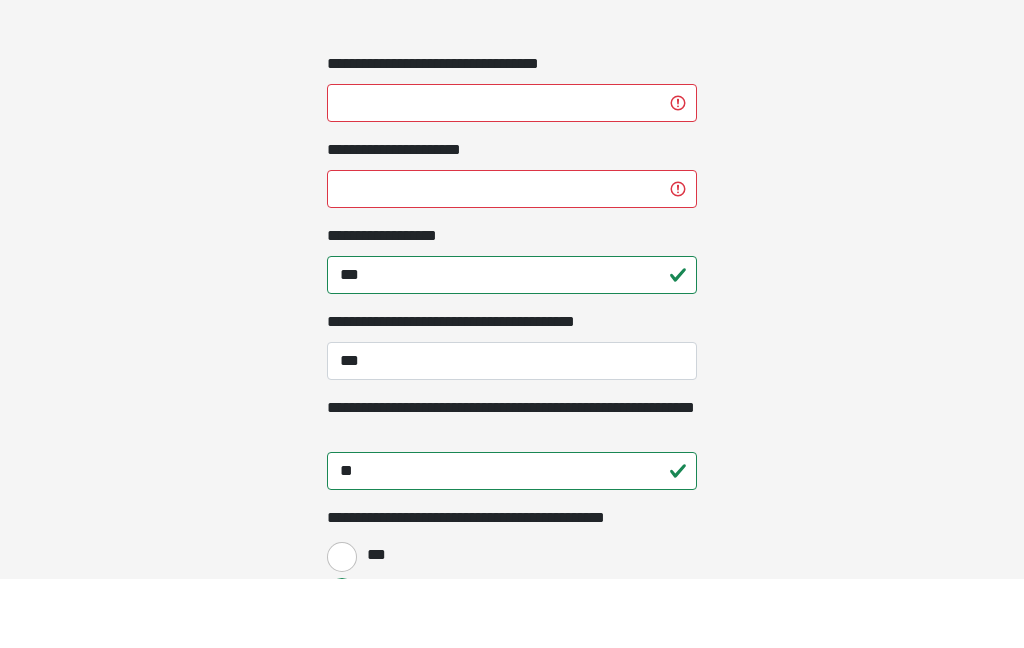 click on "**********" at bounding box center [512, 172] 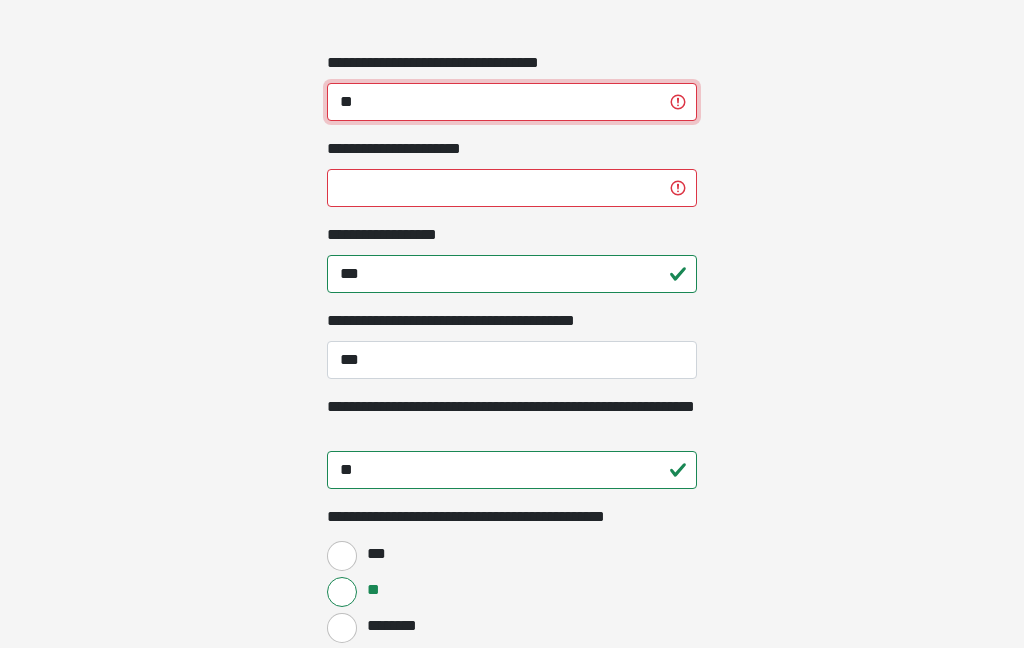 type on "**" 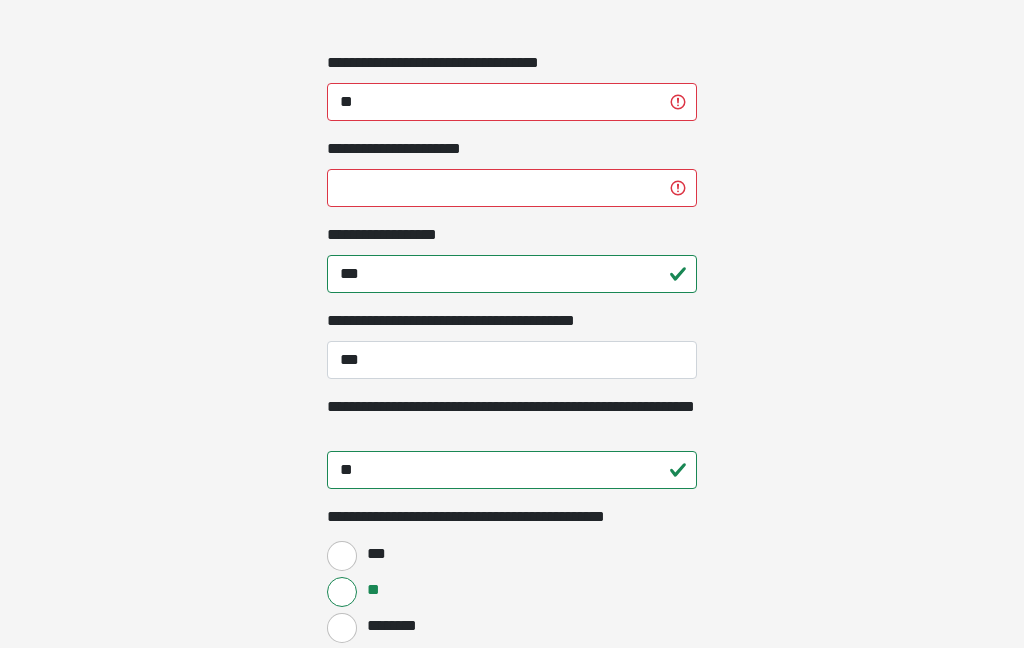 click on "**********" at bounding box center (512, 188) 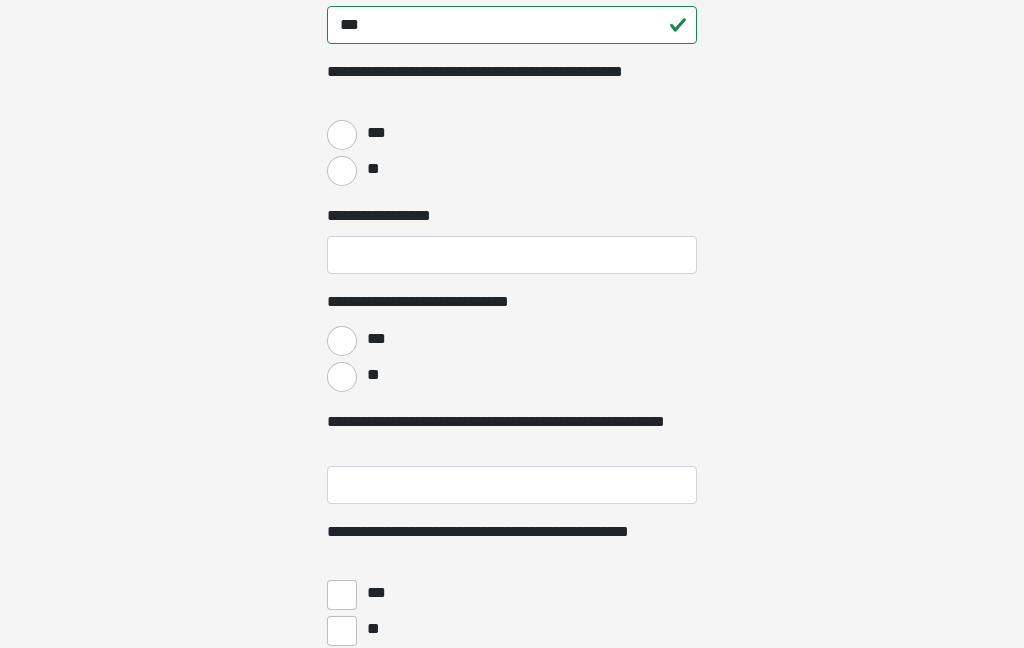 scroll, scrollTop: 3547, scrollLeft: 0, axis: vertical 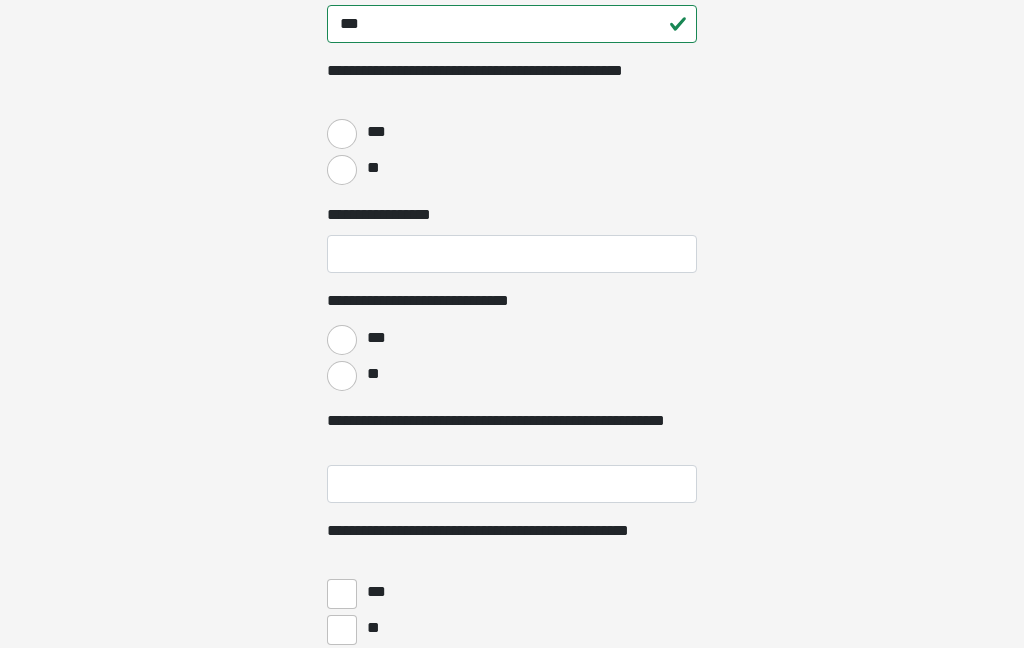type on "****" 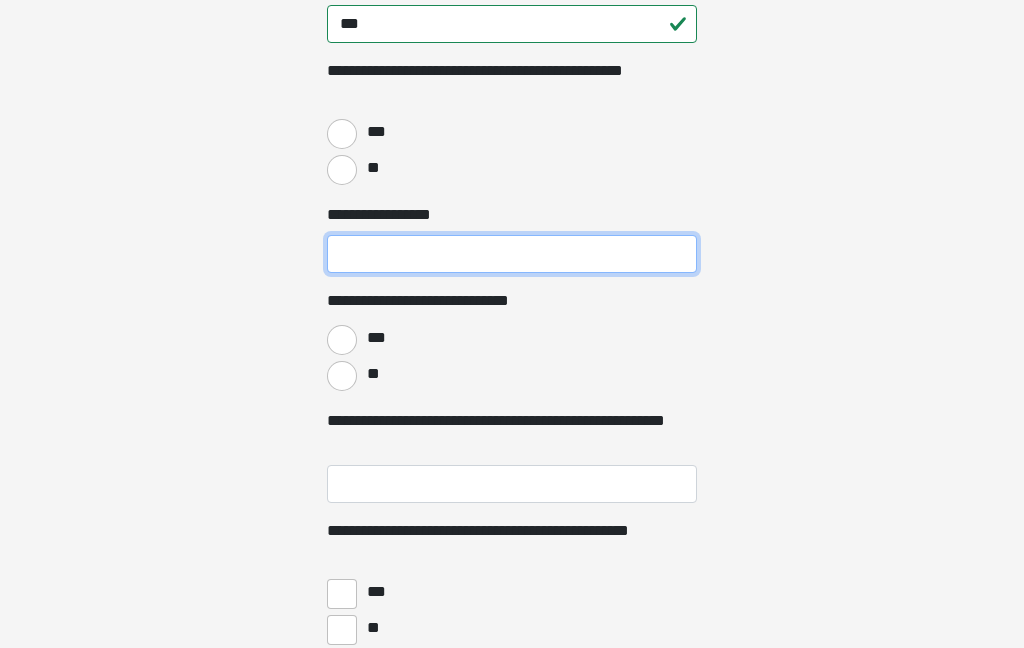 click on "**********" at bounding box center (512, 255) 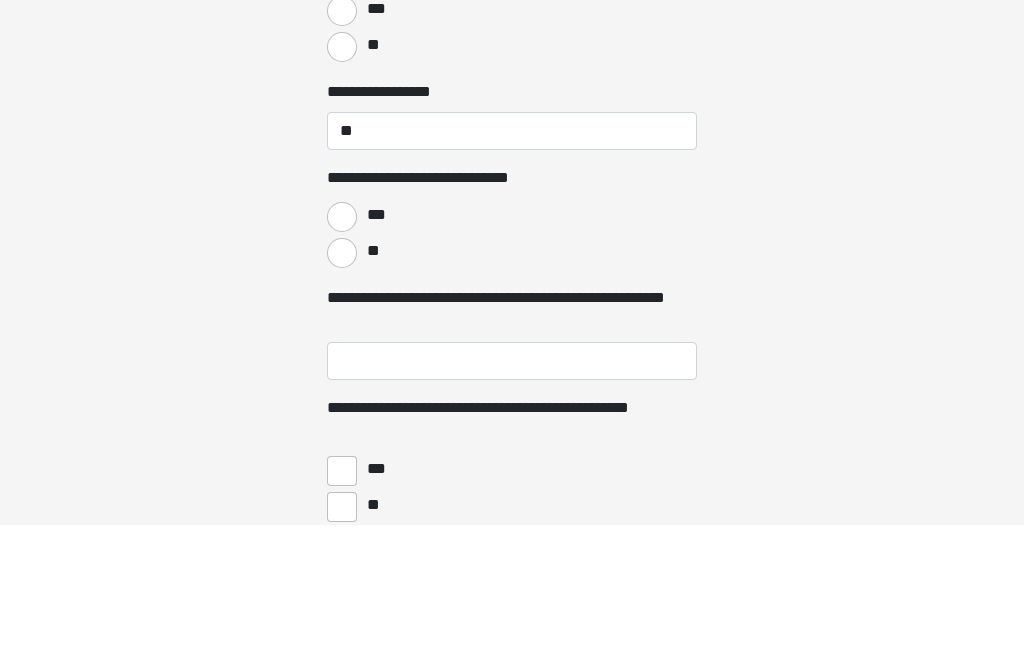 scroll, scrollTop: 3671, scrollLeft: 0, axis: vertical 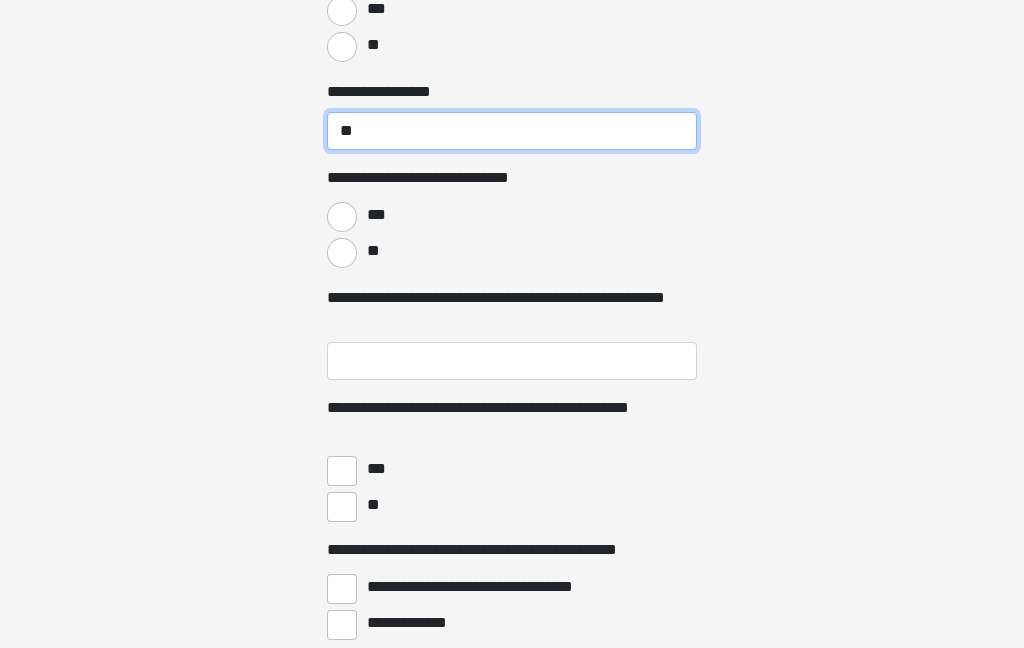 type on "**" 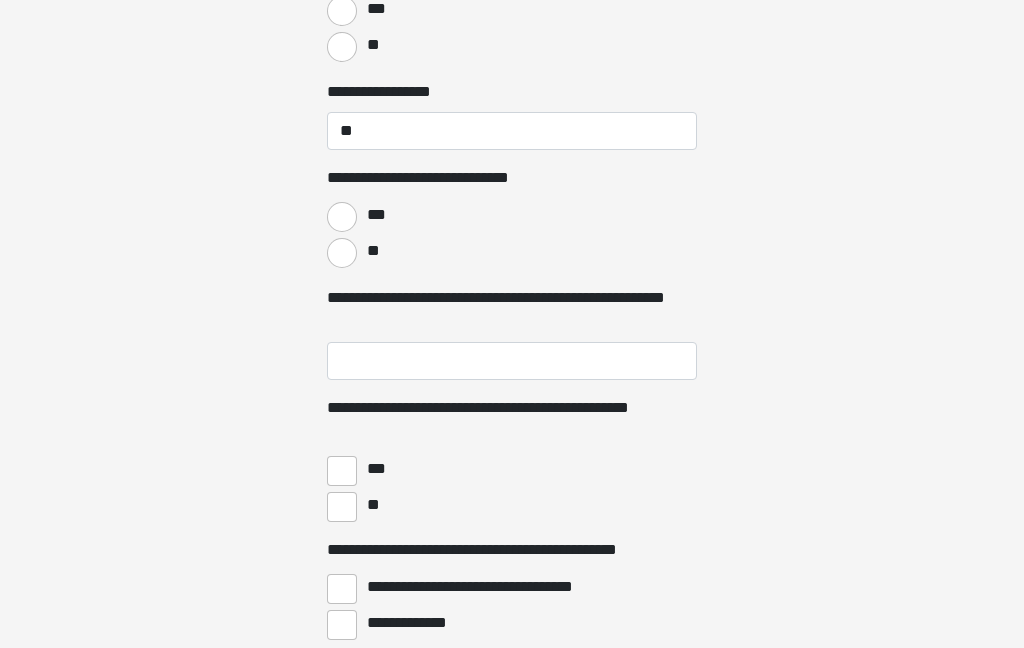 click on "***" at bounding box center [342, 217] 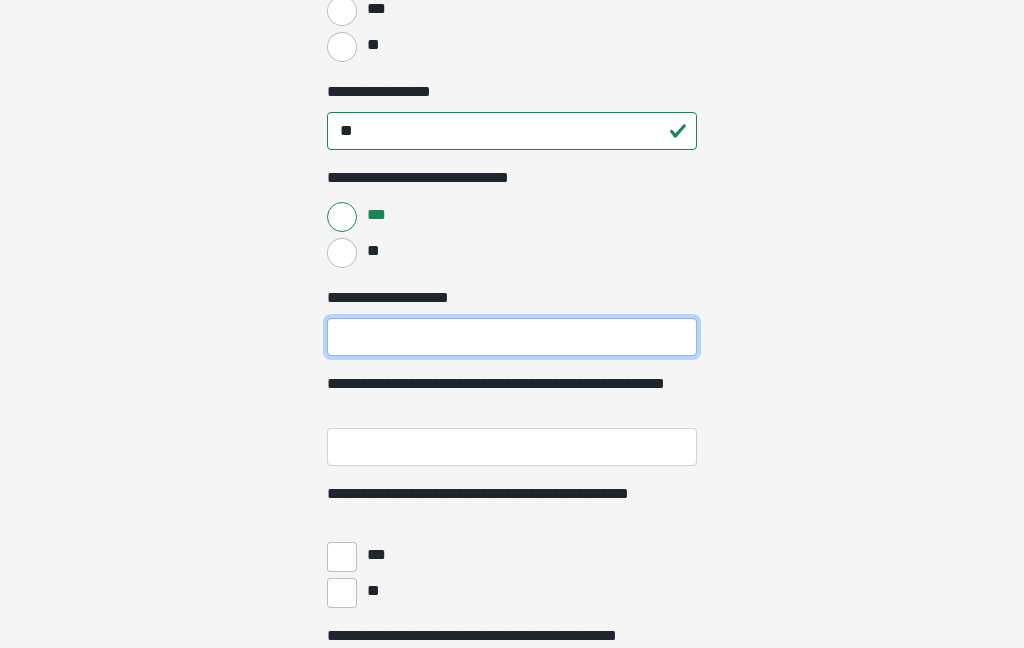click on "**********" at bounding box center (512, 337) 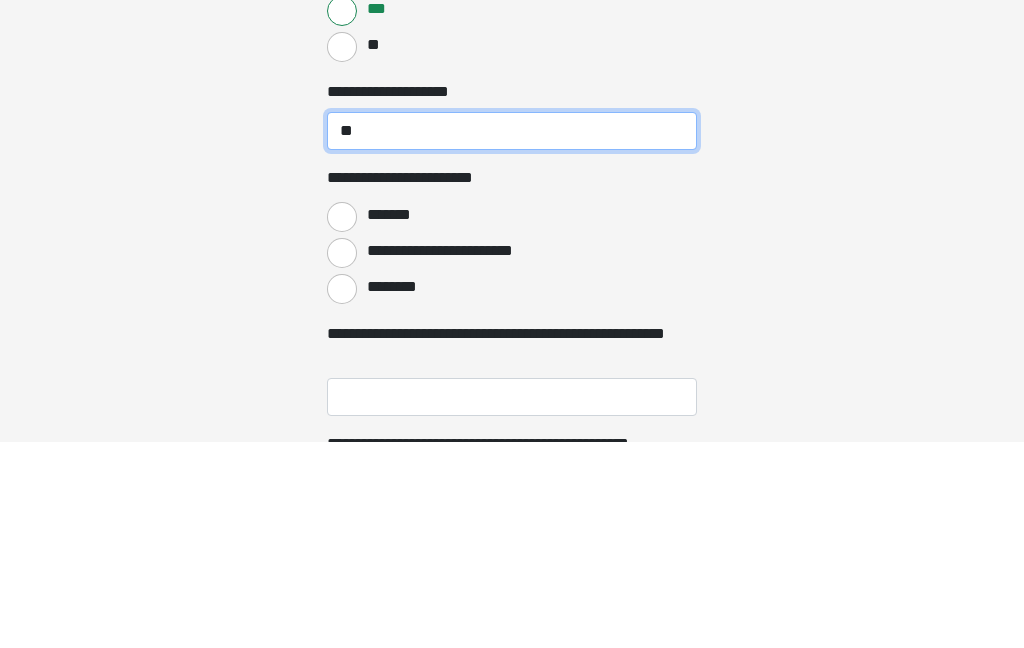 type on "**" 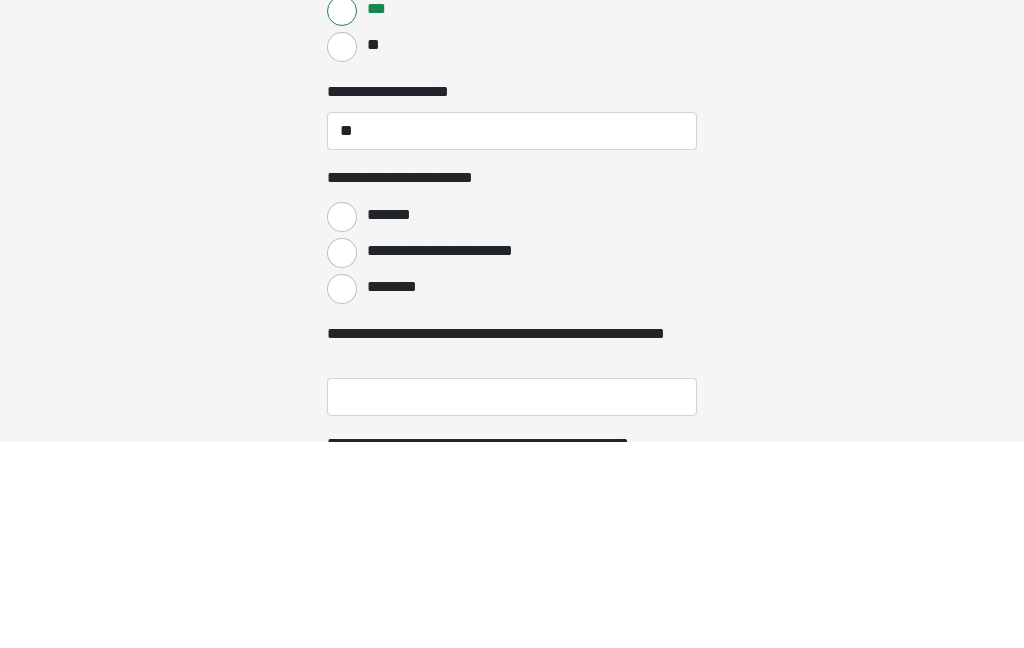 click on "*******" at bounding box center (342, 423) 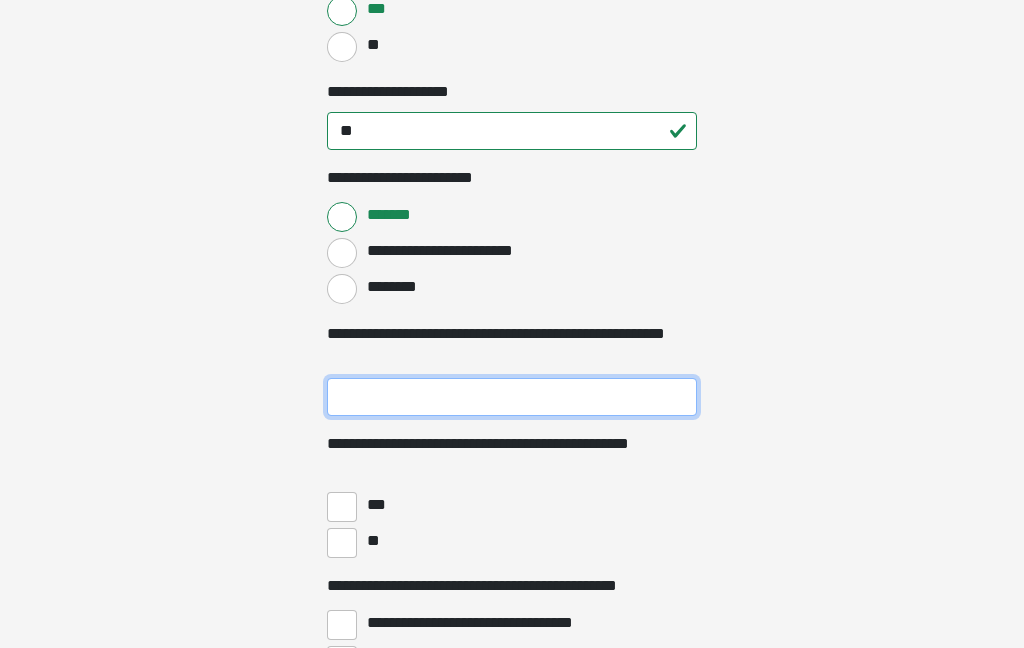 click on "**********" at bounding box center (512, 397) 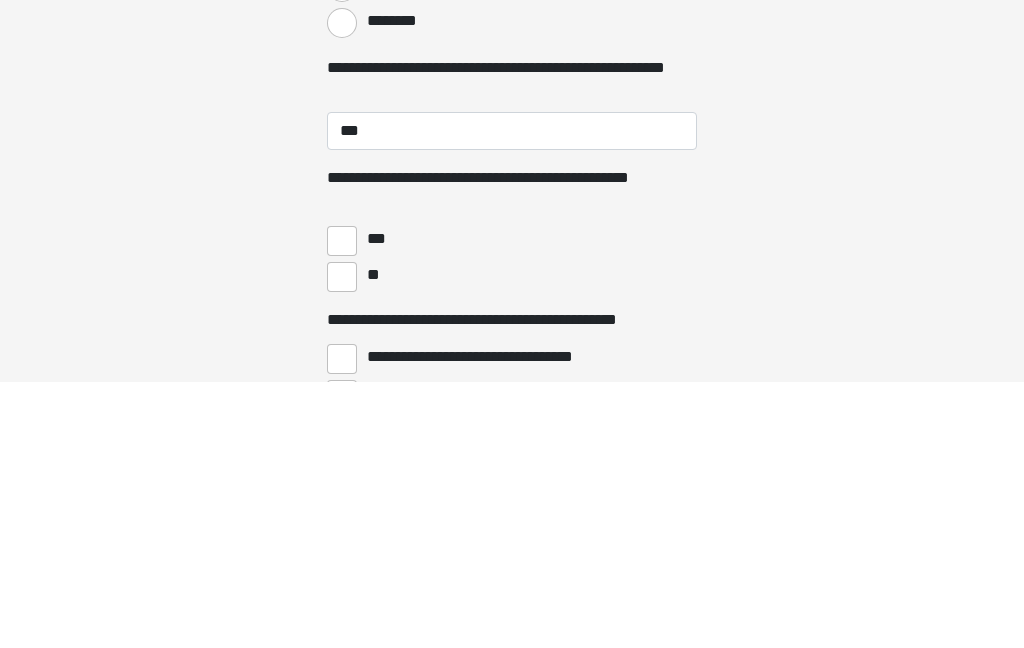scroll, scrollTop: 4143, scrollLeft: 0, axis: vertical 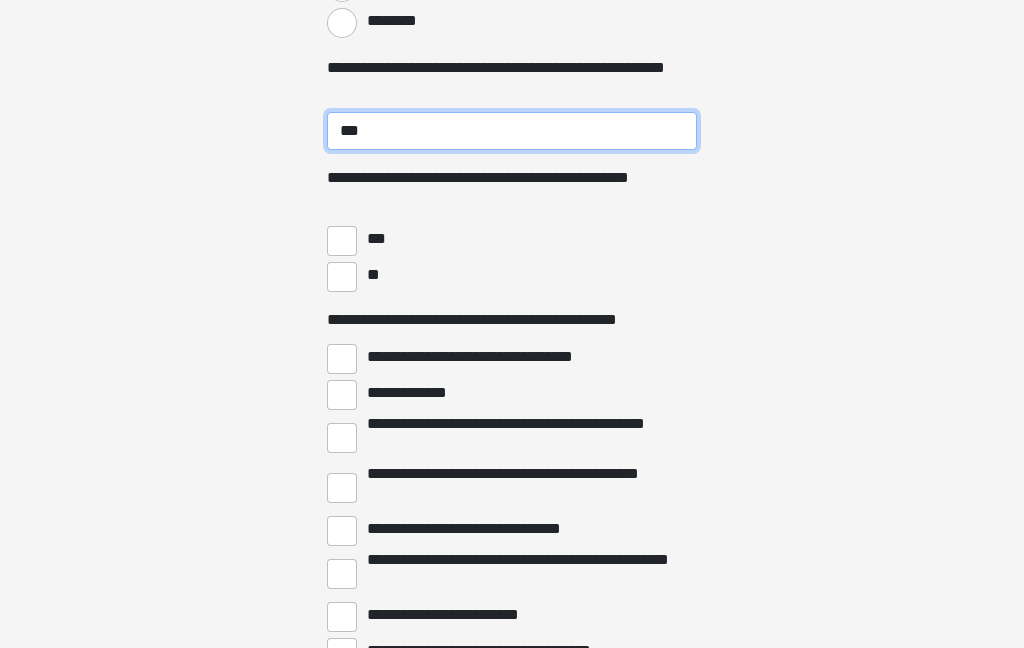type on "***" 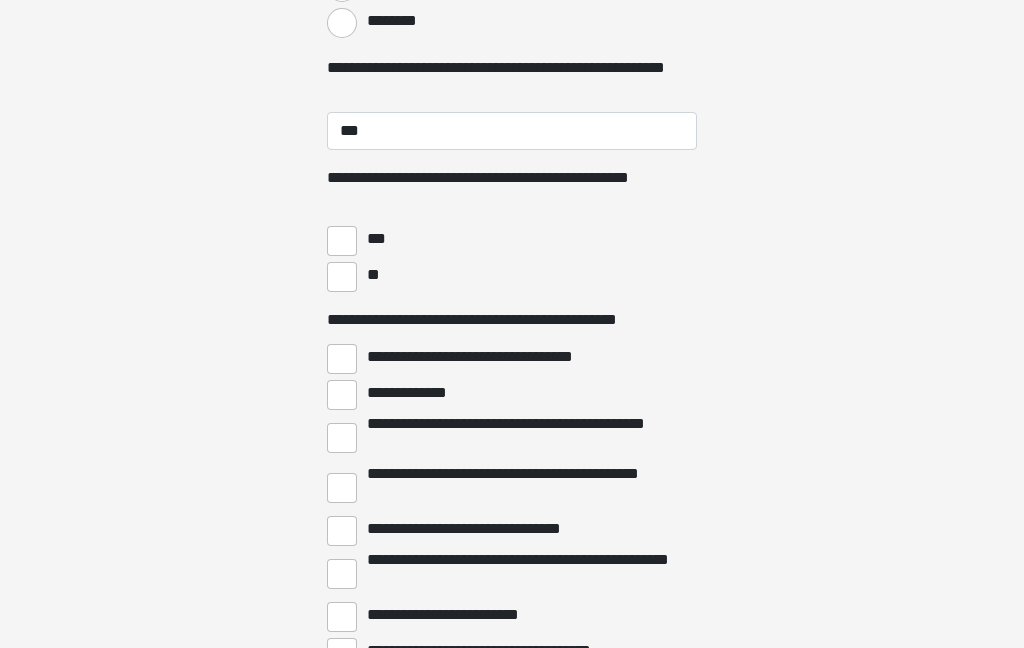 click on "**" at bounding box center (342, 277) 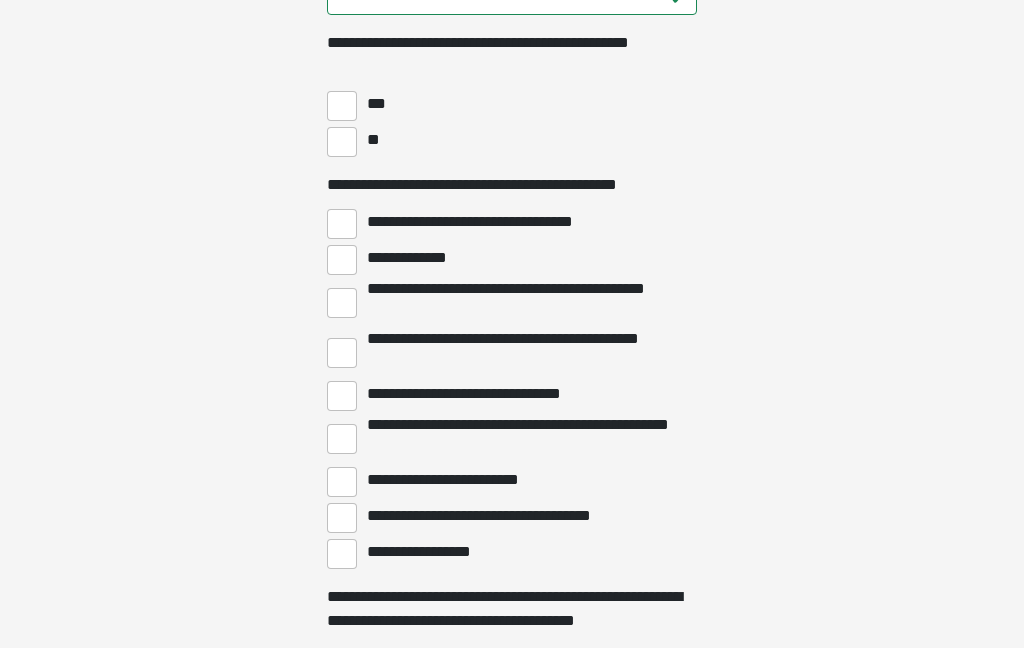 scroll, scrollTop: 4278, scrollLeft: 0, axis: vertical 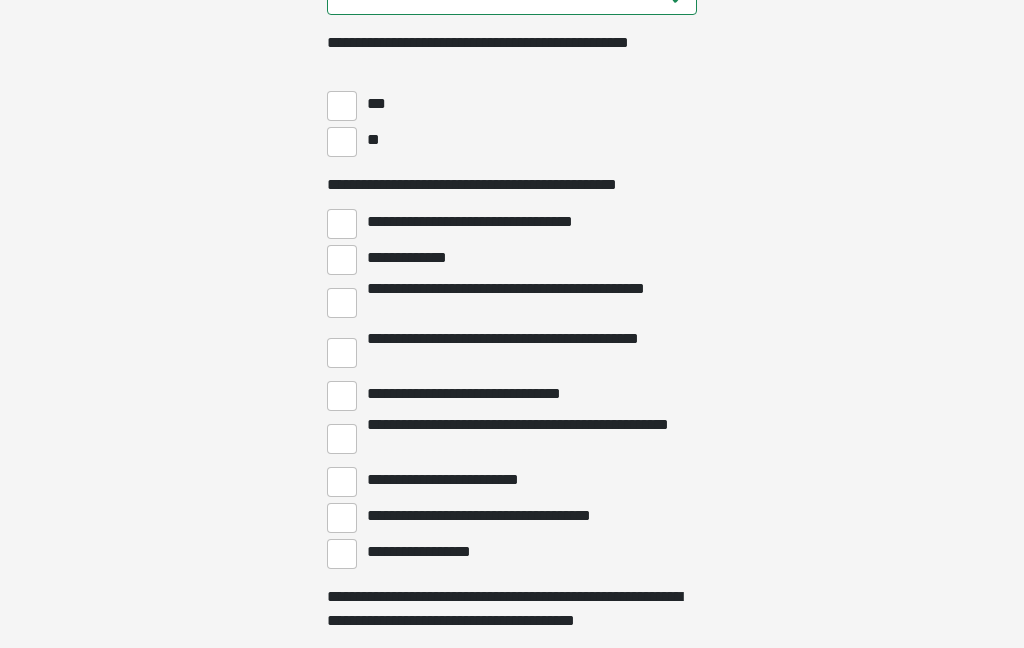 click on "**********" at bounding box center (342, 554) 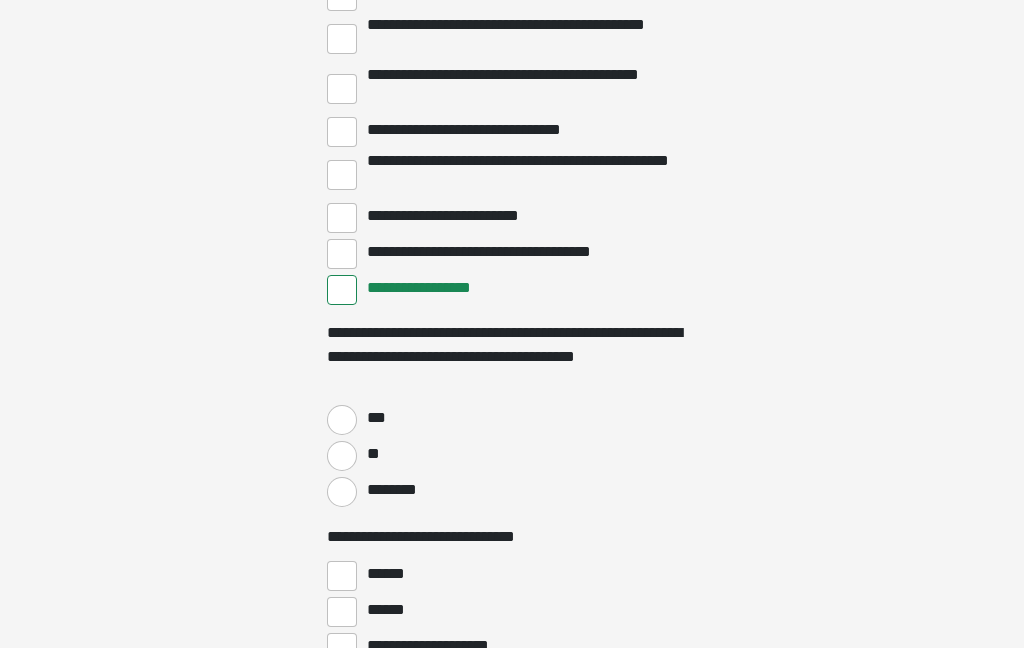 scroll, scrollTop: 4543, scrollLeft: 0, axis: vertical 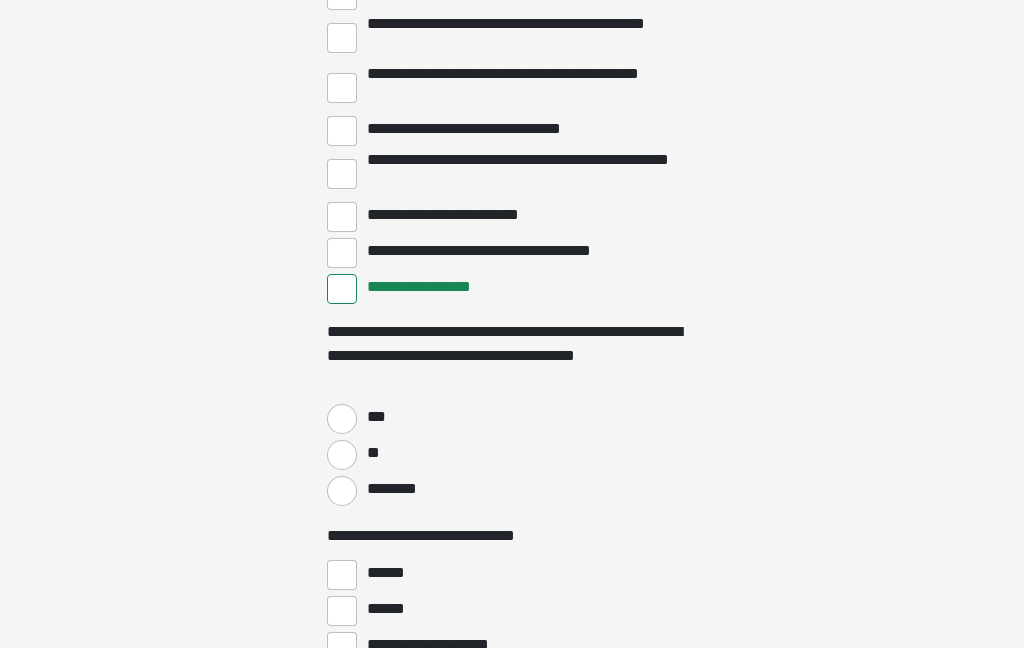 click on "**" at bounding box center [342, 455] 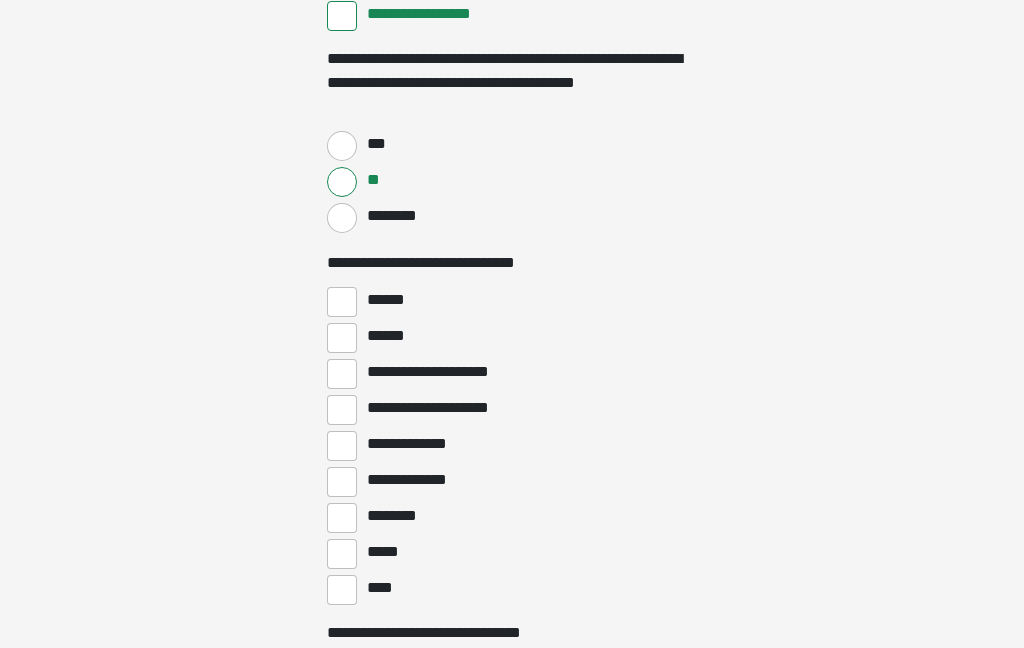 scroll, scrollTop: 4816, scrollLeft: 0, axis: vertical 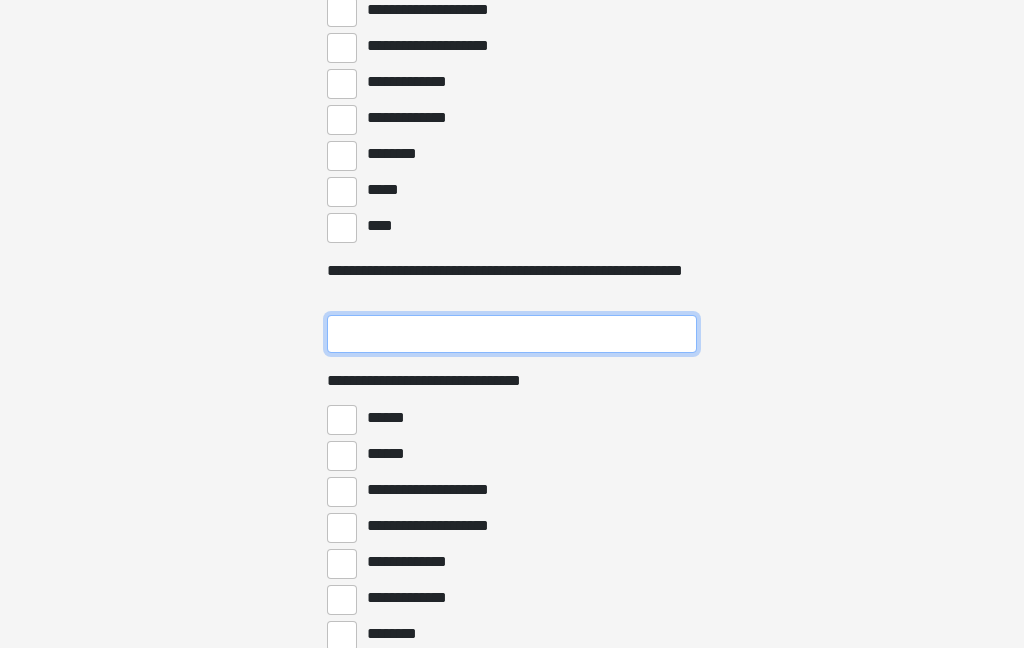 click on "**********" at bounding box center [512, 335] 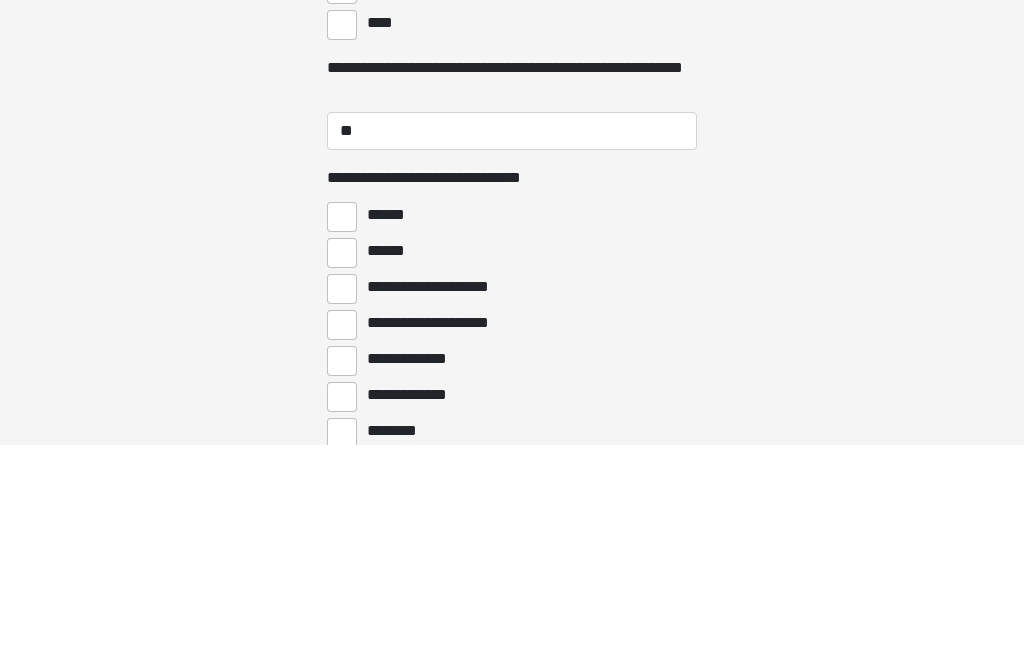 scroll, scrollTop: 5381, scrollLeft: 0, axis: vertical 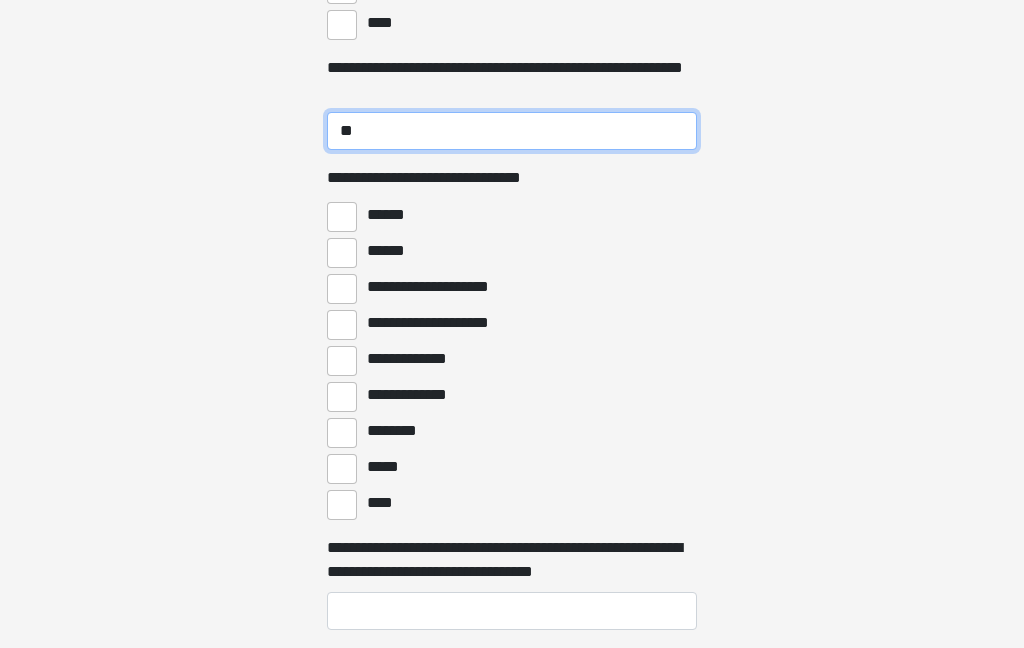 type on "**" 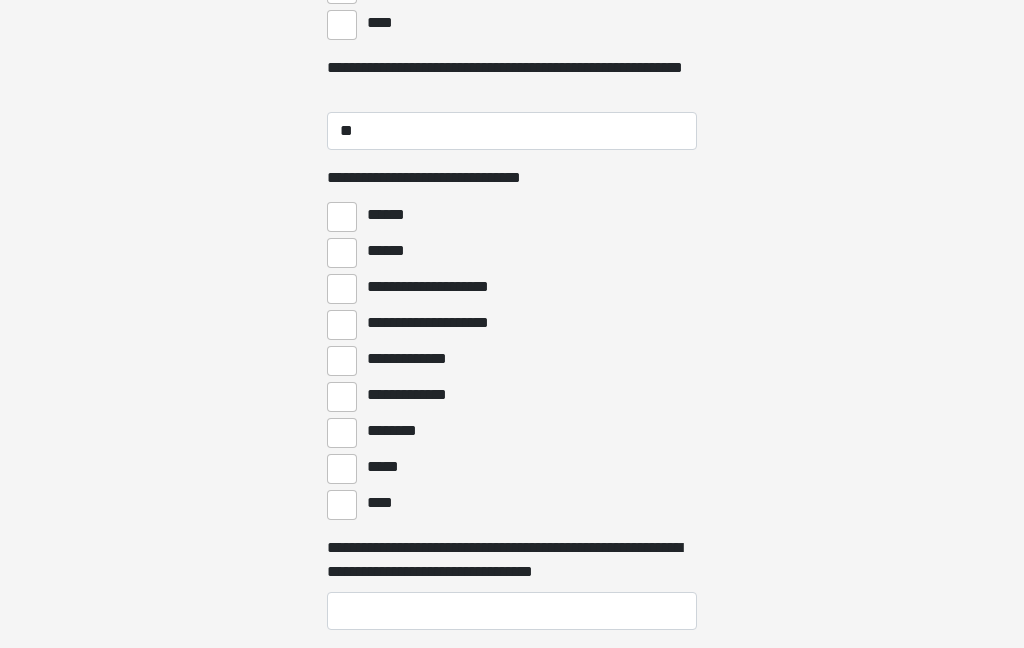 click on "****" at bounding box center (342, 505) 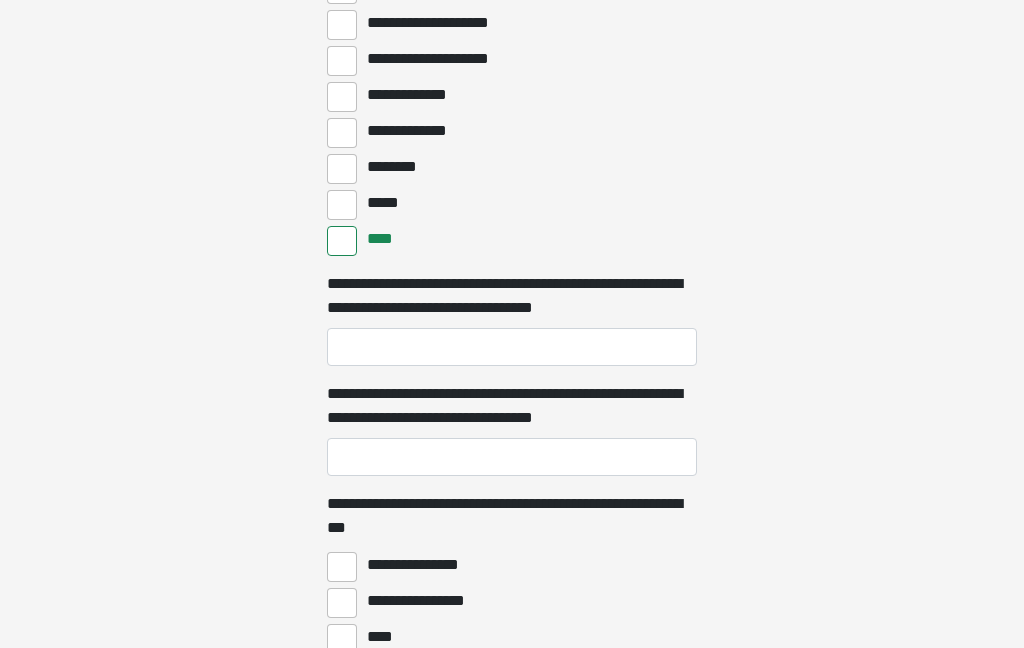 scroll, scrollTop: 5642, scrollLeft: 0, axis: vertical 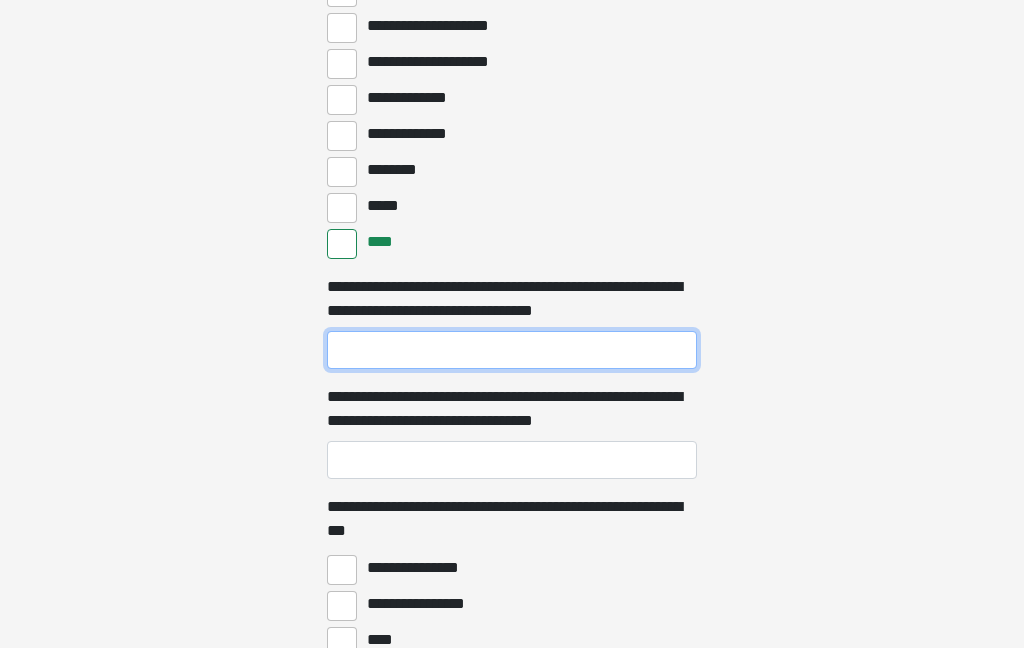 click on "**********" at bounding box center (512, 350) 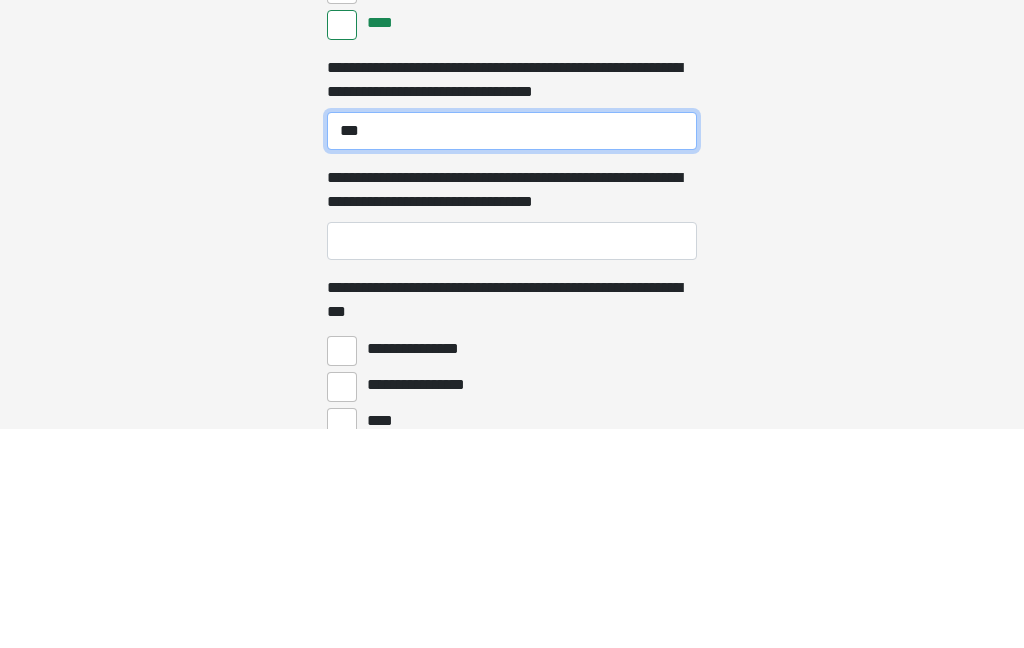 type on "***" 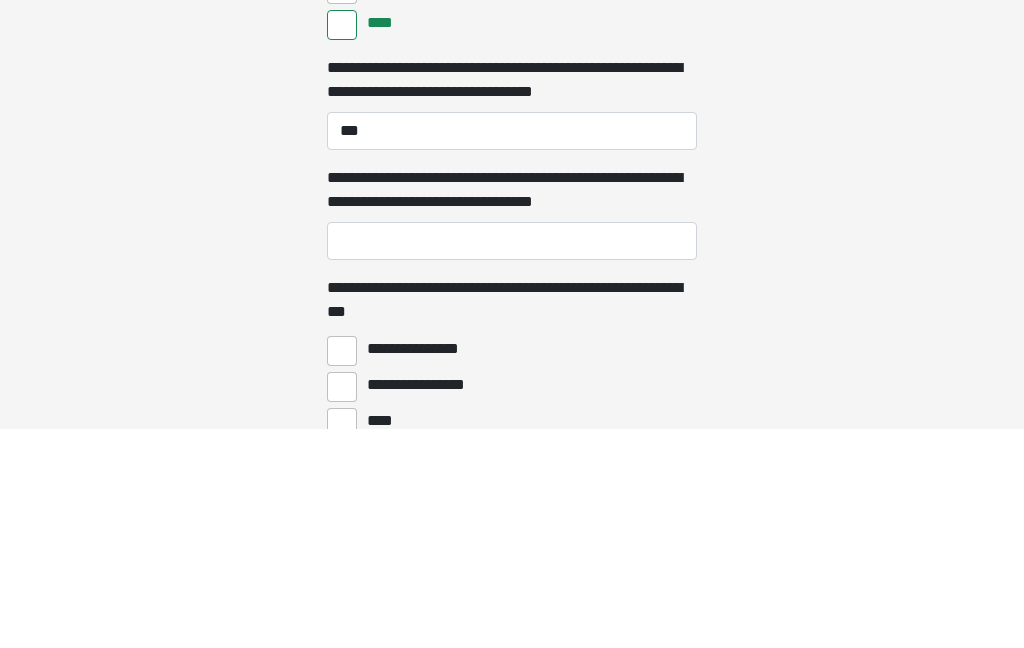 click on "**********" at bounding box center (512, 460) 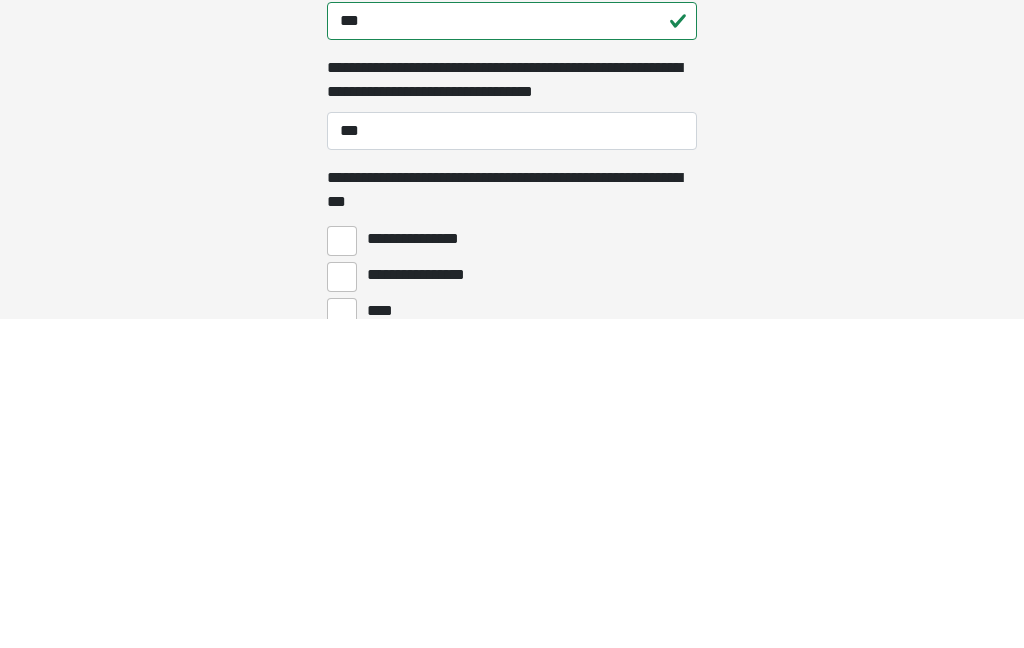 scroll, scrollTop: 5940, scrollLeft: 0, axis: vertical 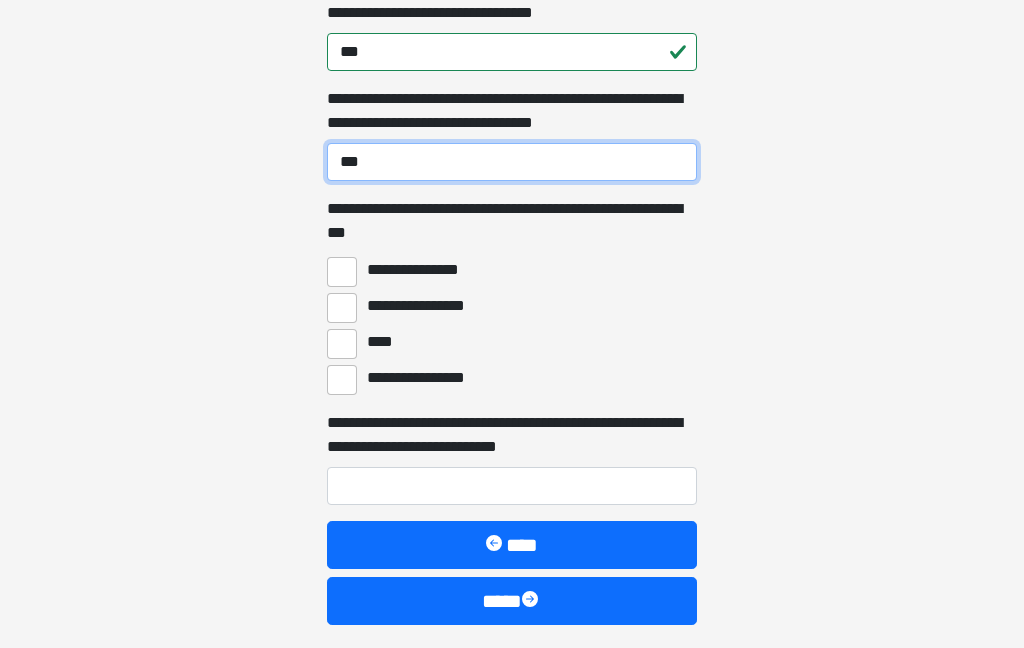type on "***" 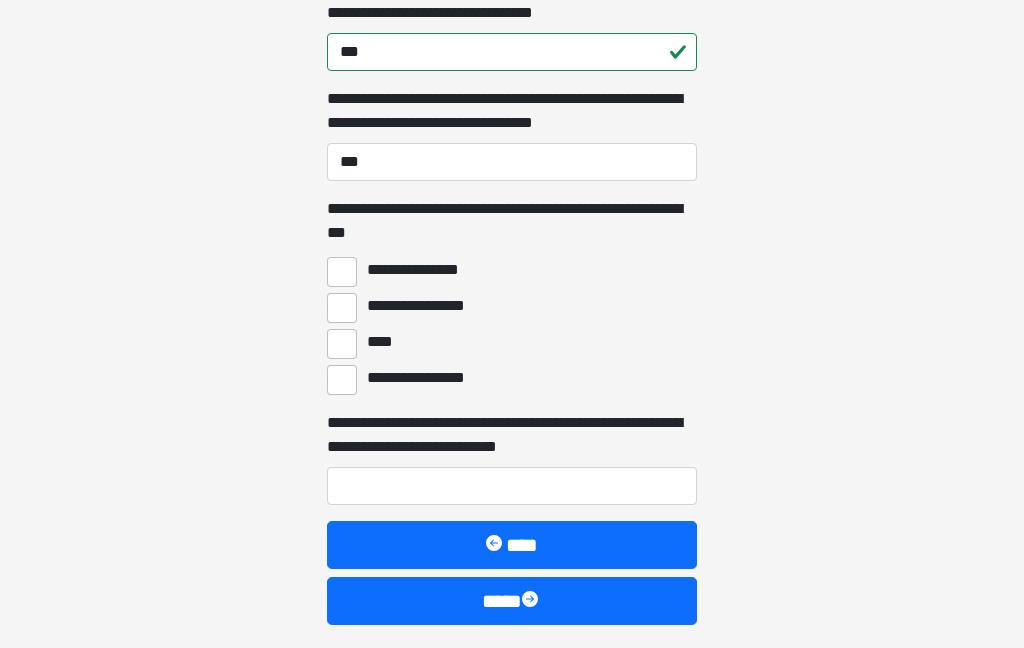 click on "****" at bounding box center (342, 344) 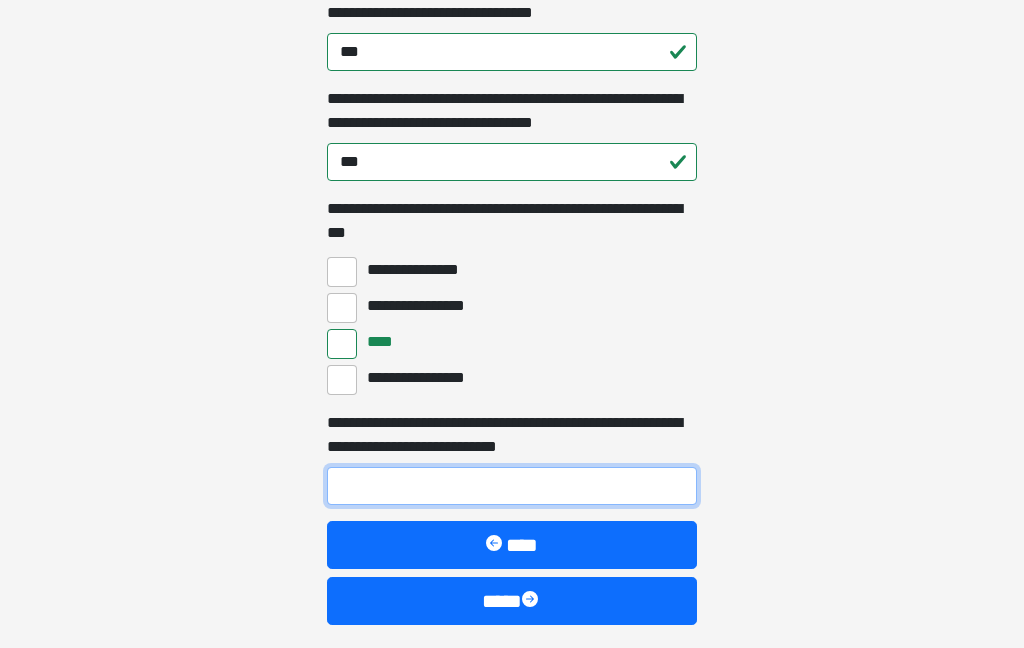 click on "**********" at bounding box center (512, 486) 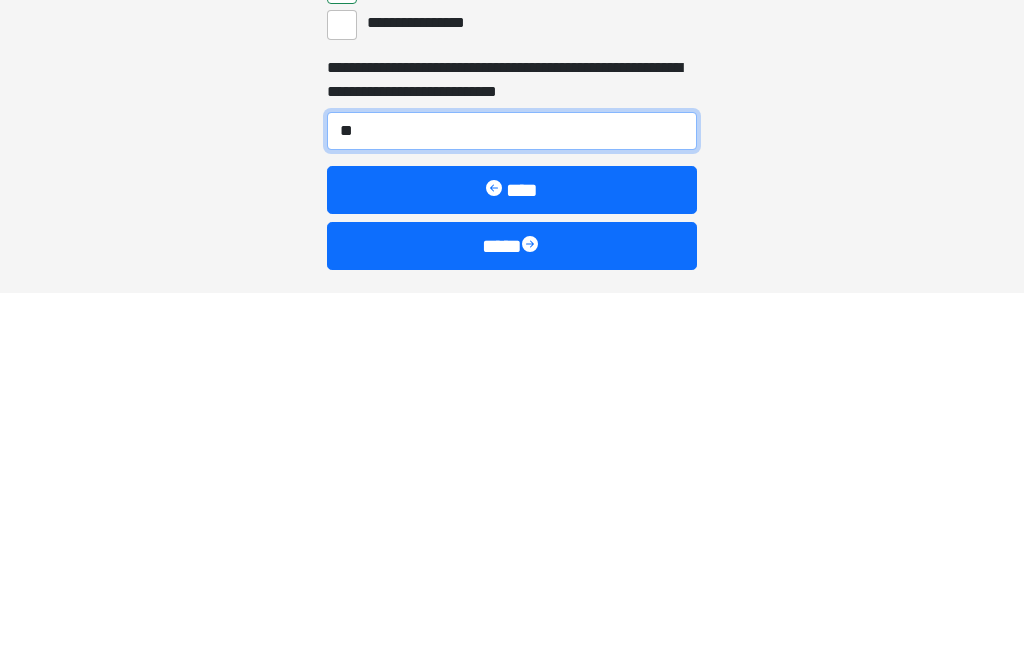type on "**" 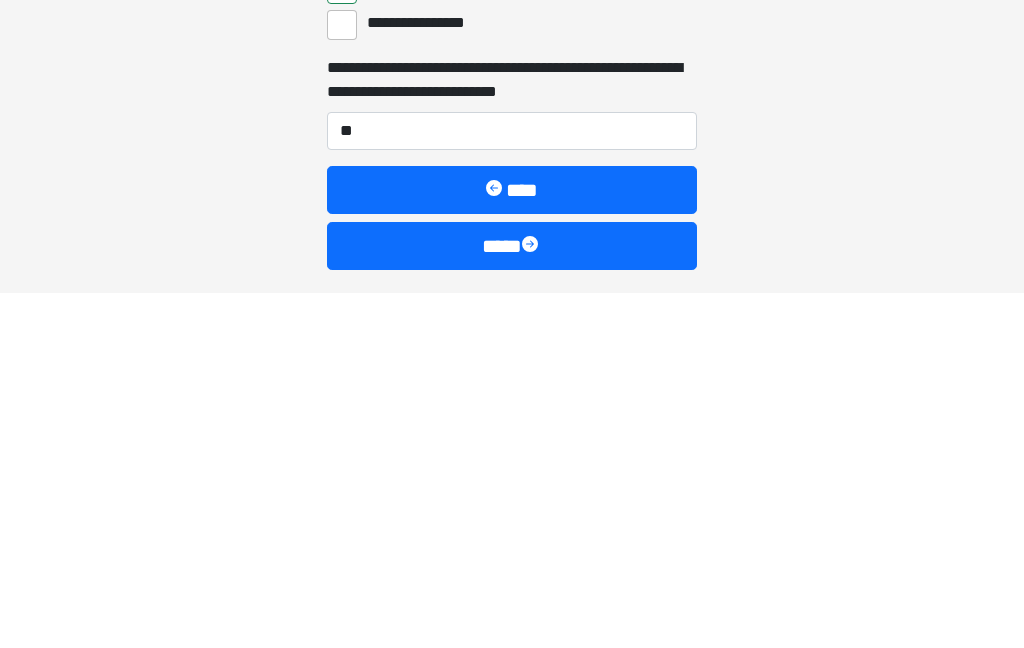 click at bounding box center (532, 601) 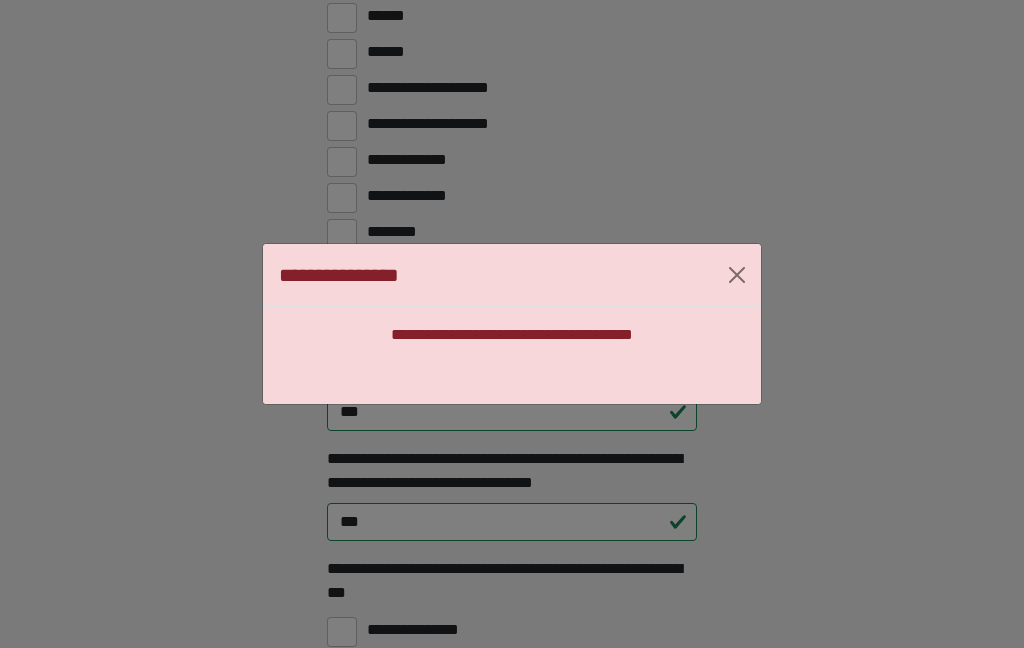 scroll, scrollTop: 5578, scrollLeft: 0, axis: vertical 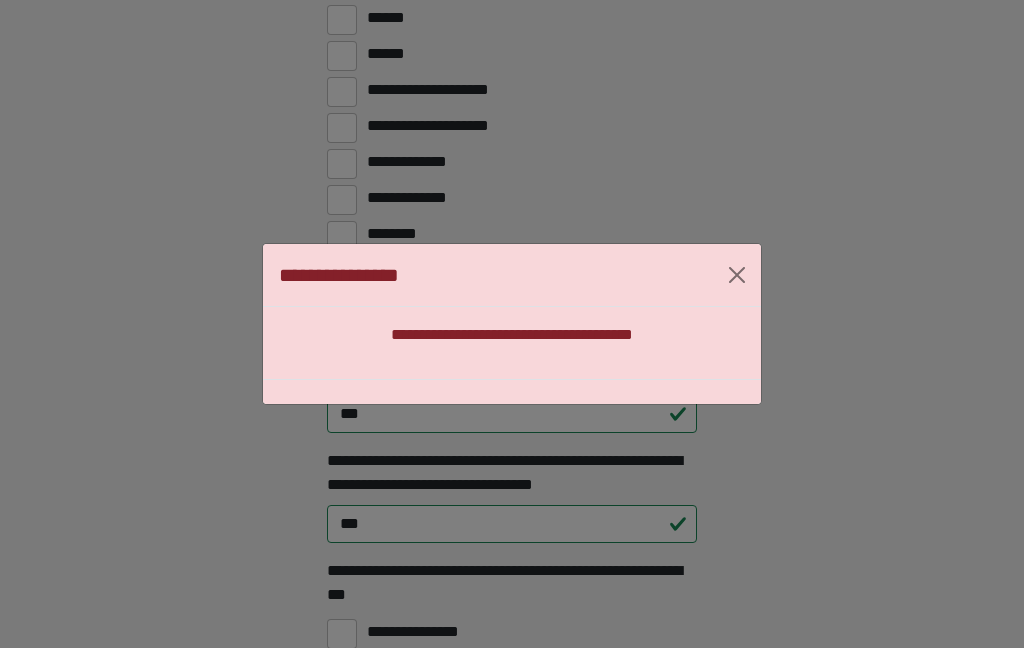 click at bounding box center [737, 275] 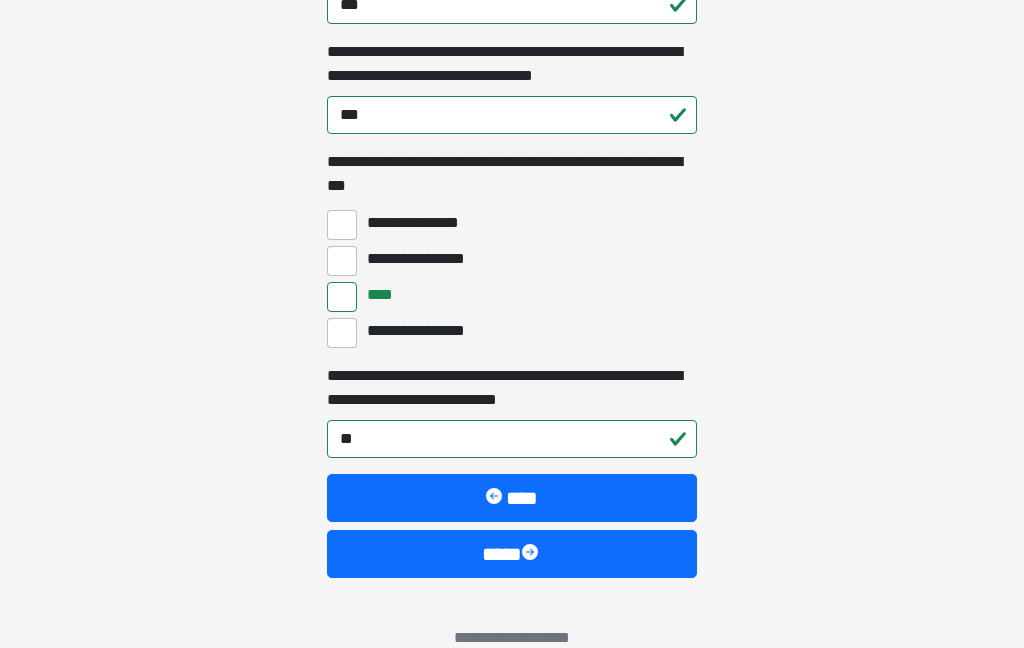 scroll, scrollTop: 6020, scrollLeft: 0, axis: vertical 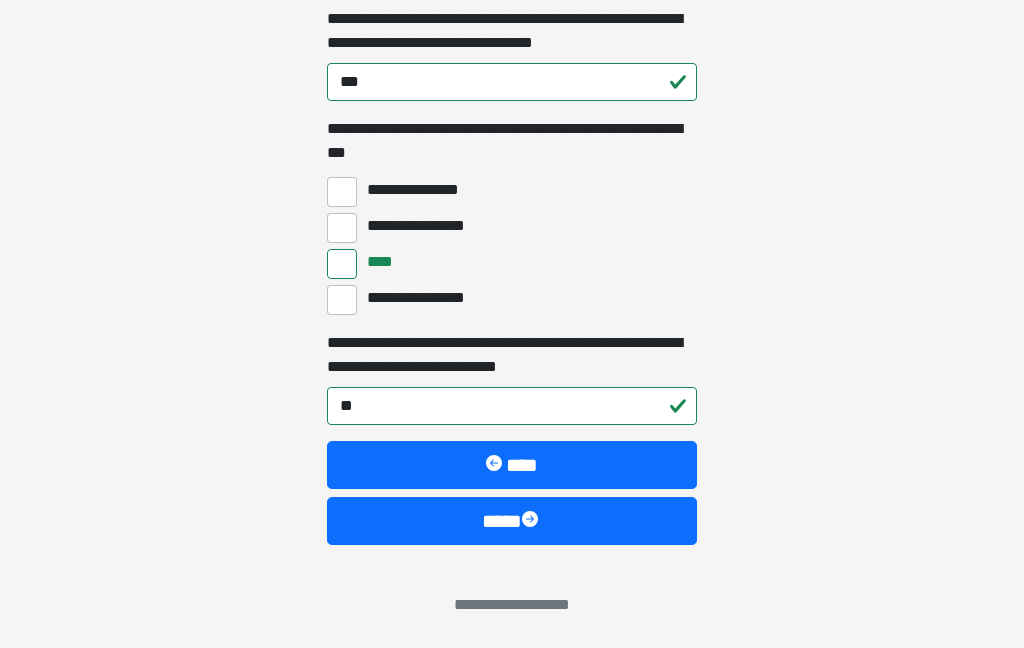 click on "****" at bounding box center [512, 521] 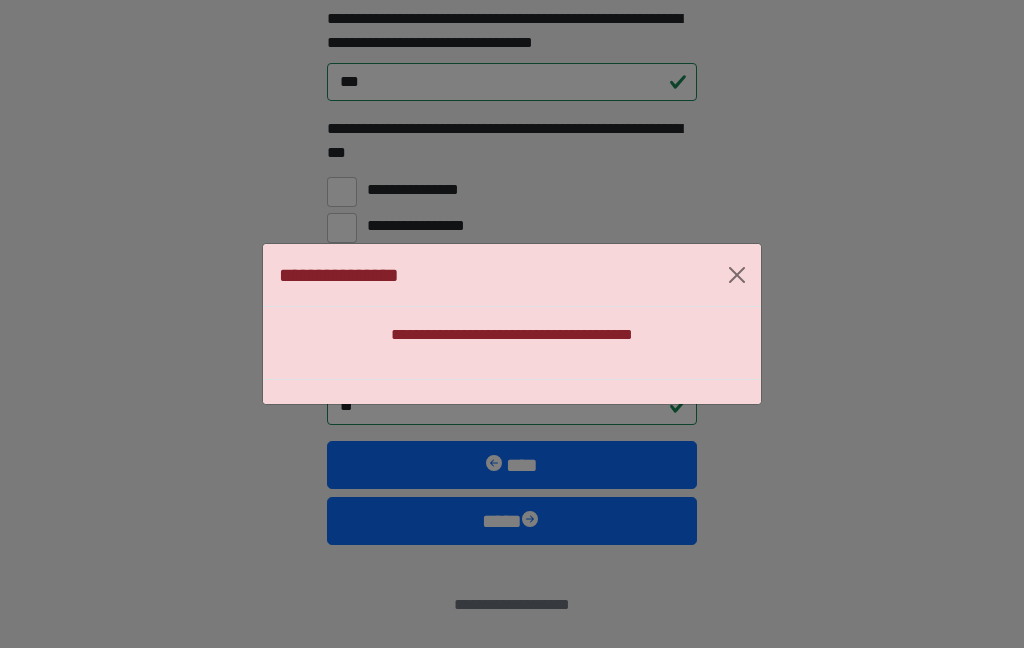 click at bounding box center [737, 275] 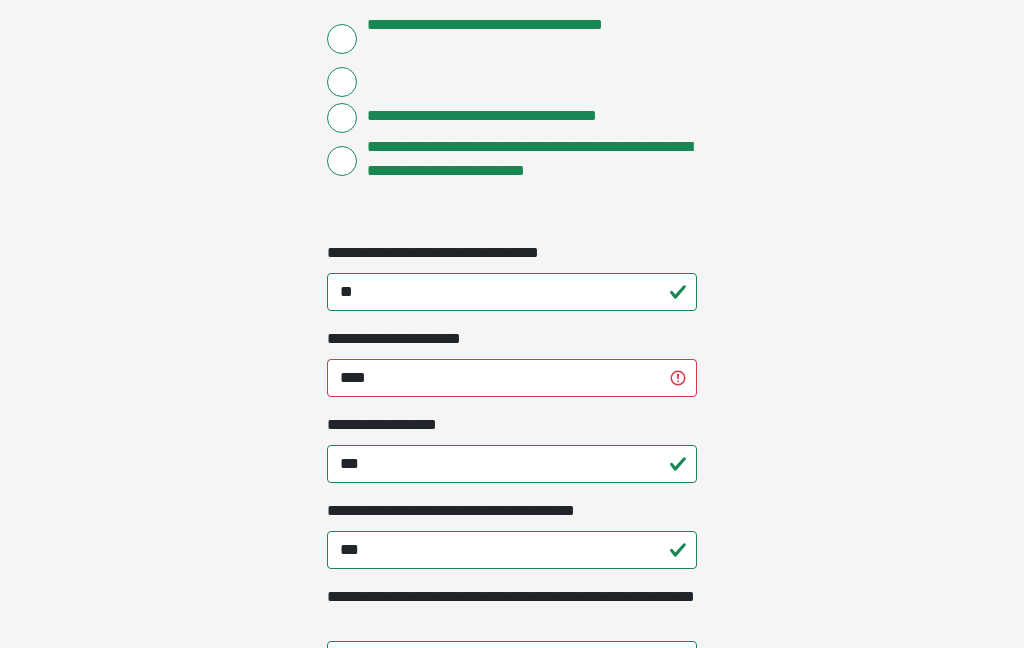 scroll, scrollTop: 2149, scrollLeft: 0, axis: vertical 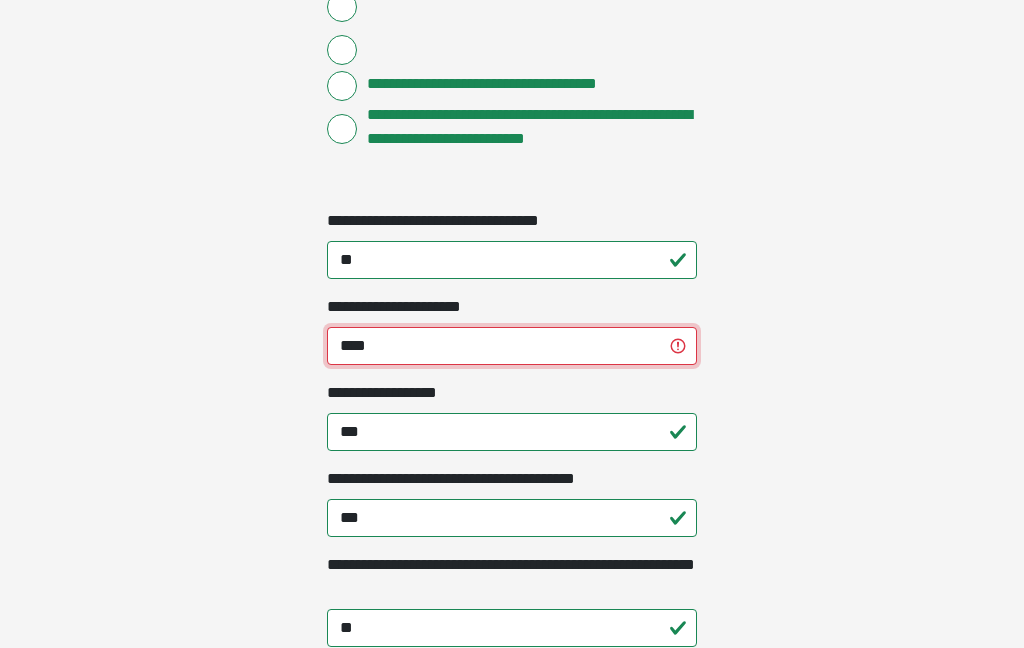 click on "****" at bounding box center [512, 347] 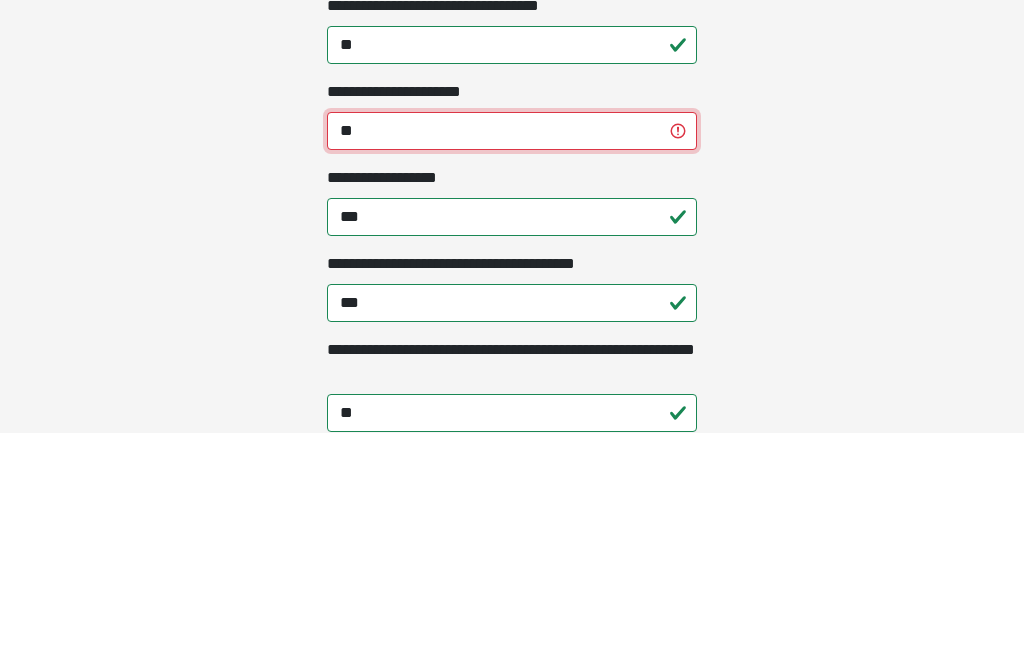 type on "*" 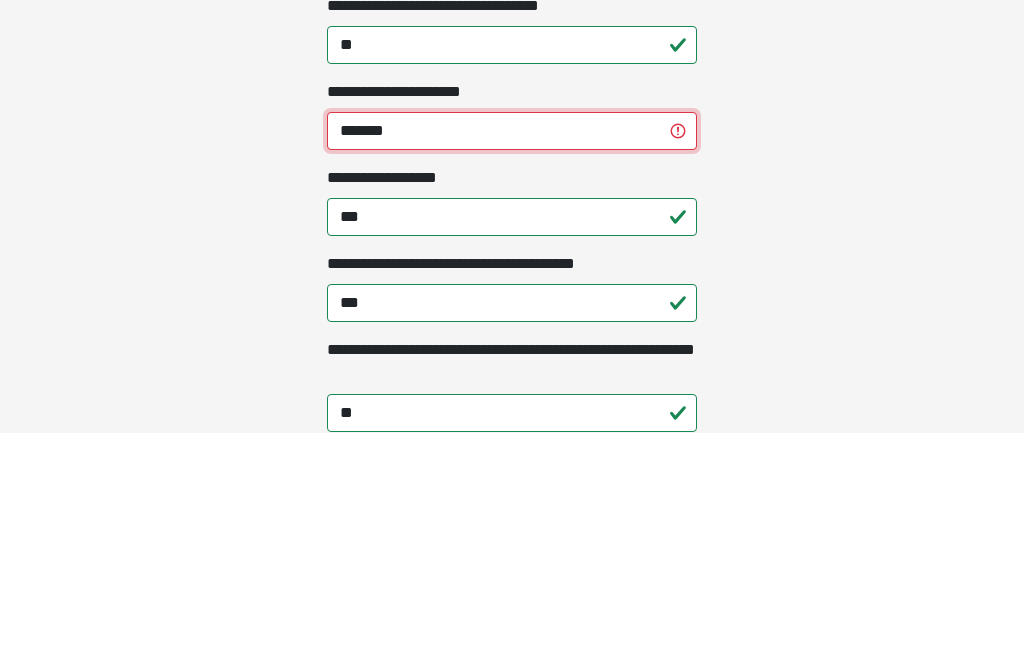 type on "********" 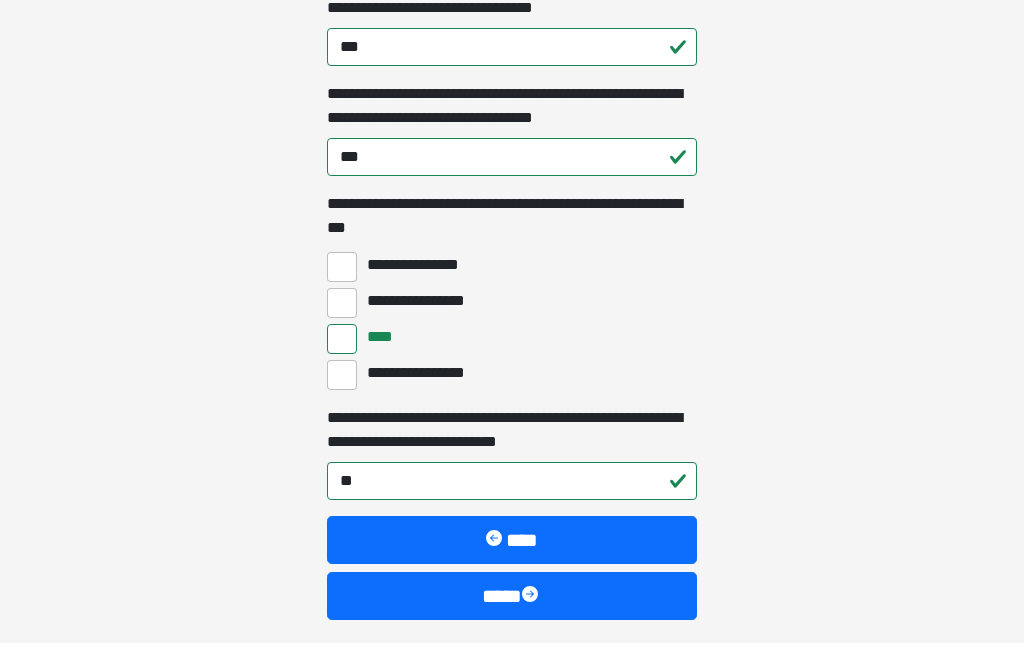 scroll, scrollTop: 6020, scrollLeft: 0, axis: vertical 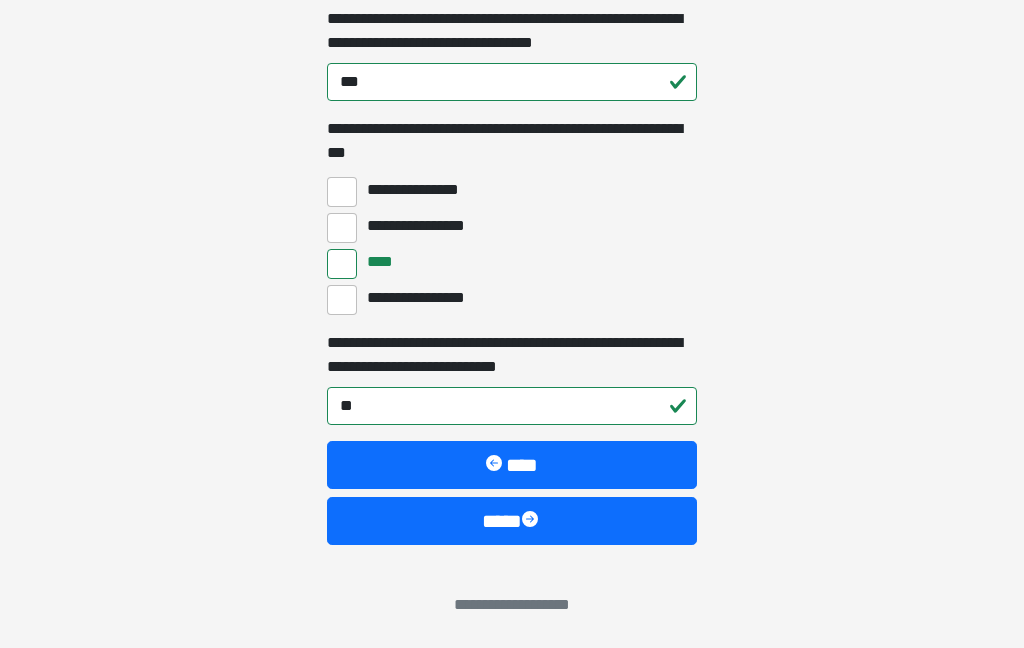 click on "****" at bounding box center [512, 521] 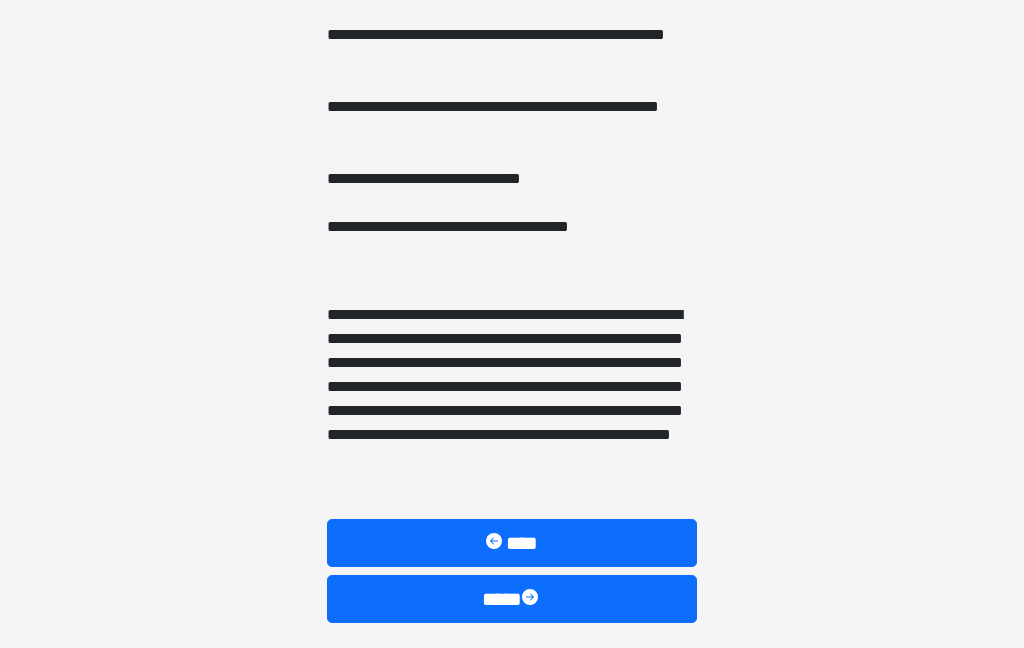 scroll, scrollTop: 1494, scrollLeft: 0, axis: vertical 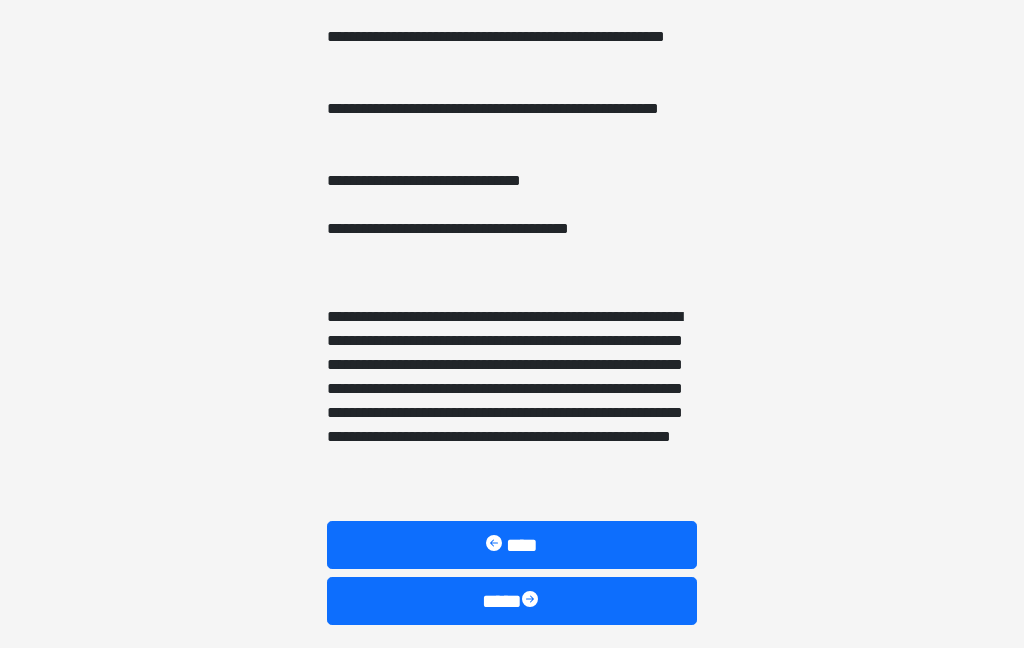 click on "****" at bounding box center [512, 601] 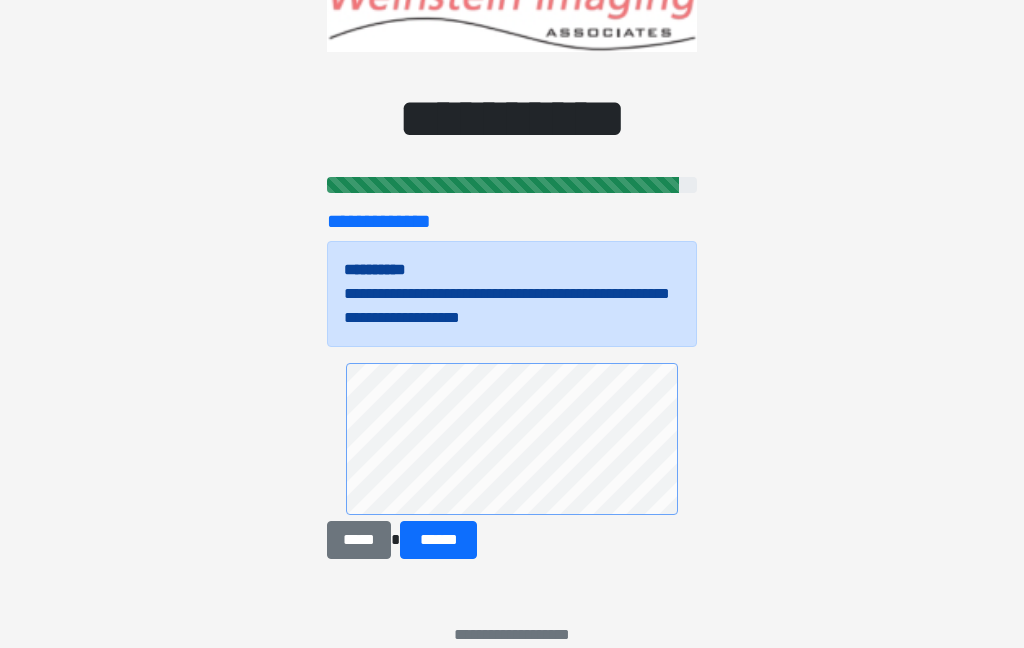 scroll, scrollTop: 92, scrollLeft: 0, axis: vertical 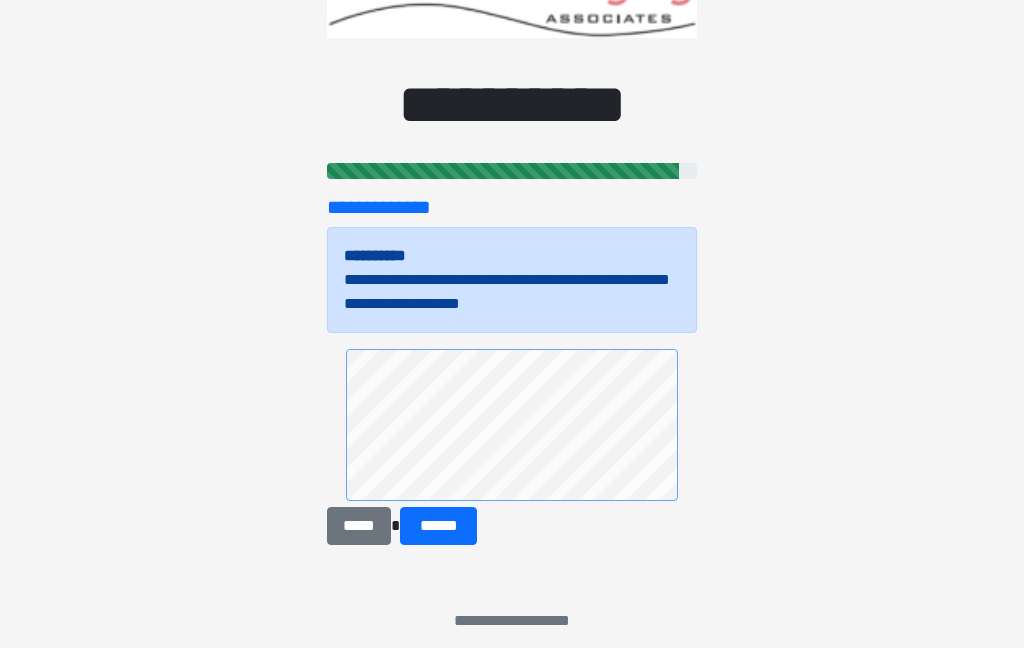 click on "******" at bounding box center (438, 526) 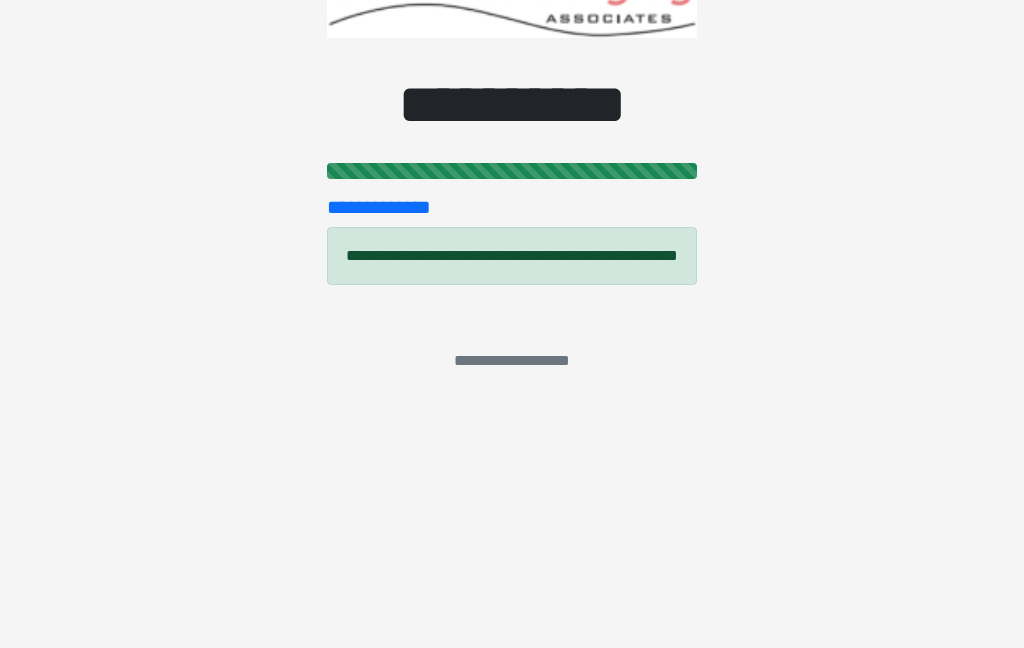 scroll, scrollTop: 0, scrollLeft: 0, axis: both 